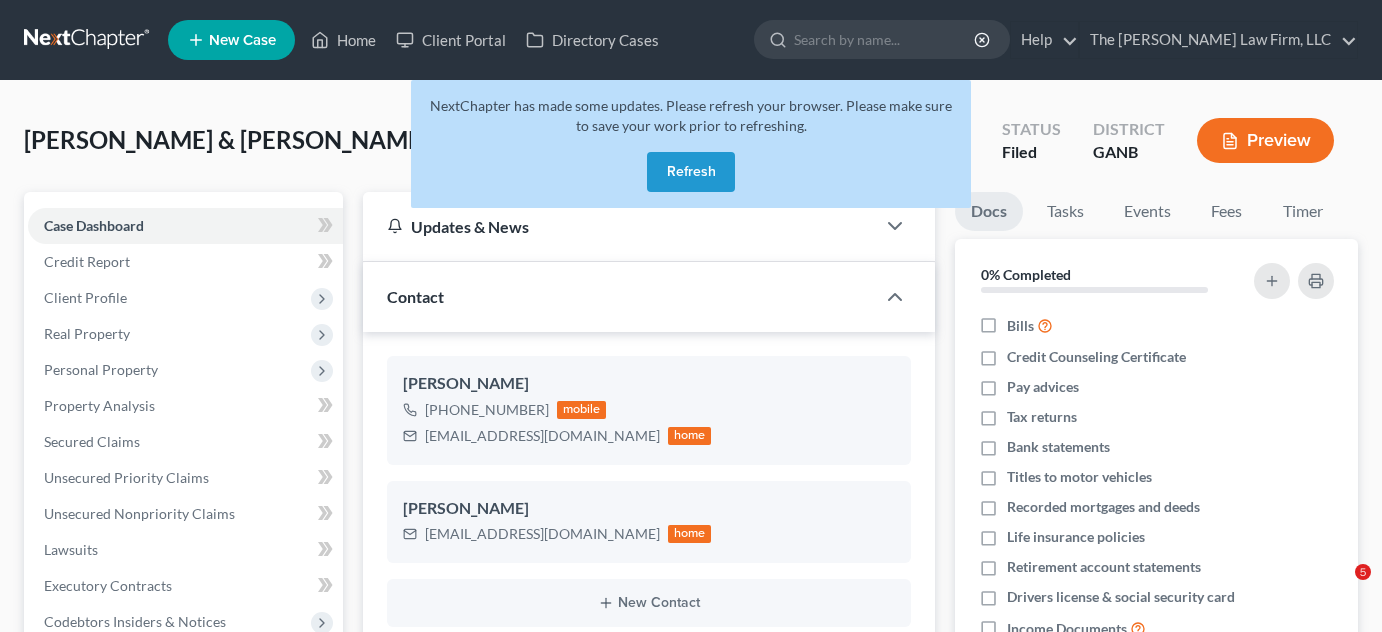 scroll, scrollTop: 0, scrollLeft: 0, axis: both 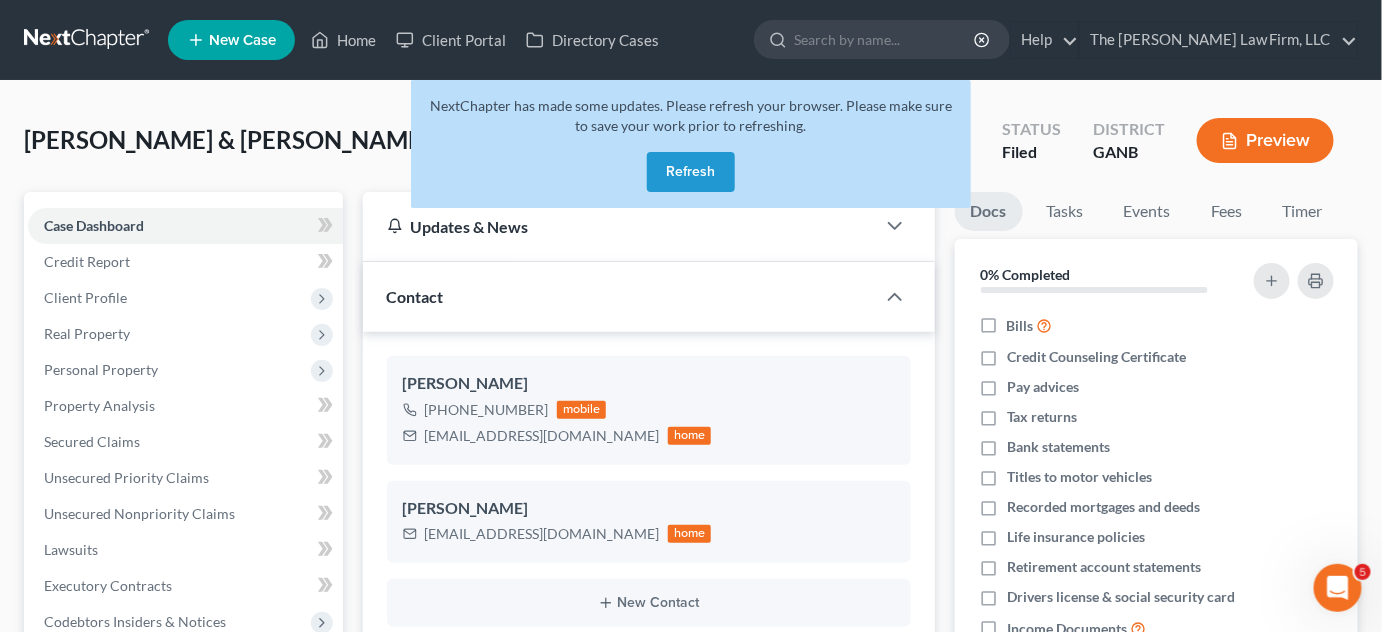 click on "Refresh" at bounding box center [691, 172] 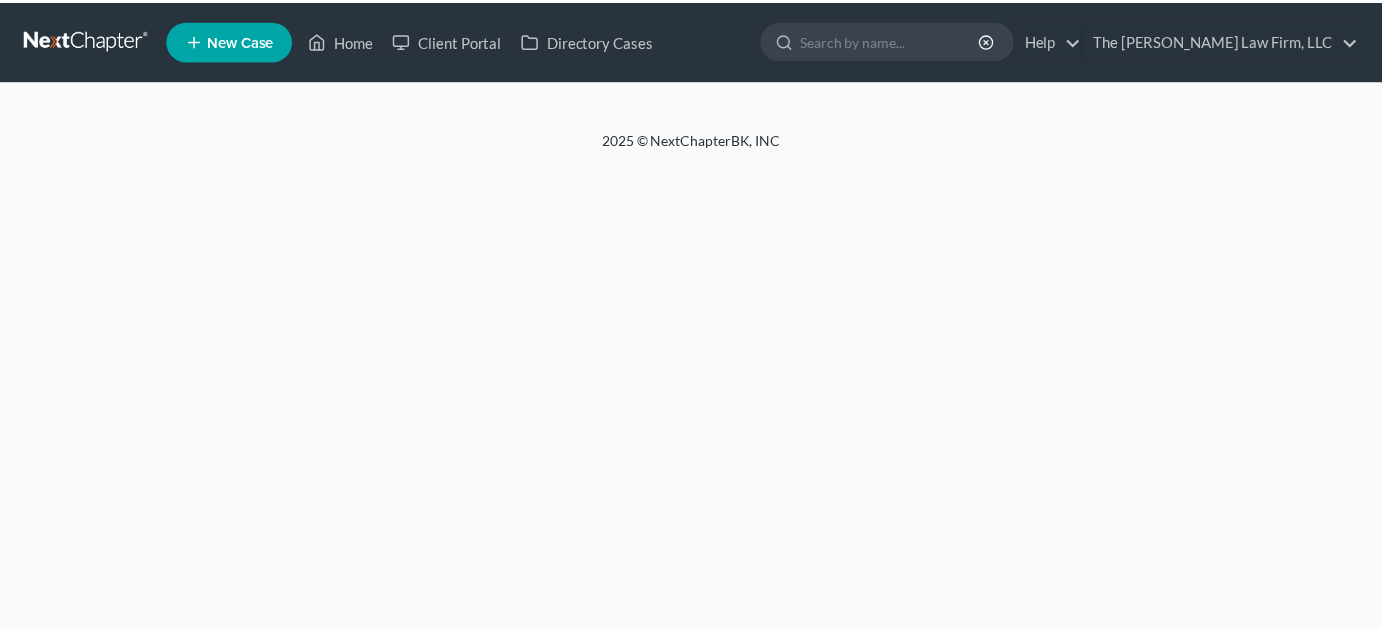 scroll, scrollTop: 0, scrollLeft: 0, axis: both 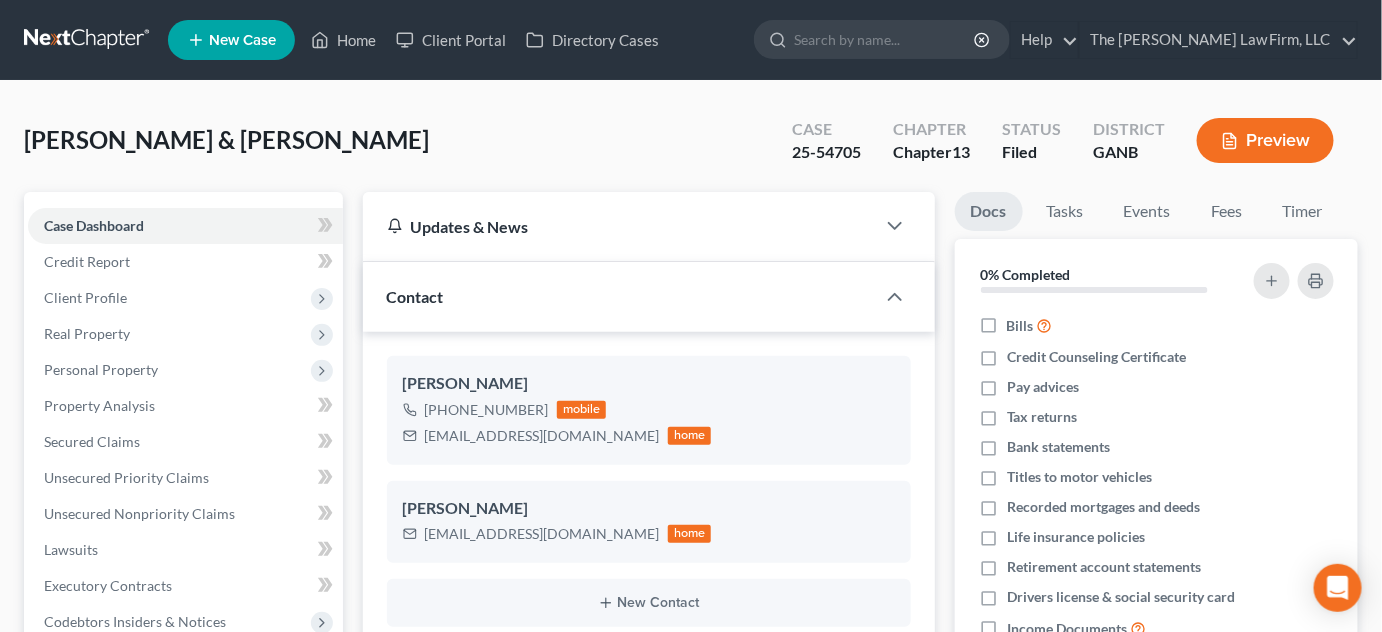 click at bounding box center [885, 39] 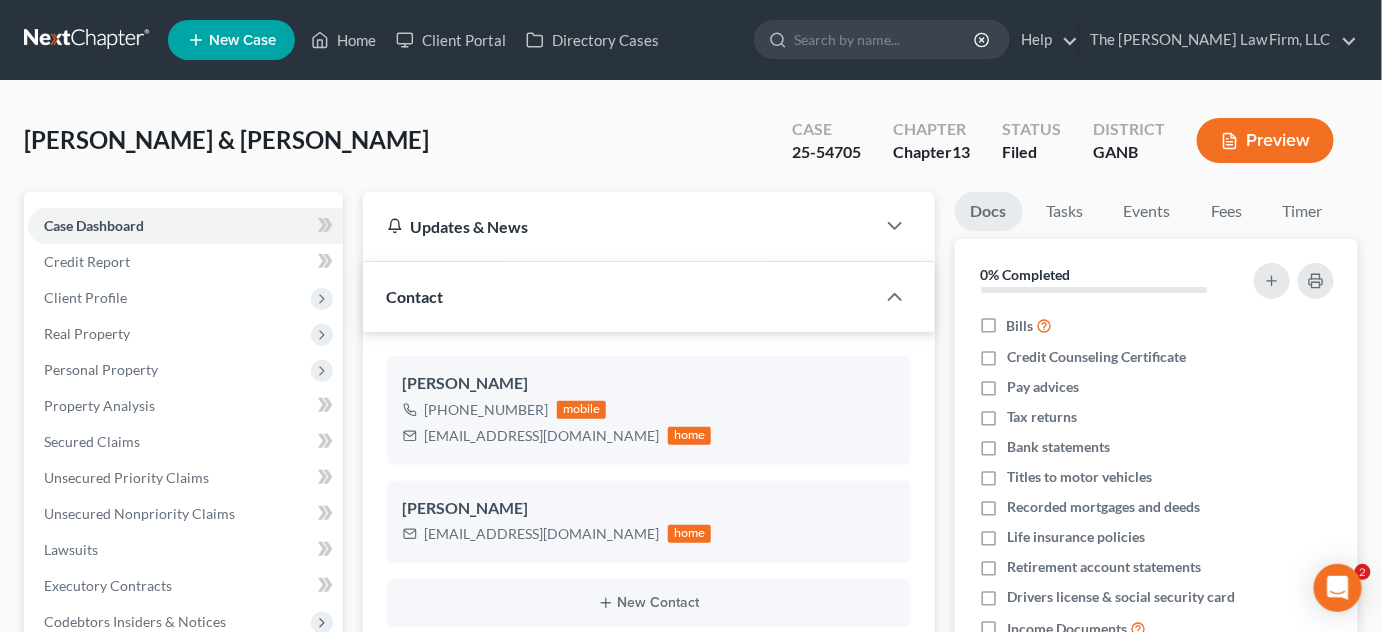 scroll, scrollTop: 184, scrollLeft: 0, axis: vertical 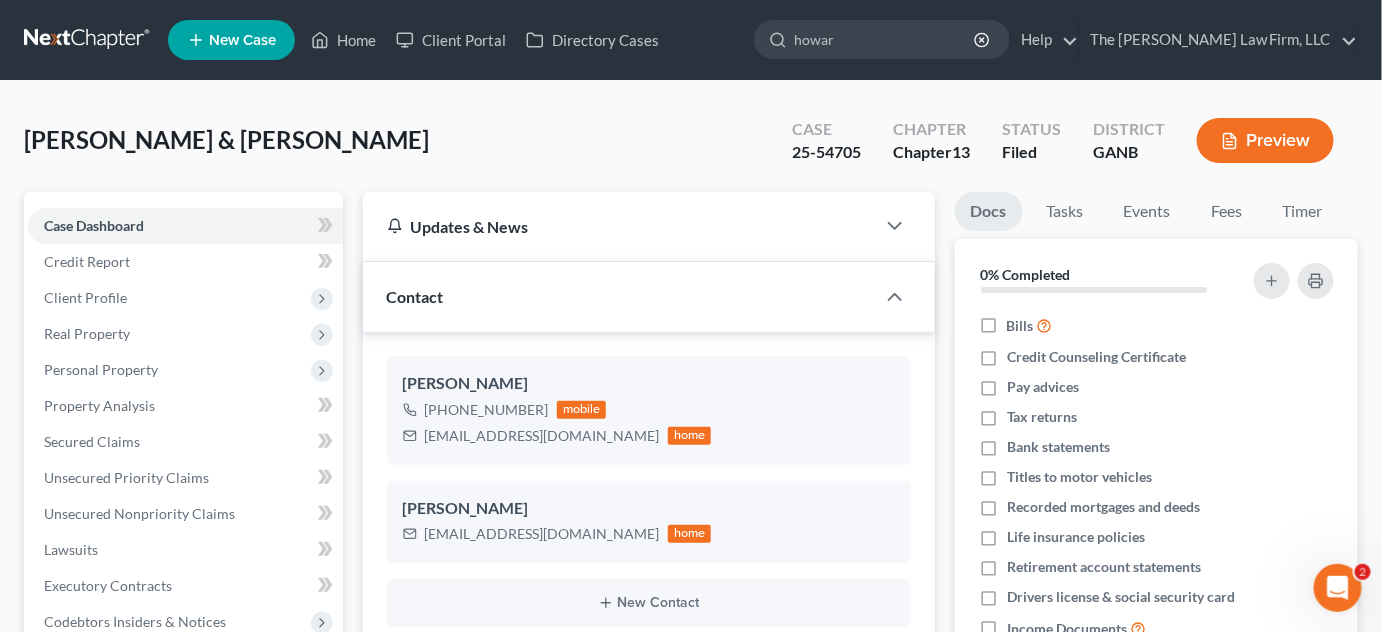 type on "[PERSON_NAME]" 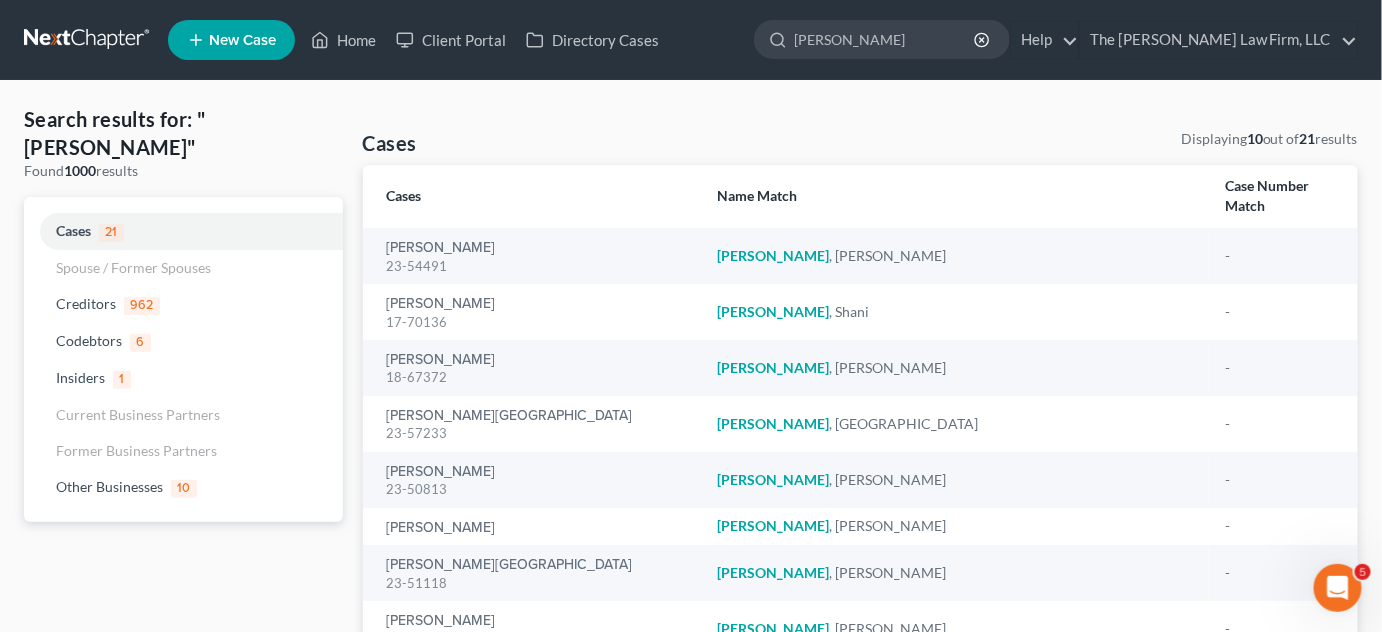 scroll, scrollTop: 261, scrollLeft: 0, axis: vertical 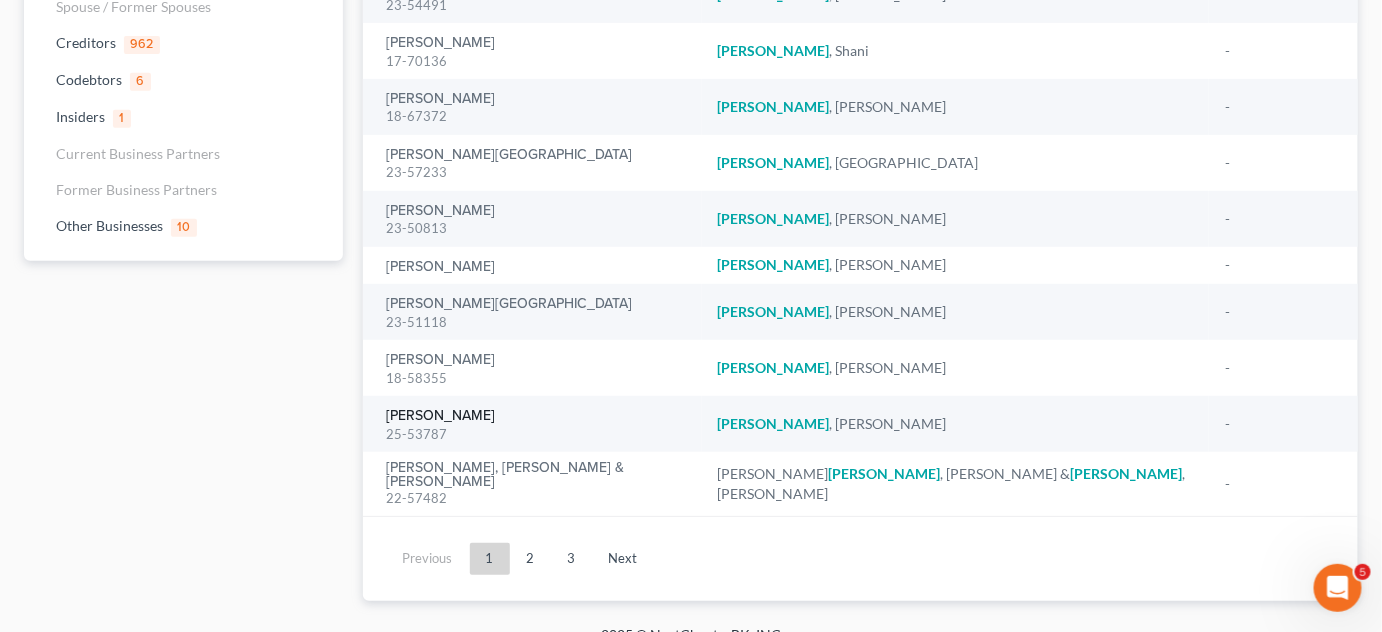 click on "[PERSON_NAME]" at bounding box center [441, 416] 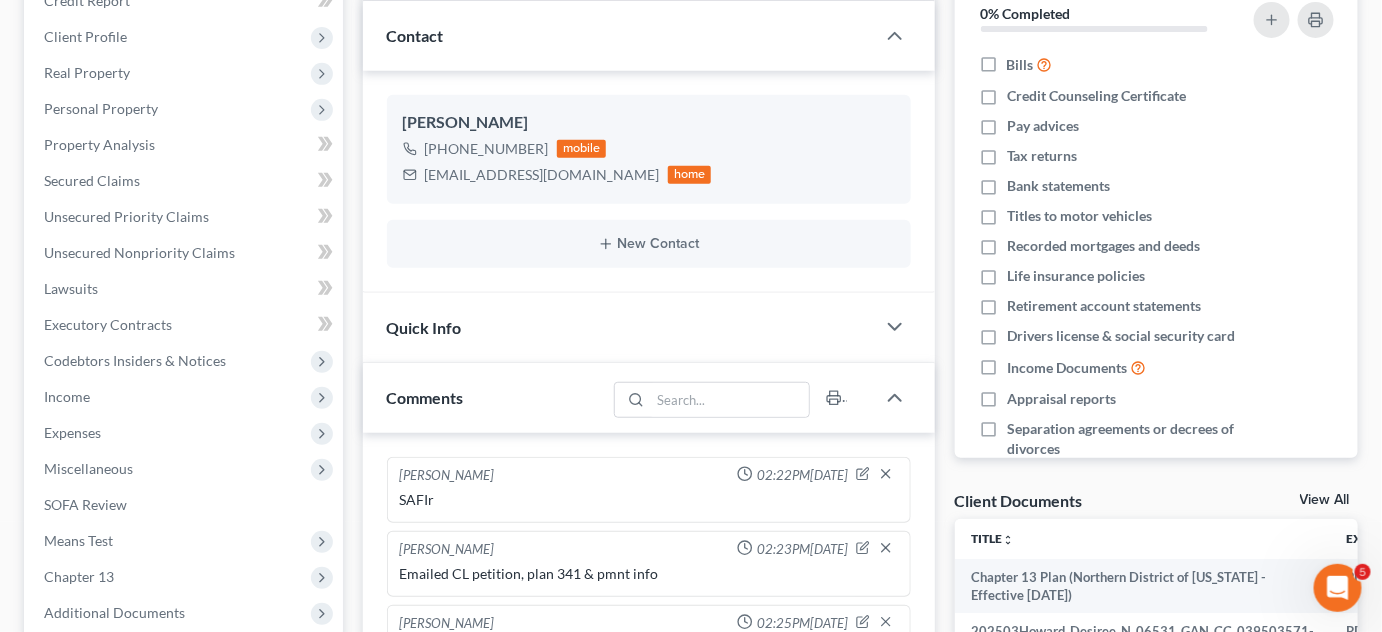 scroll, scrollTop: 605, scrollLeft: 0, axis: vertical 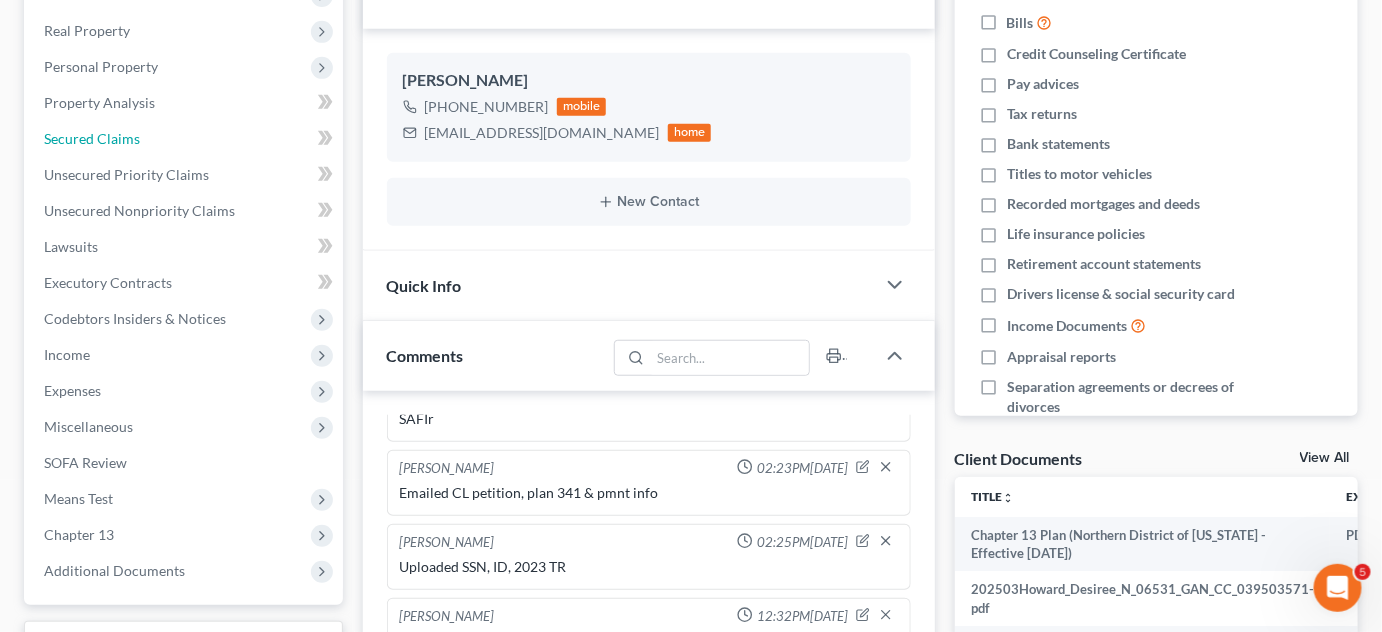 click on "Secured Claims" at bounding box center (92, 138) 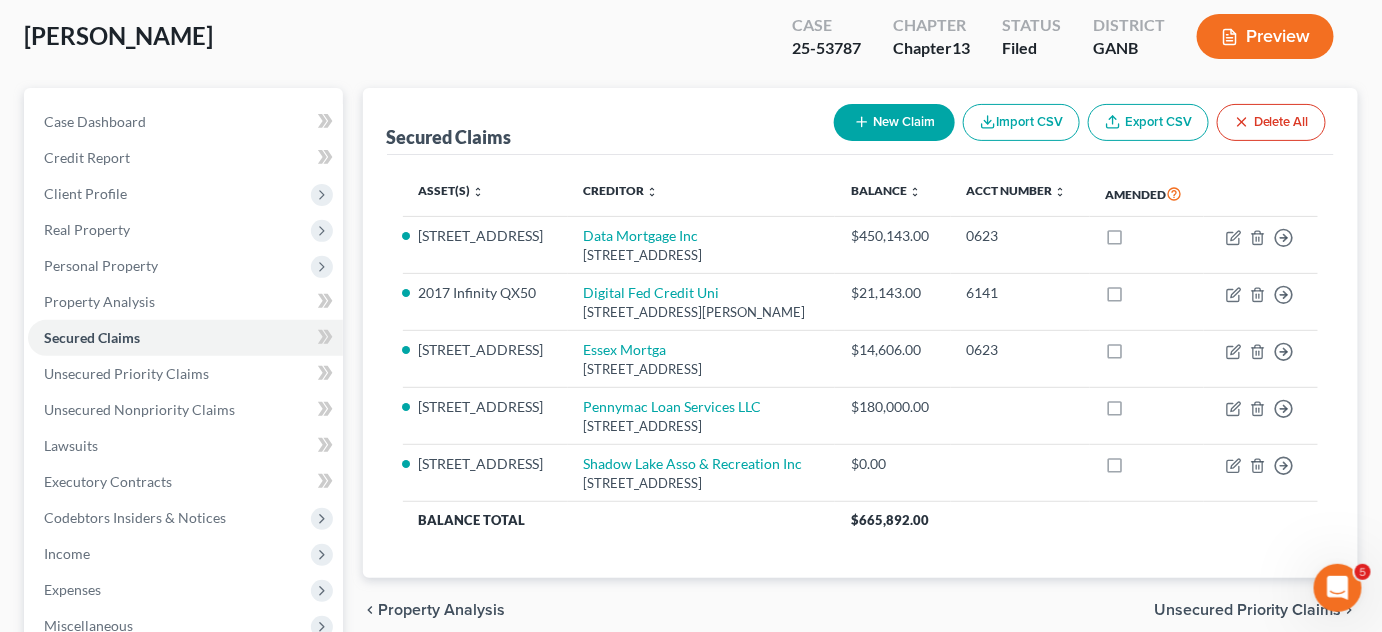 scroll, scrollTop: 151, scrollLeft: 0, axis: vertical 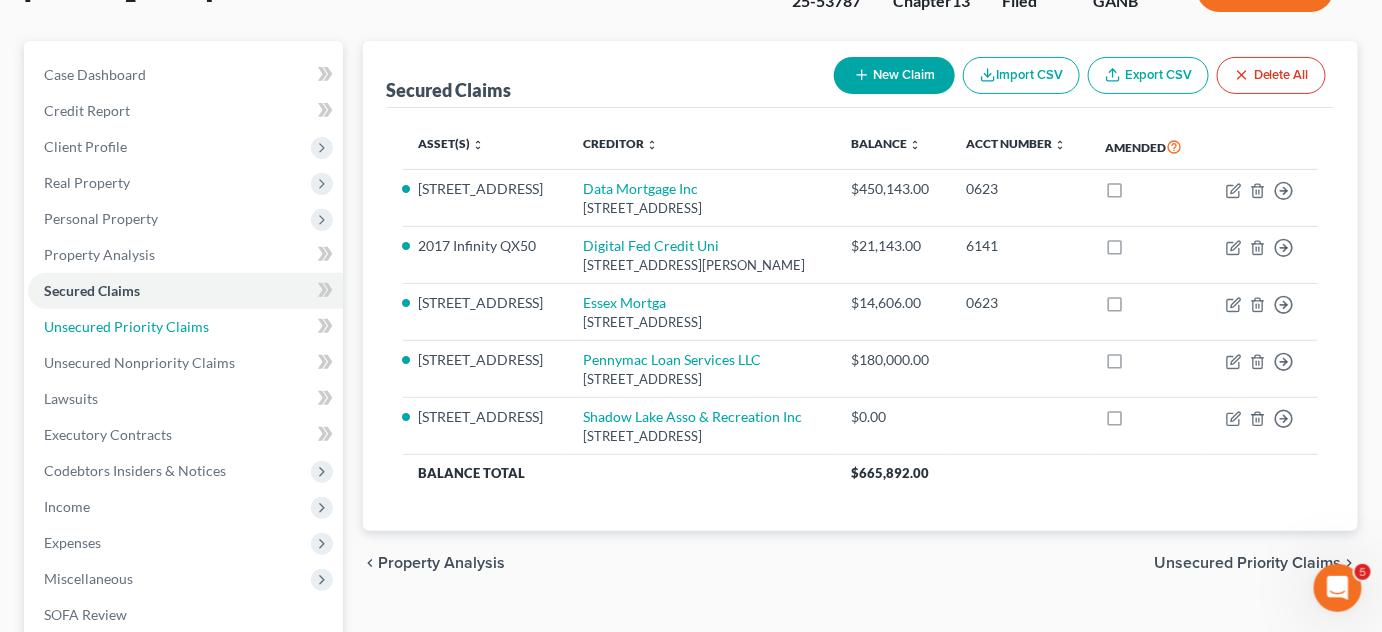 click on "Unsecured Priority Claims" at bounding box center [126, 326] 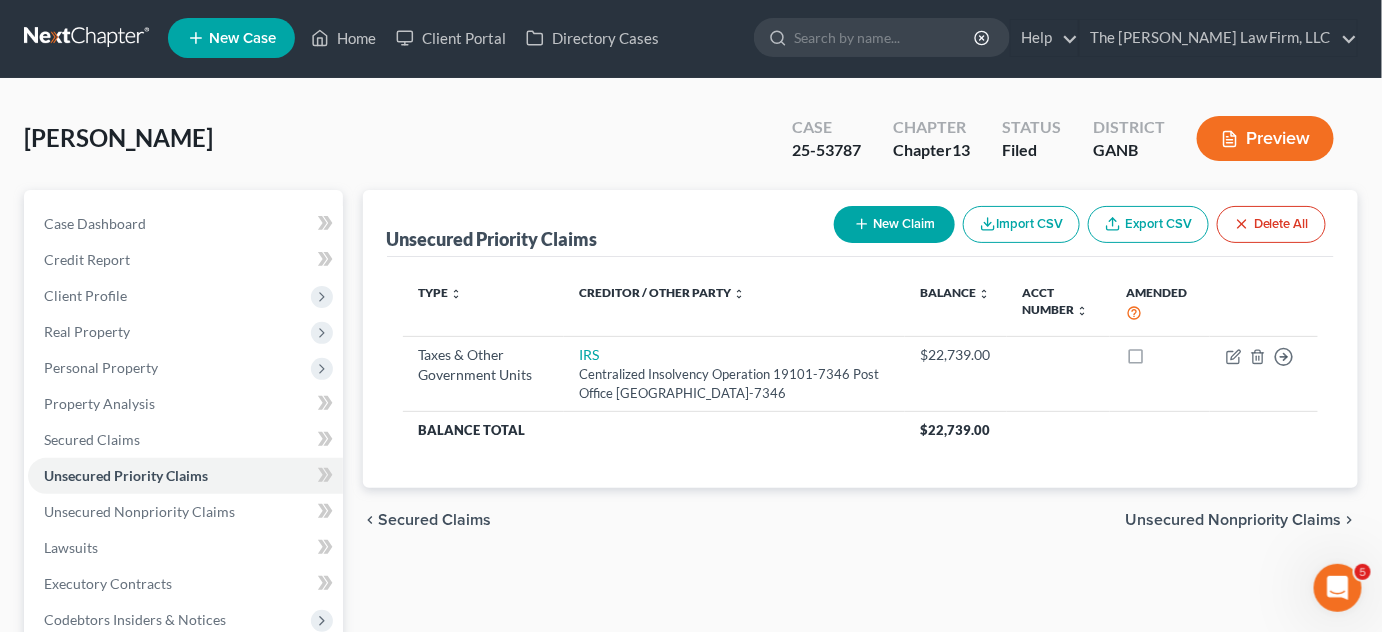 scroll, scrollTop: 0, scrollLeft: 0, axis: both 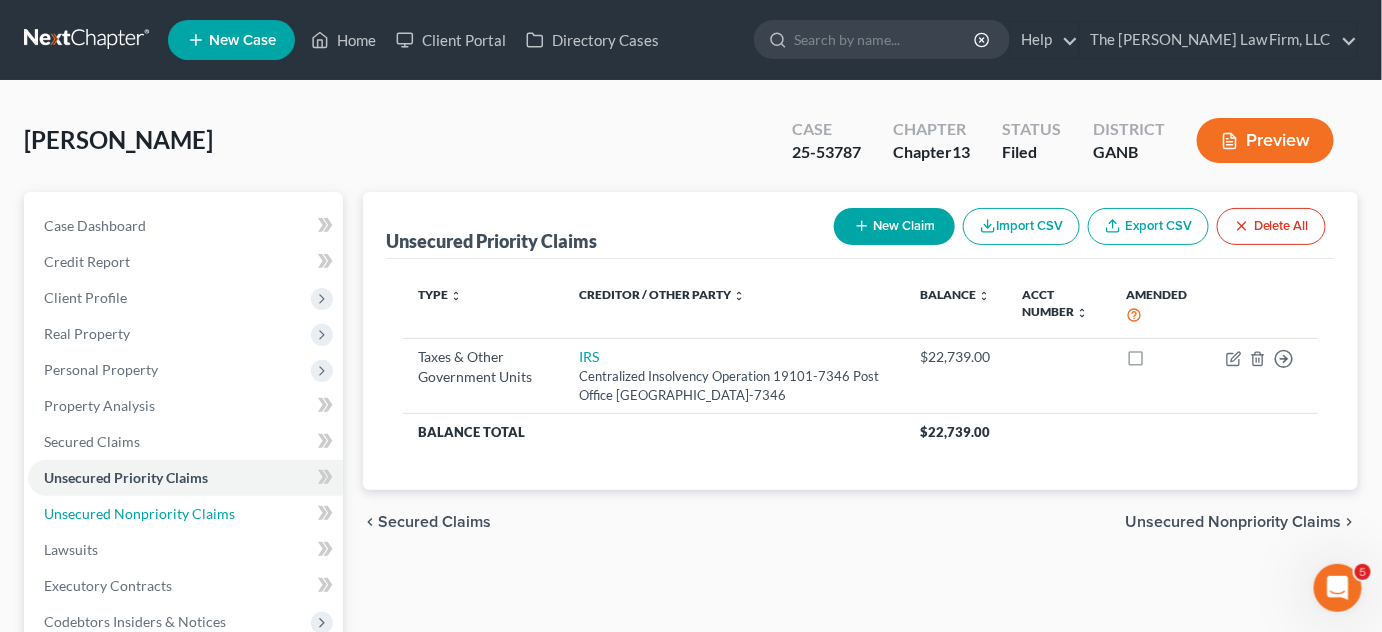 click on "Unsecured Nonpriority Claims" at bounding box center [139, 513] 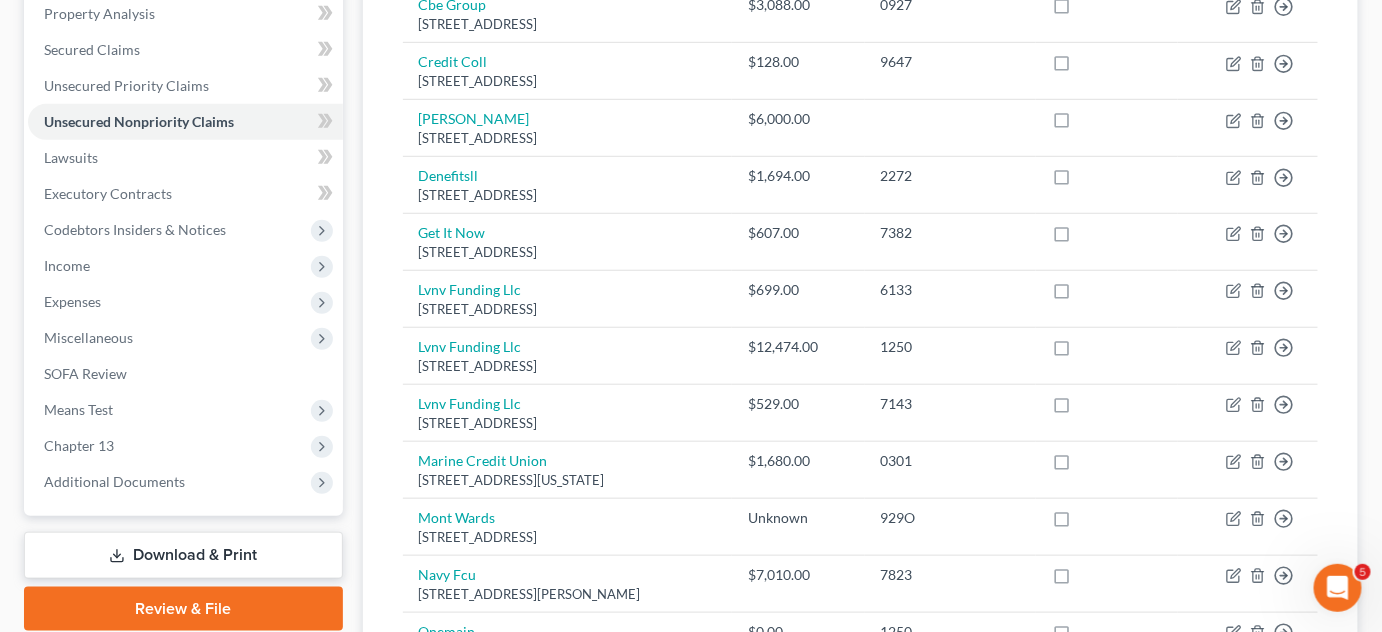 scroll, scrollTop: 641, scrollLeft: 0, axis: vertical 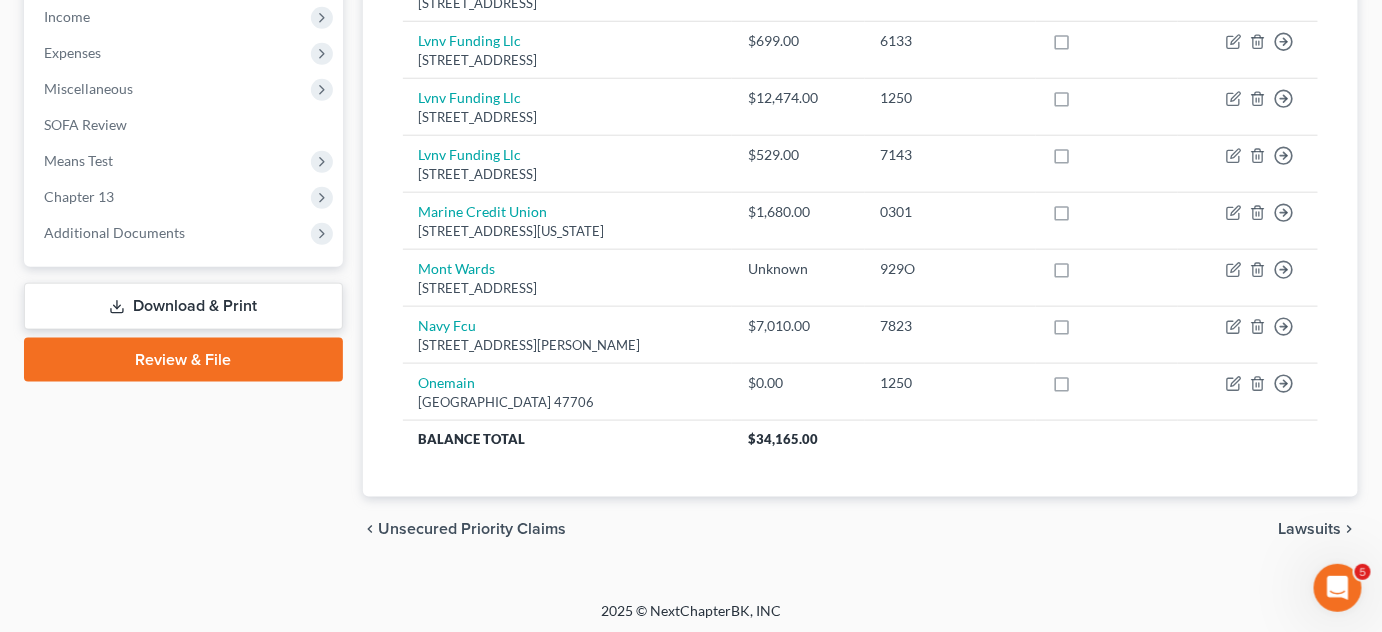 click on "Additional Documents" at bounding box center [185, 233] 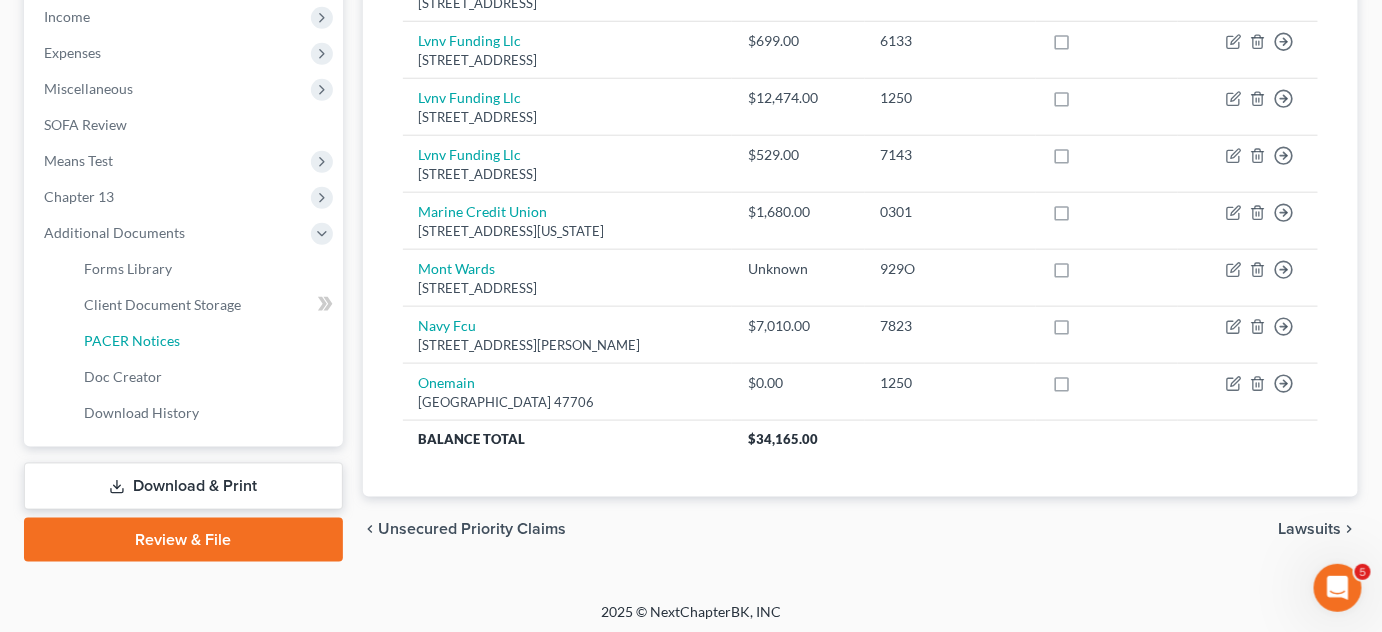 click on "PACER Notices" at bounding box center [132, 340] 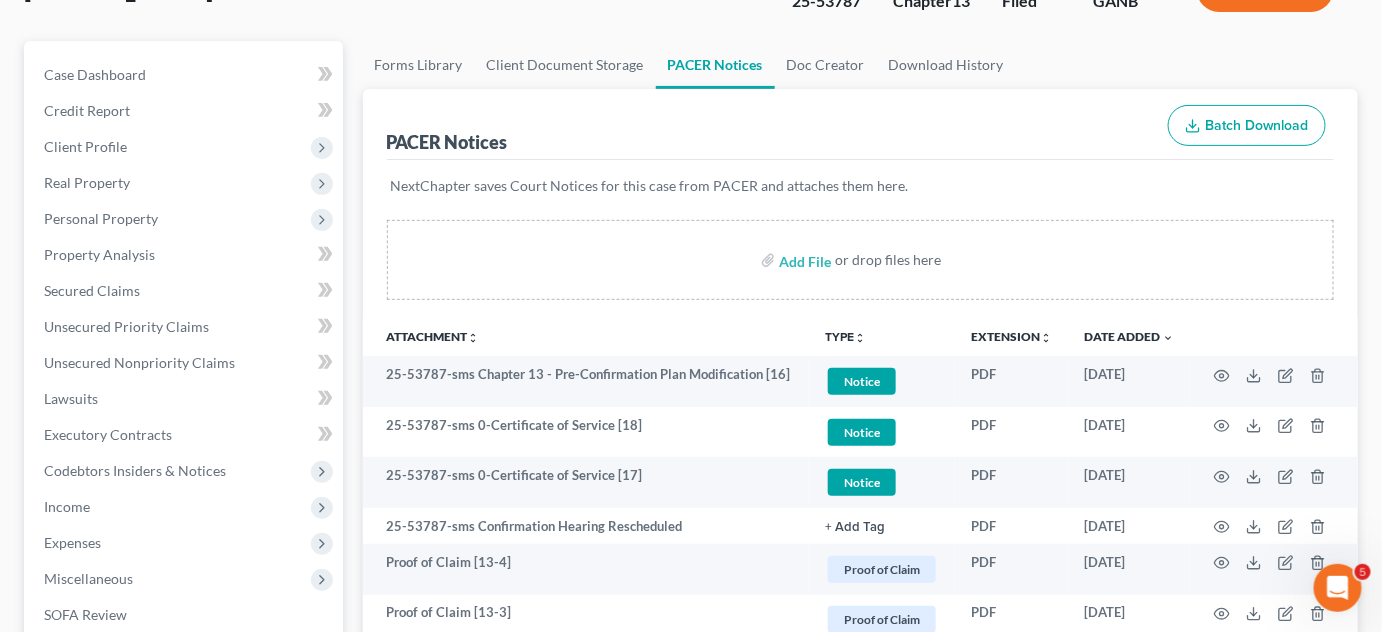 scroll, scrollTop: 303, scrollLeft: 0, axis: vertical 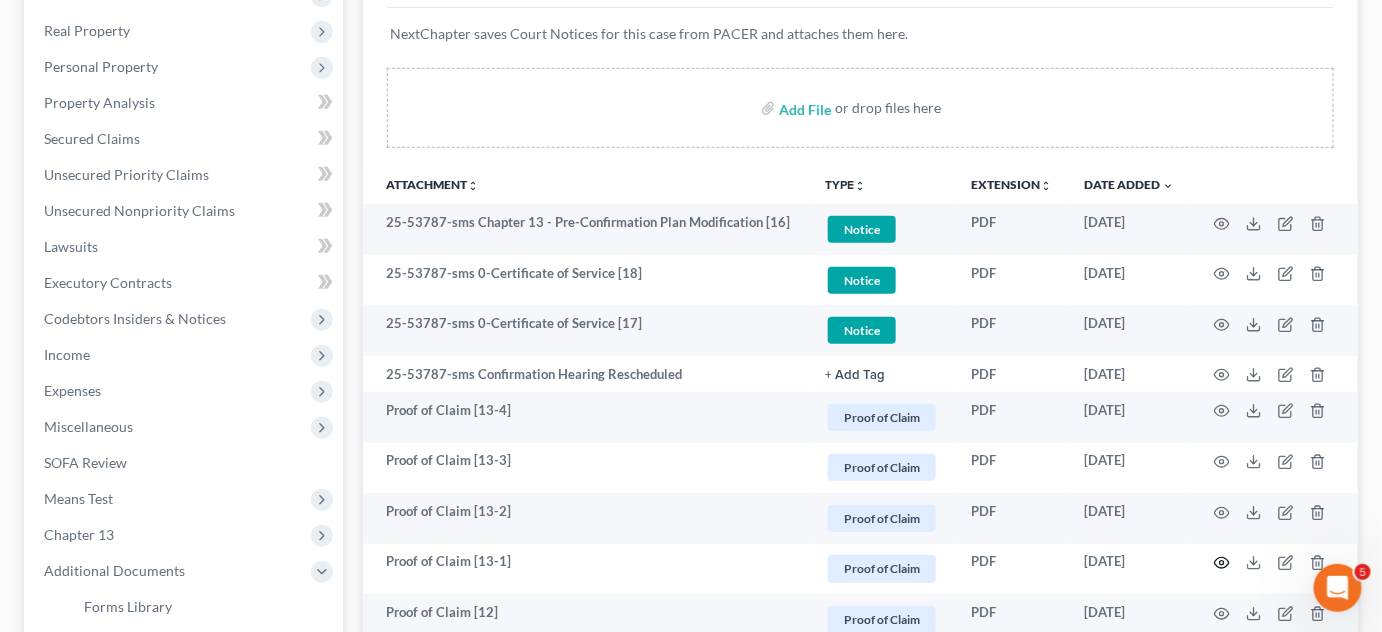click 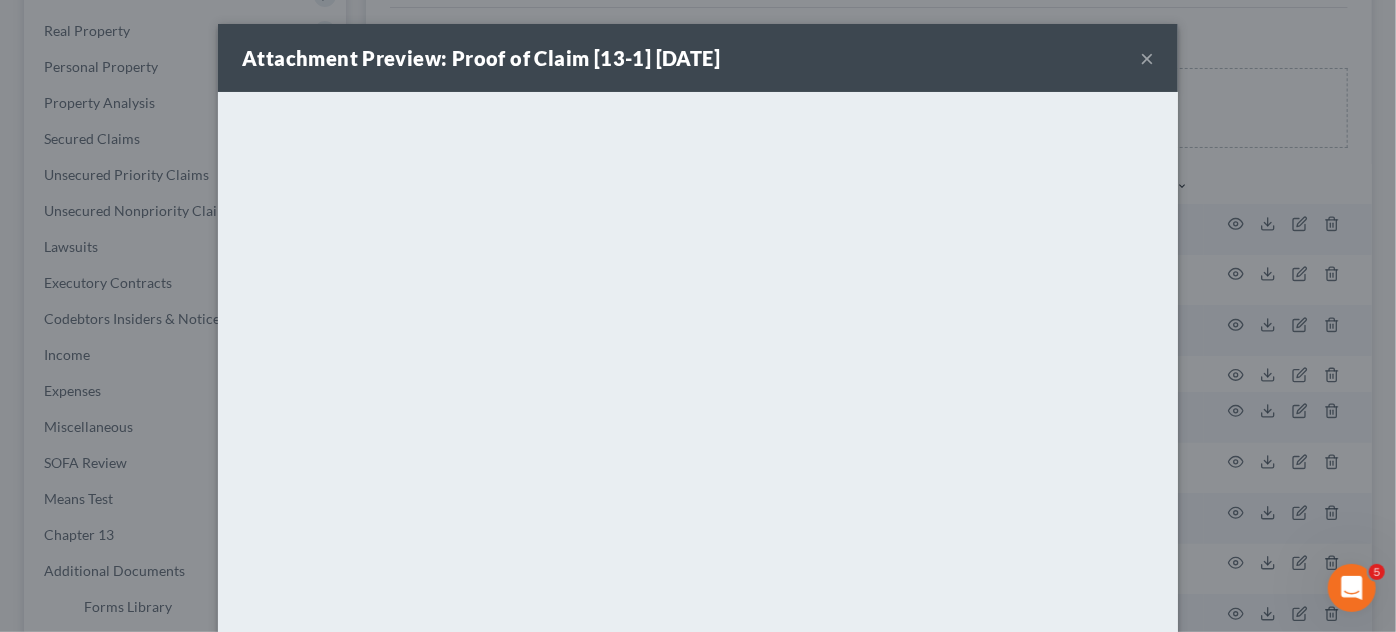 click on "×" at bounding box center [1147, 58] 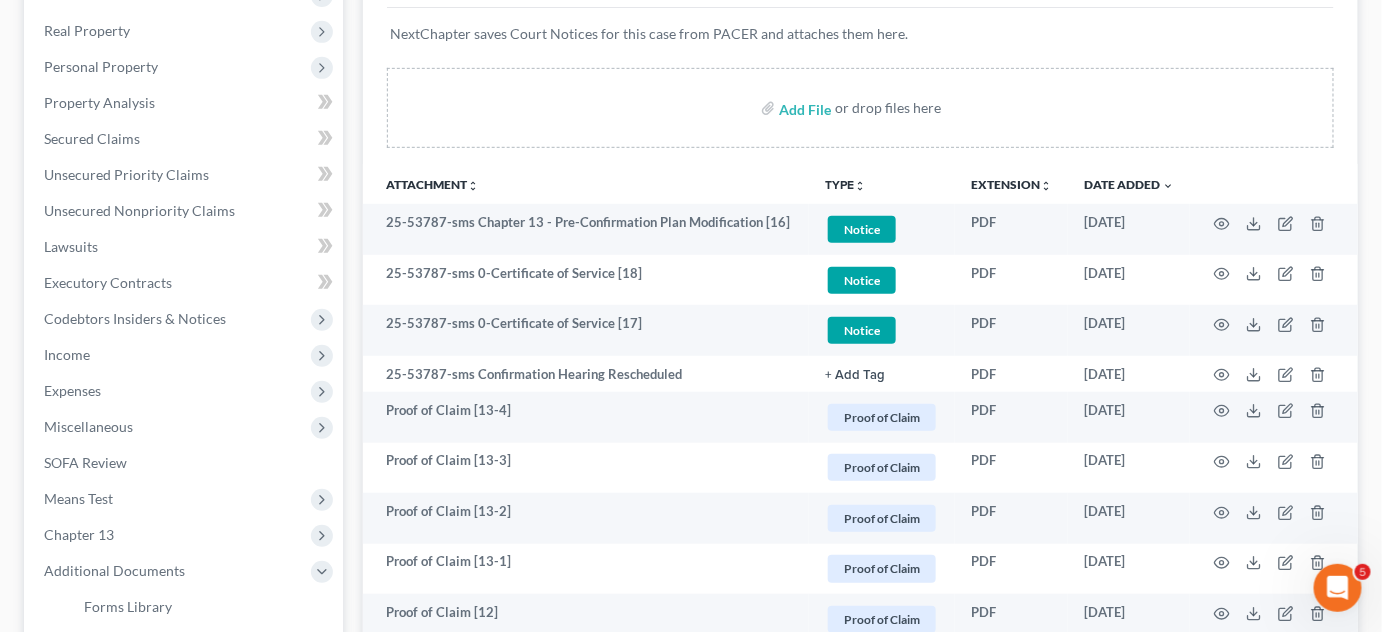 scroll, scrollTop: 454, scrollLeft: 0, axis: vertical 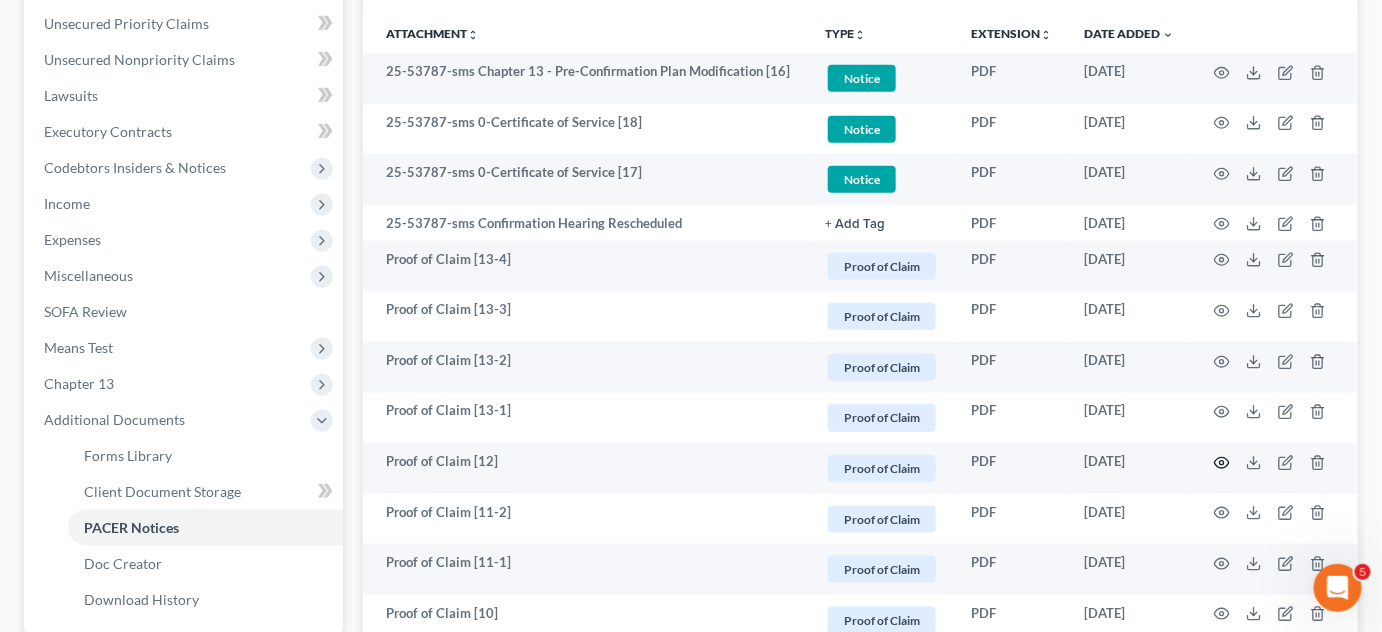 click 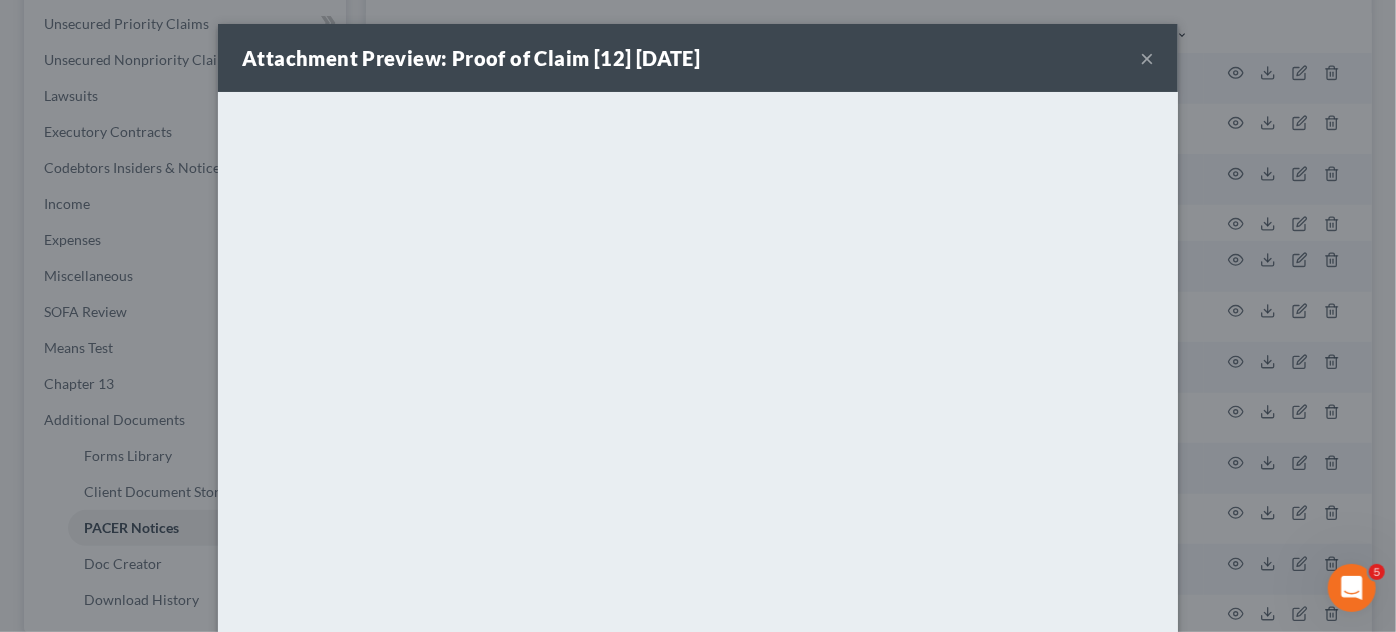 click on "Attachment Preview: Proof of Claim [12] [DATE] ×
<object ng-attr-data='[URL][DOMAIN_NAME]' type='application/pdf' width='100%' height='650px'></object>
<p><a href='[URL][DOMAIN_NAME]' target='_blank'>Click here</a> to open in a new window.</p>
Download" at bounding box center (698, 316) 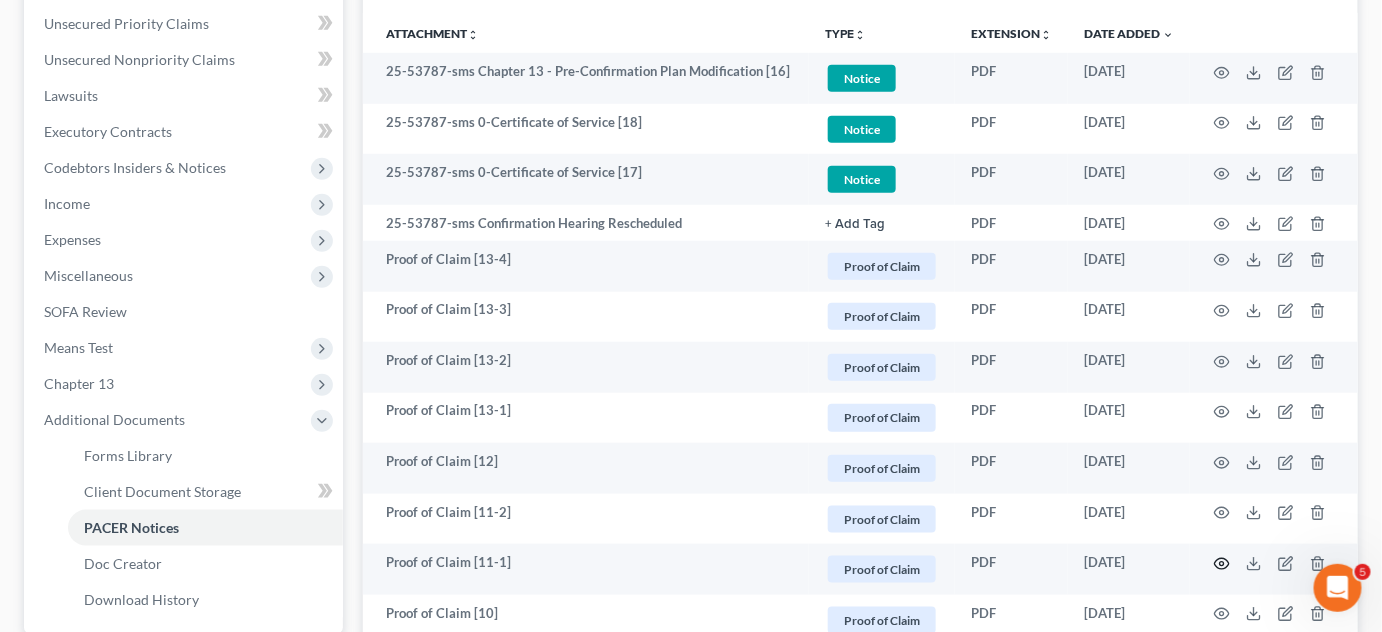 click 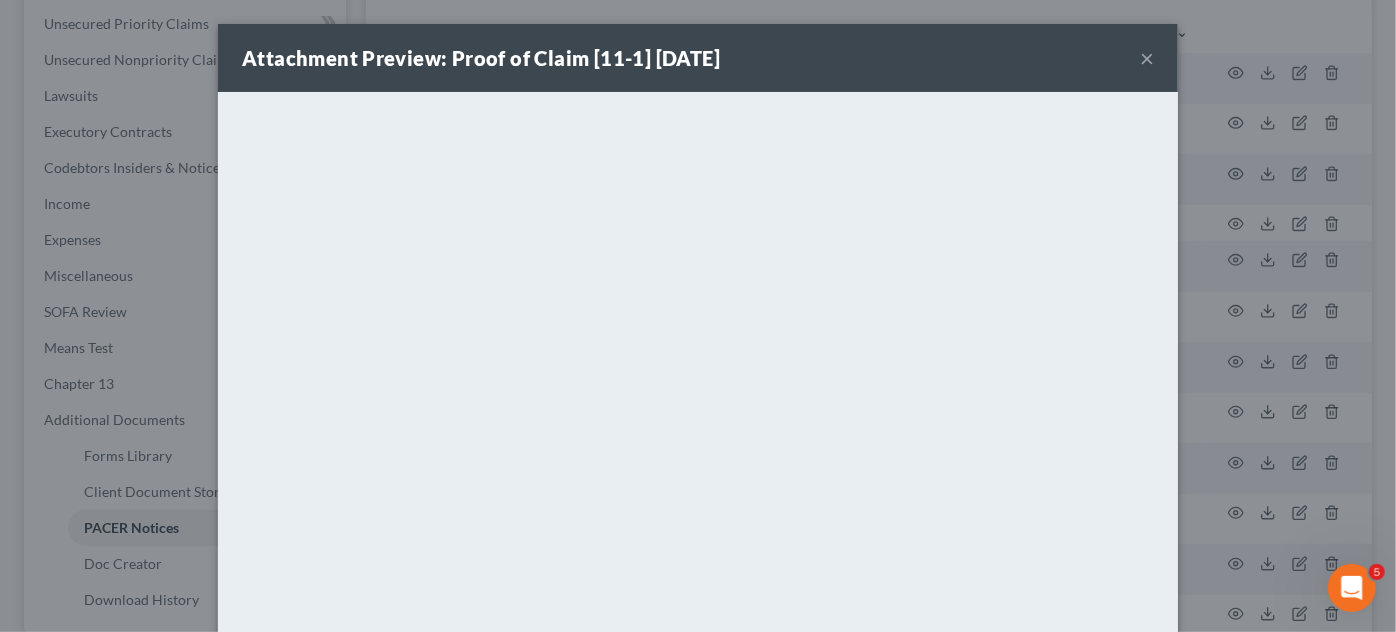 click on "Attachment Preview: Proof of Claim [11-1] [DATE] ×
<object ng-attr-data='[URL][DOMAIN_NAME]' type='application/pdf' width='100%' height='650px'></object>
<p><a href='[URL][DOMAIN_NAME]' target='_blank'>Click here</a> to open in a new window.</p>
Download" at bounding box center [698, 316] 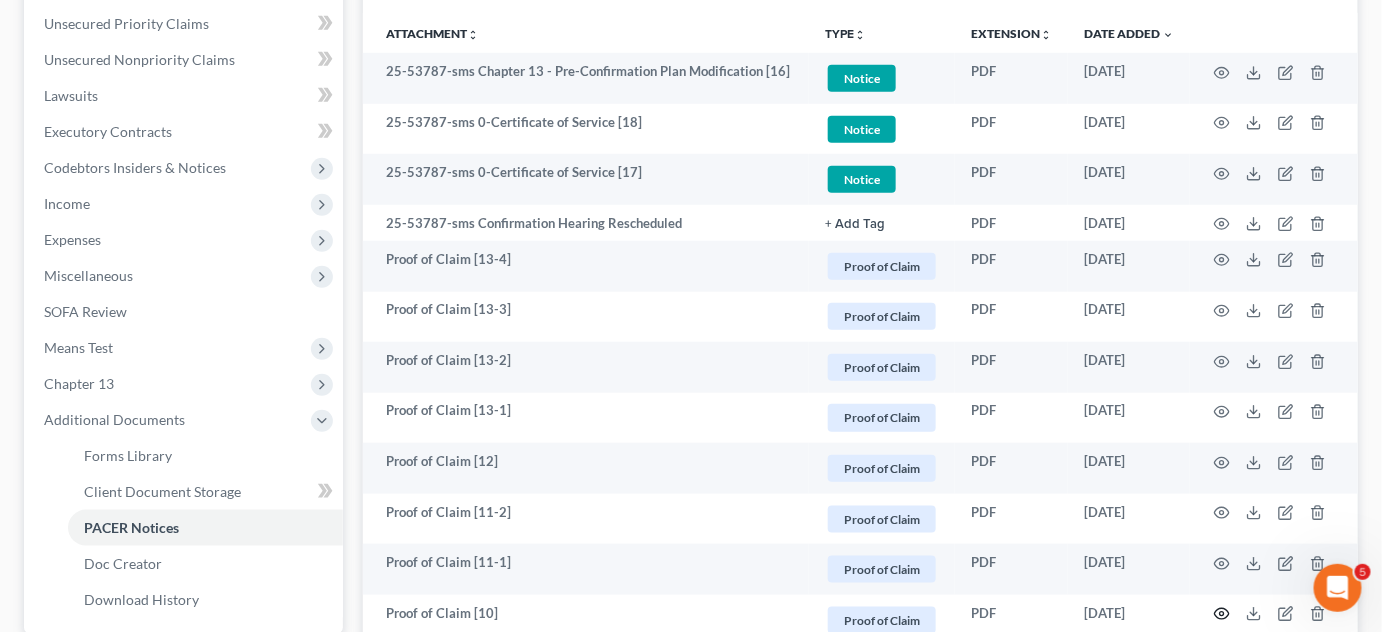 click 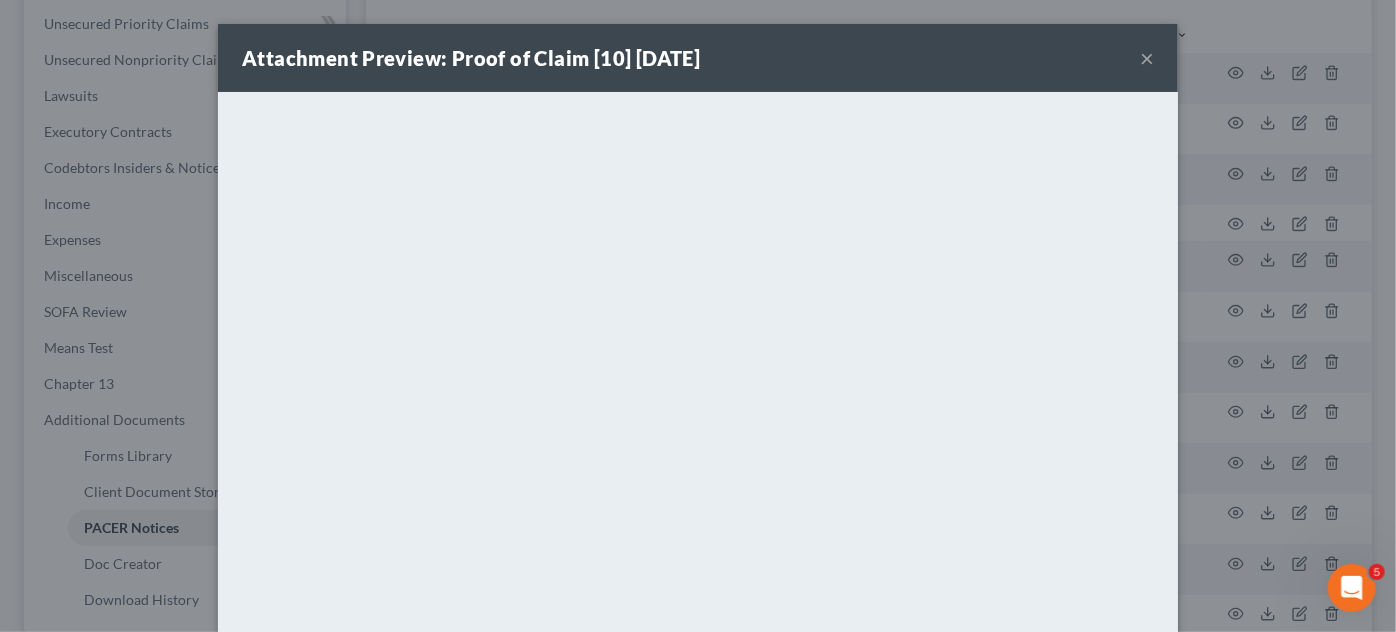 click on "Attachment Preview: Proof of Claim [10] [DATE] ×
<object ng-attr-data='[URL][DOMAIN_NAME]' type='application/pdf' width='100%' height='650px'></object>
<p><a href='[URL][DOMAIN_NAME]' target='_blank'>Click here</a> to open in a new window.</p>
Download" at bounding box center (698, 316) 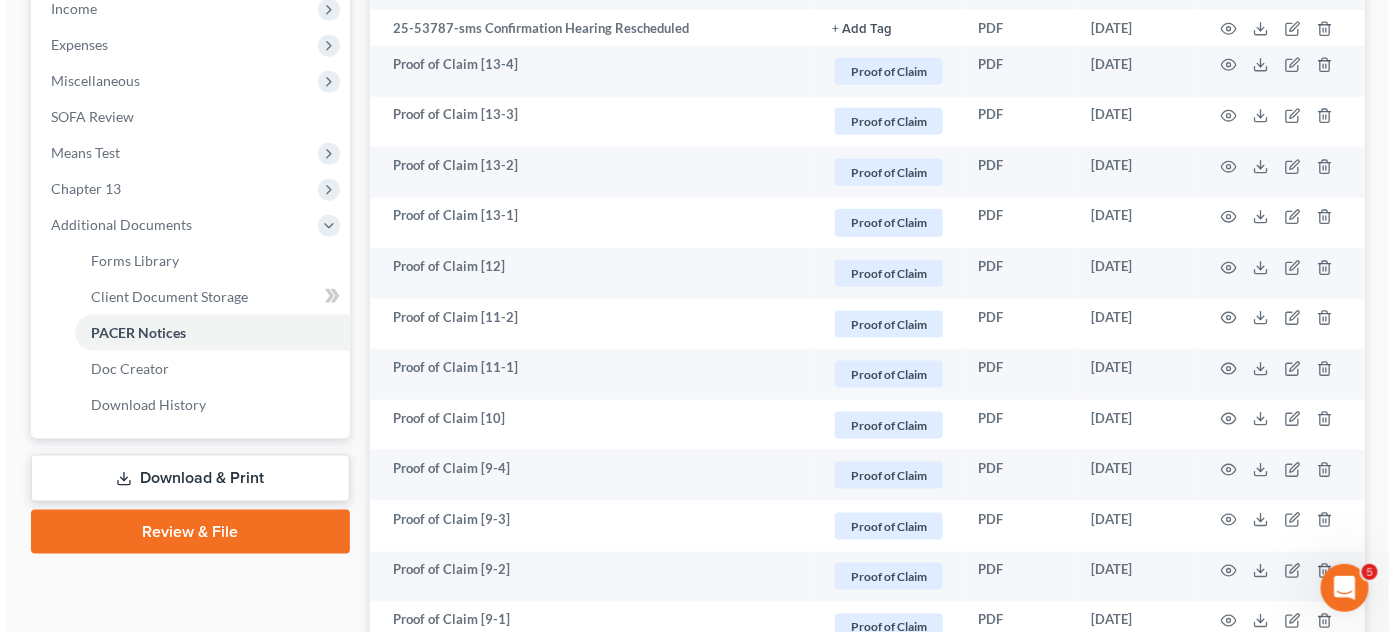 scroll, scrollTop: 757, scrollLeft: 0, axis: vertical 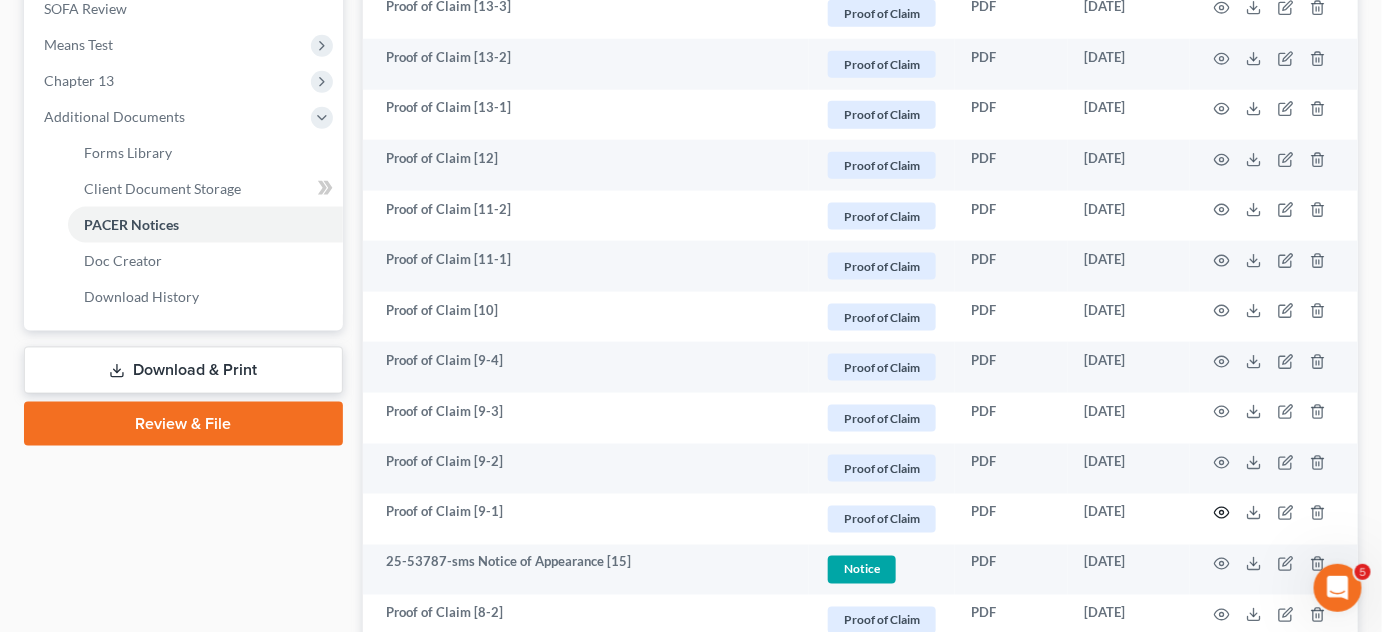 click 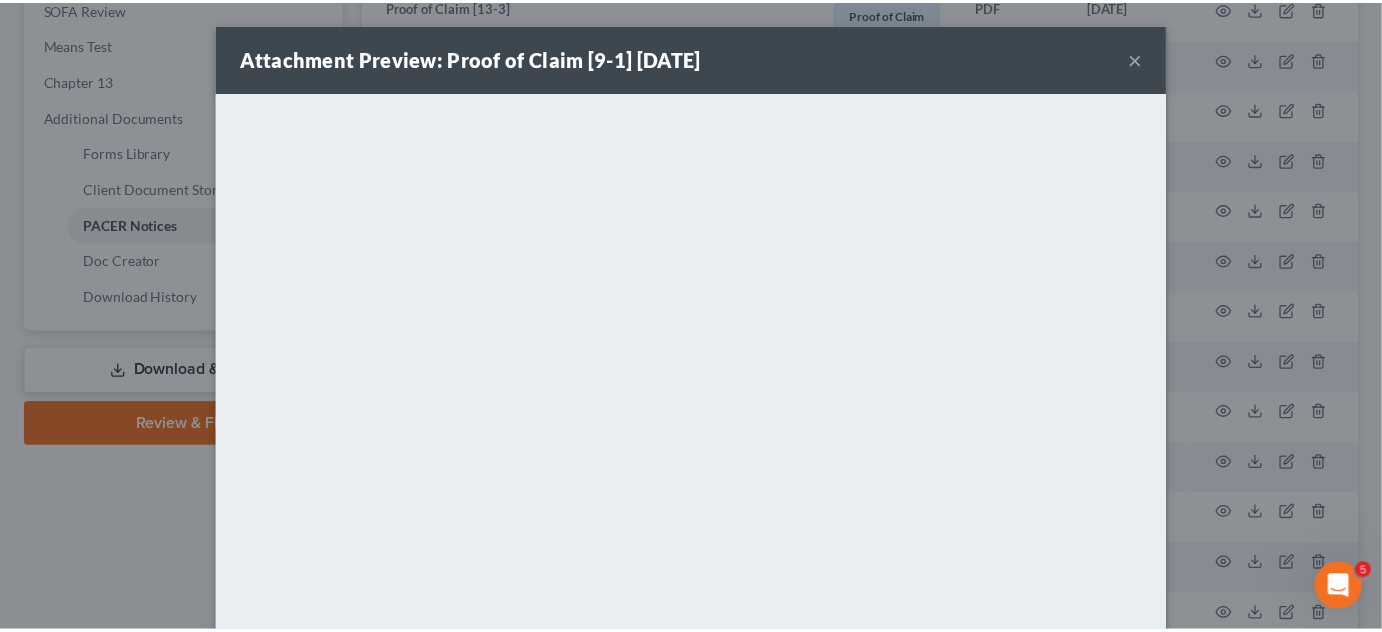 scroll, scrollTop: 151, scrollLeft: 0, axis: vertical 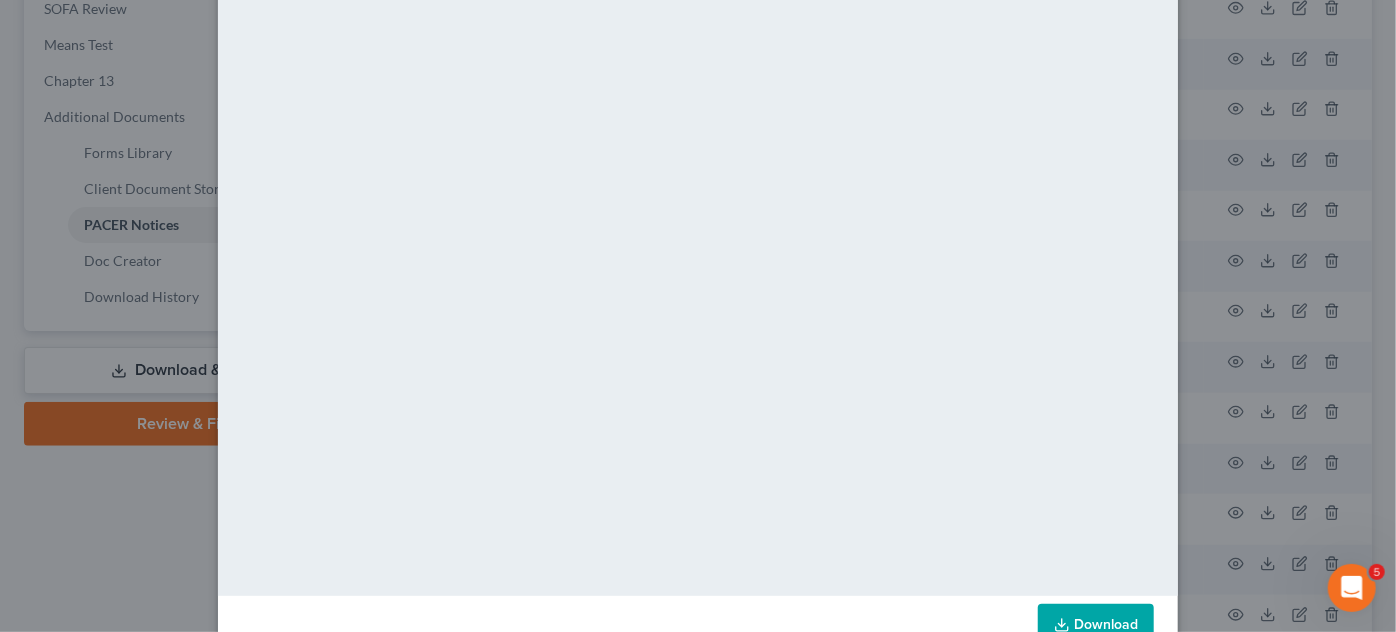 click on "Attachment Preview: Proof of Claim [9-1] [DATE] ×
<object ng-attr-data='[URL][DOMAIN_NAME]' type='application/pdf' width='100%' height='650px'></object>
<p><a href='[URL][DOMAIN_NAME]' target='_blank'>Click here</a> to open in a new window.</p>
Download" at bounding box center [698, 316] 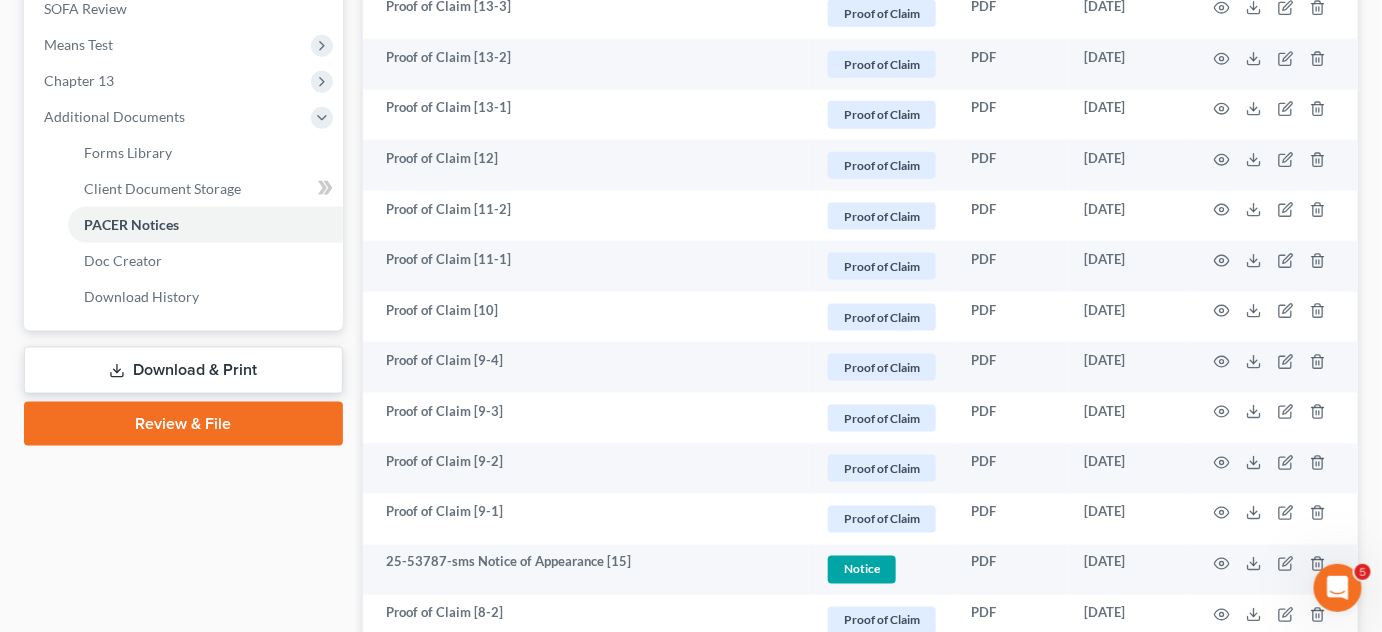scroll, scrollTop: 1060, scrollLeft: 0, axis: vertical 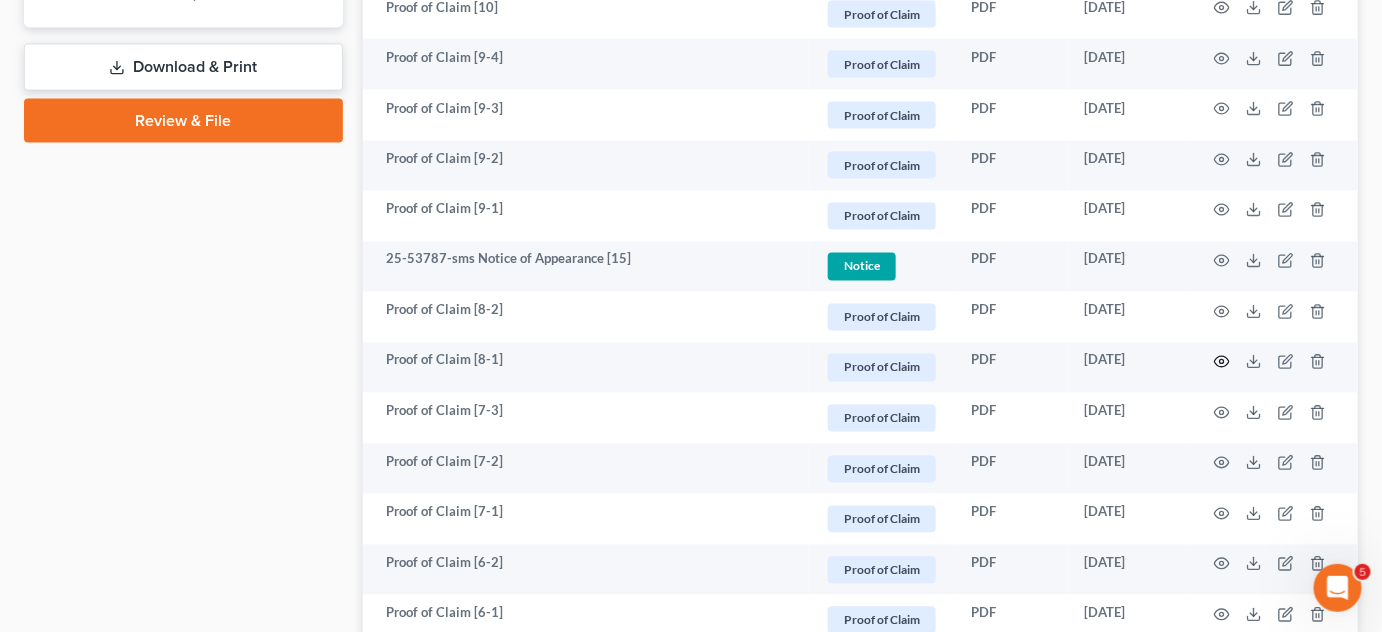 click 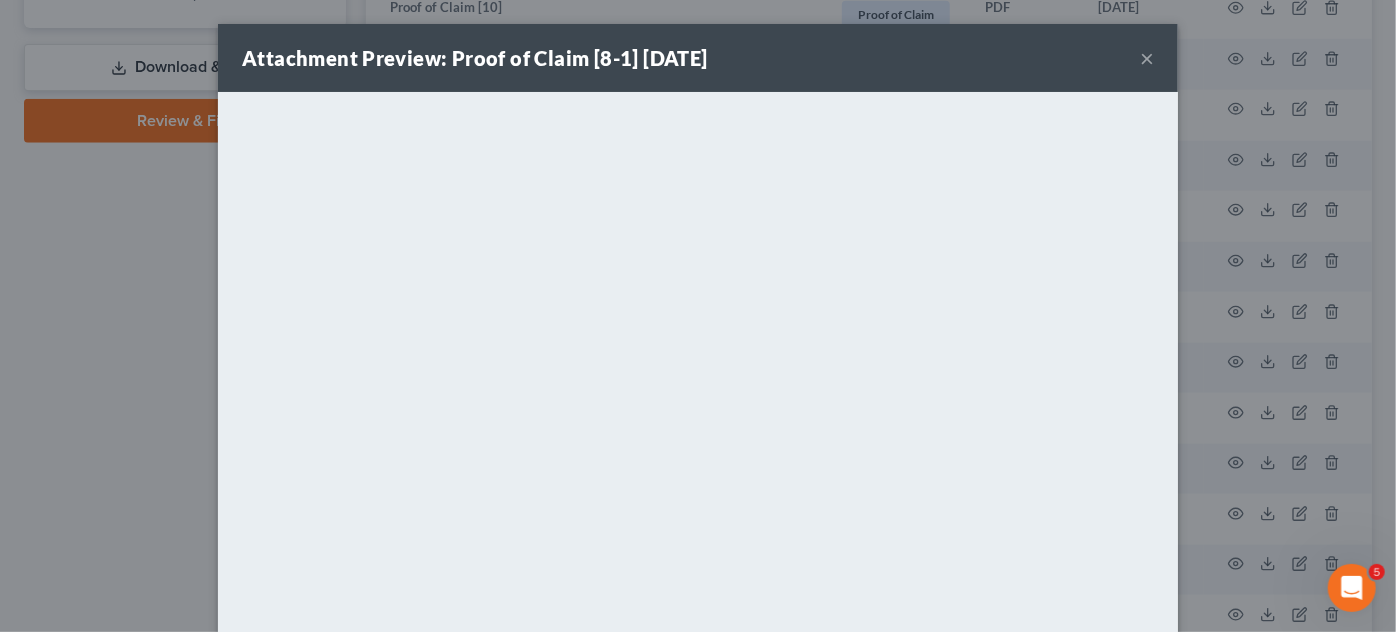 click on "Attachment Preview: Proof of Claim [8-1] [DATE] ×
<object ng-attr-data='[URL][DOMAIN_NAME]' type='application/pdf' width='100%' height='650px'></object>
<p><a href='[URL][DOMAIN_NAME]' target='_blank'>Click here</a> to open in a new window.</p>
Download" at bounding box center (698, 316) 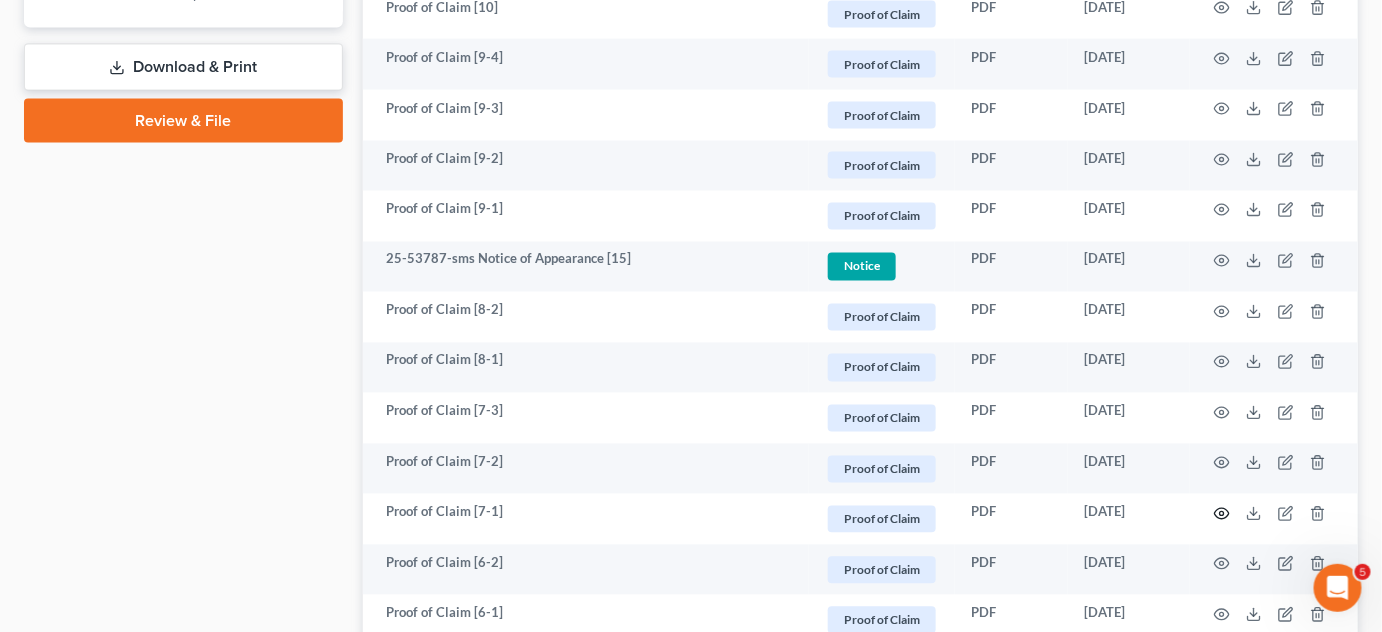 click 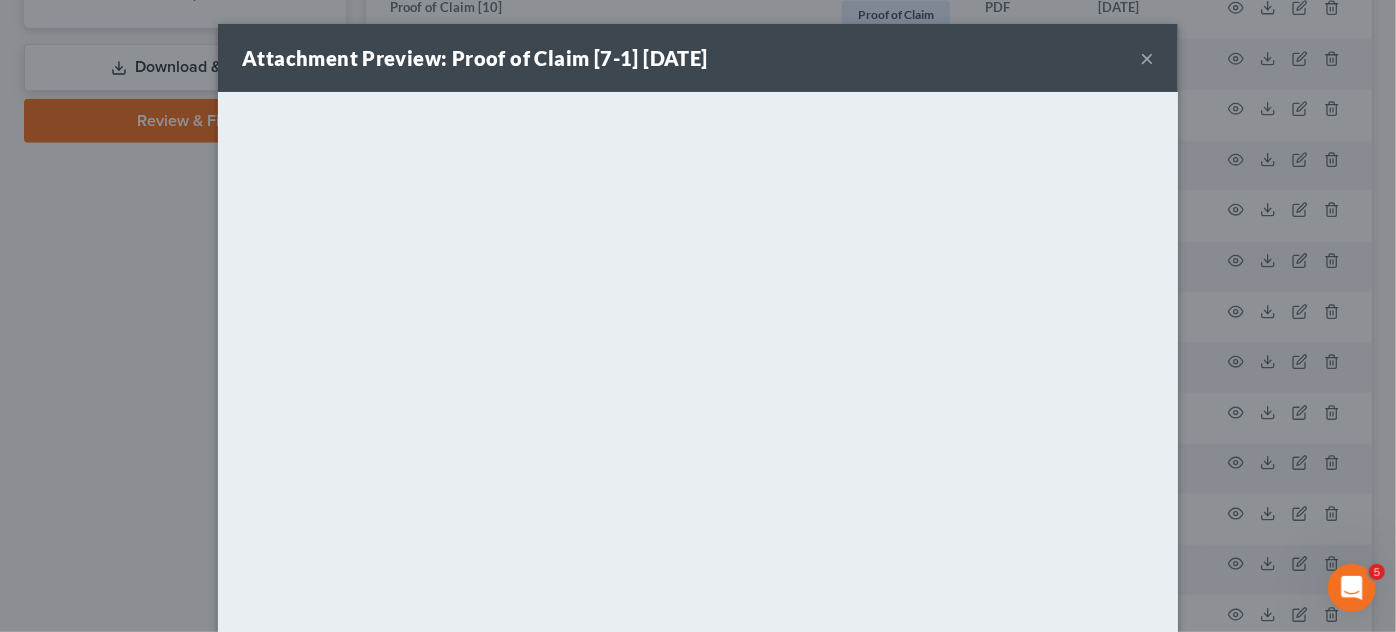 click on "Attachment Preview: Proof of Claim [7-1] [DATE] ×
<object ng-attr-data='[URL][DOMAIN_NAME]' type='application/pdf' width='100%' height='650px'></object>
<p><a href='[URL][DOMAIN_NAME]' target='_blank'>Click here</a> to open in a new window.</p>
Download" at bounding box center (698, 316) 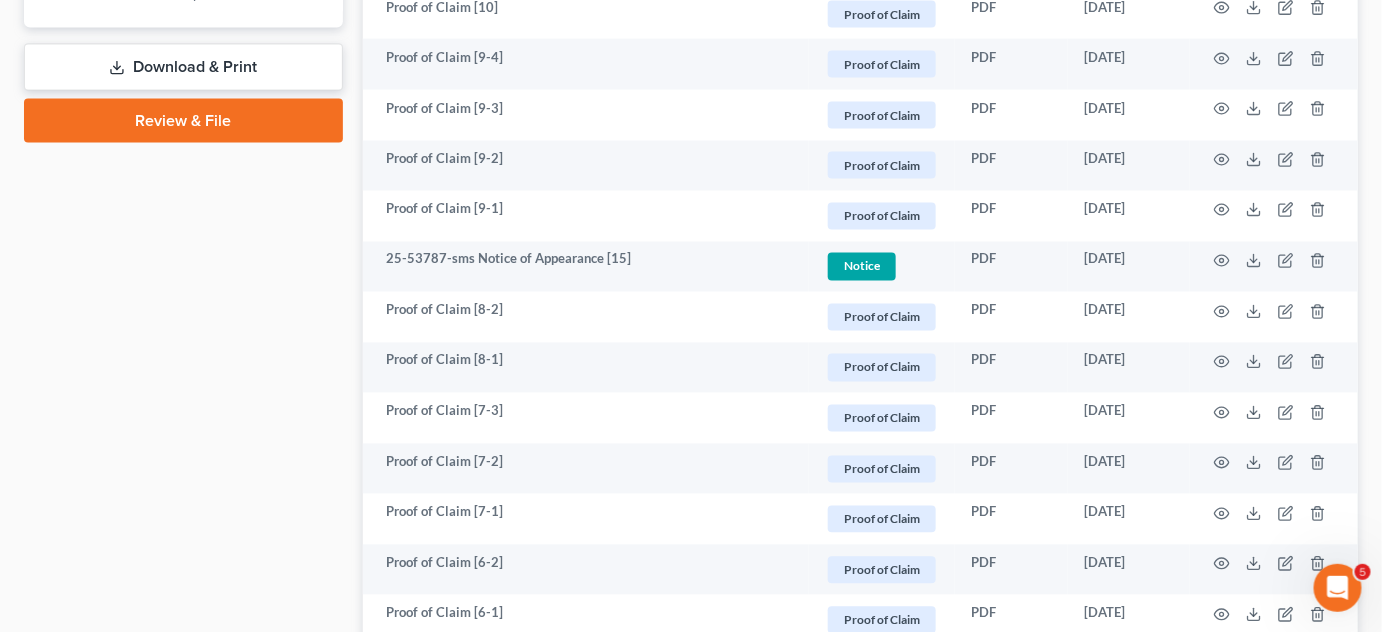scroll, scrollTop: 1363, scrollLeft: 0, axis: vertical 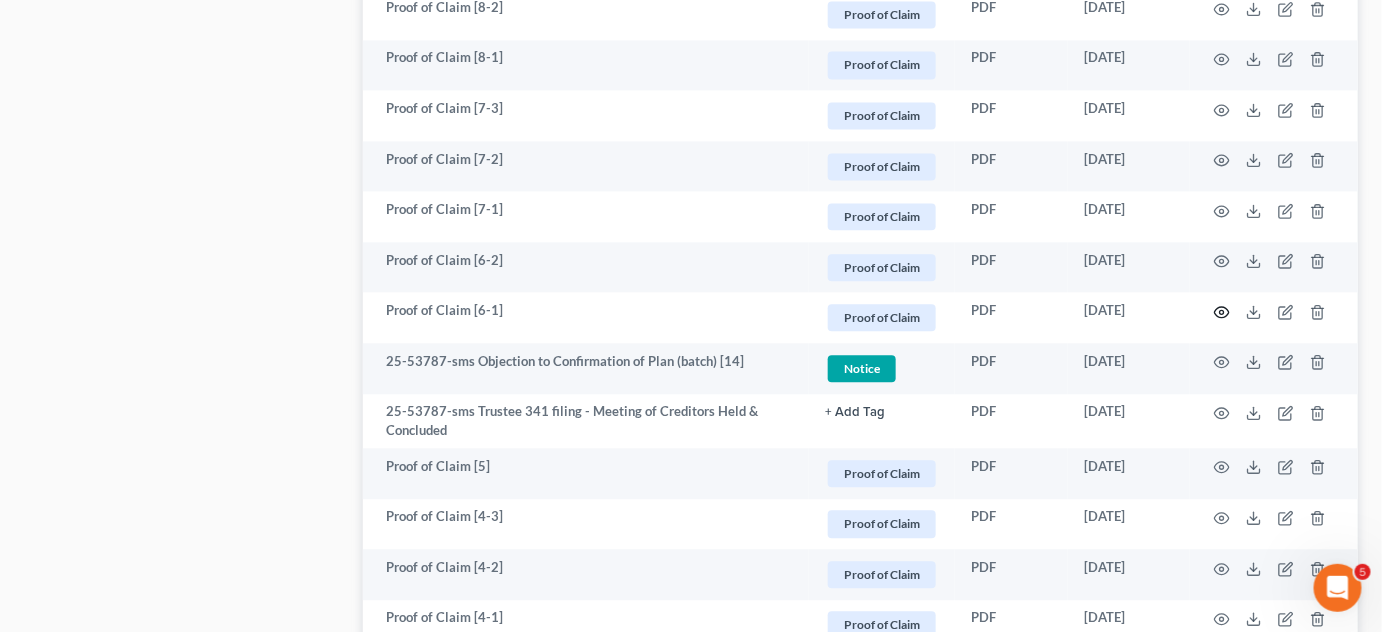 click 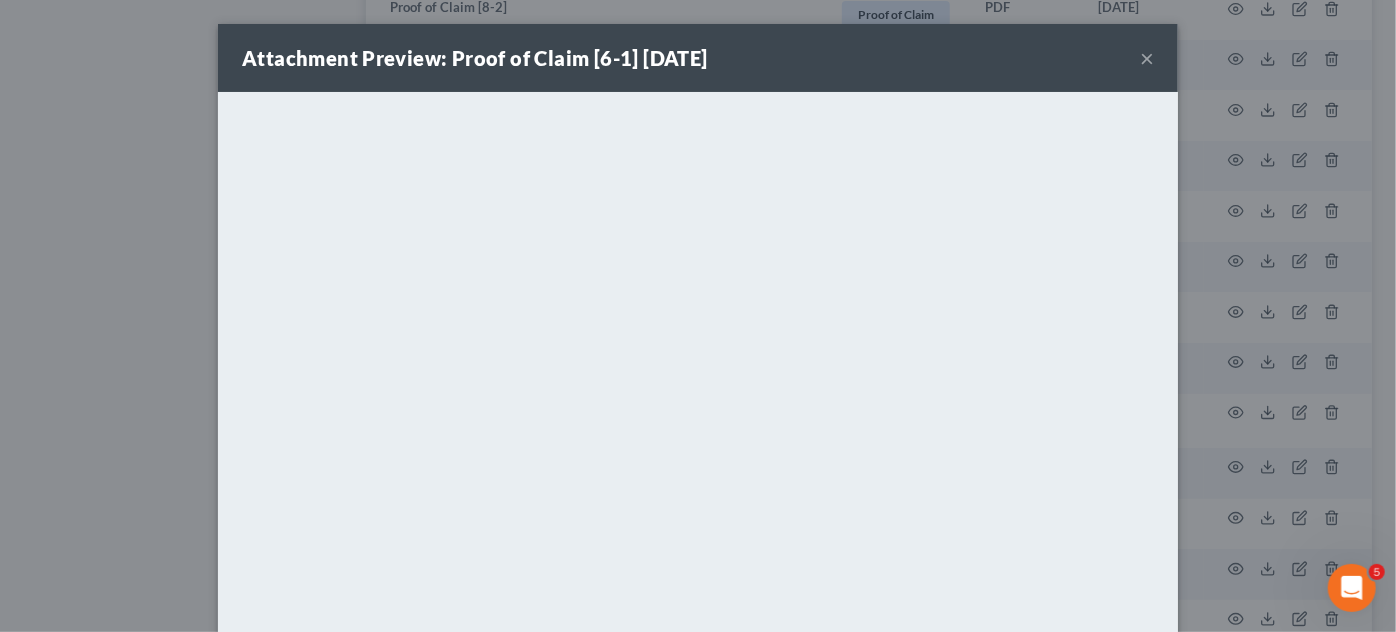 click on "Attachment Preview: Proof of Claim [6-1] [DATE] ×
<object ng-attr-data='[URL][DOMAIN_NAME]' type='application/pdf' width='100%' height='650px'></object>
<p><a href='[URL][DOMAIN_NAME]' target='_blank'>Click here</a> to open in a new window.</p>
Download" at bounding box center [698, 316] 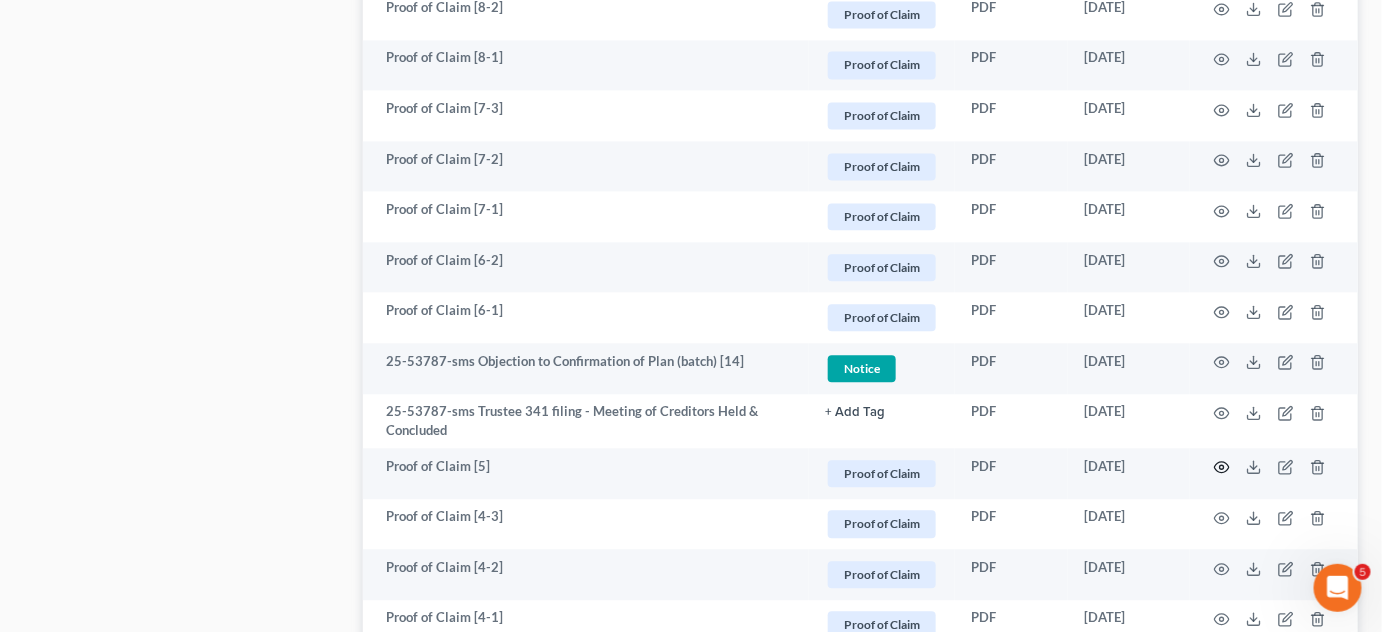 click 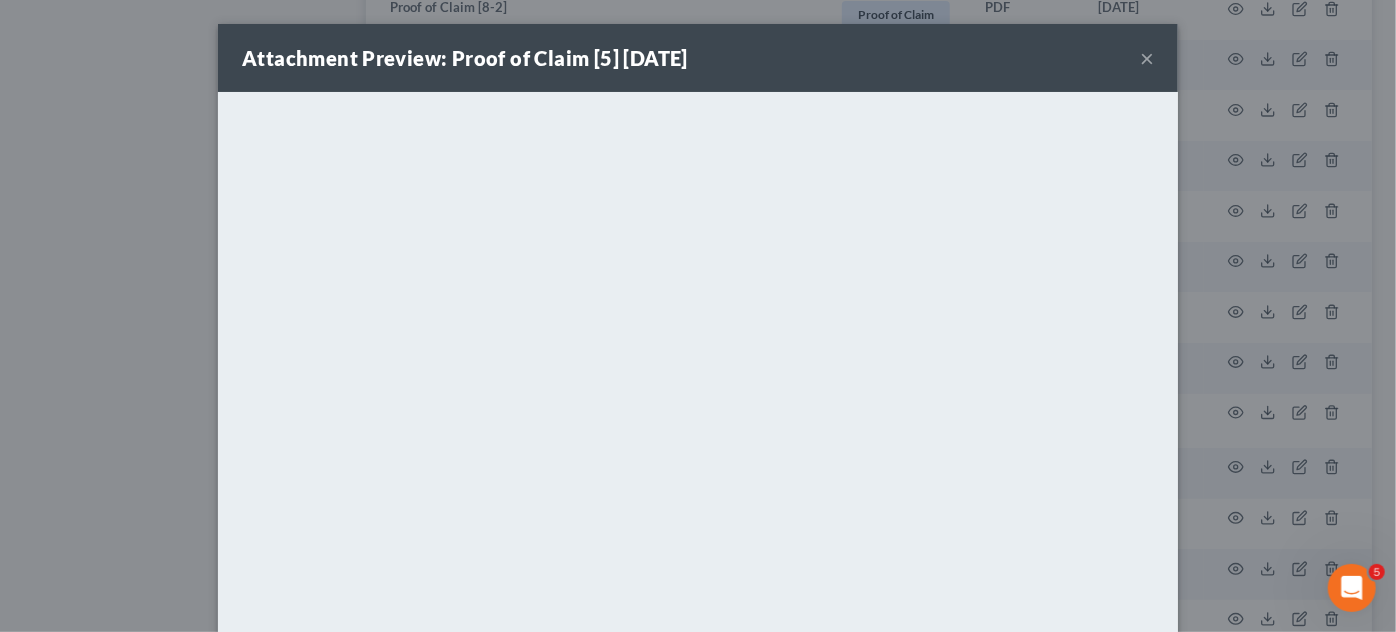 click on "Attachment Preview: Proof of Claim [5] [DATE] ×
<object ng-attr-data='[URL][DOMAIN_NAME]' type='application/pdf' width='100%' height='650px'></object>
<p><a href='[URL][DOMAIN_NAME]' target='_blank'>Click here</a> to open in a new window.</p>
Download" at bounding box center [698, 316] 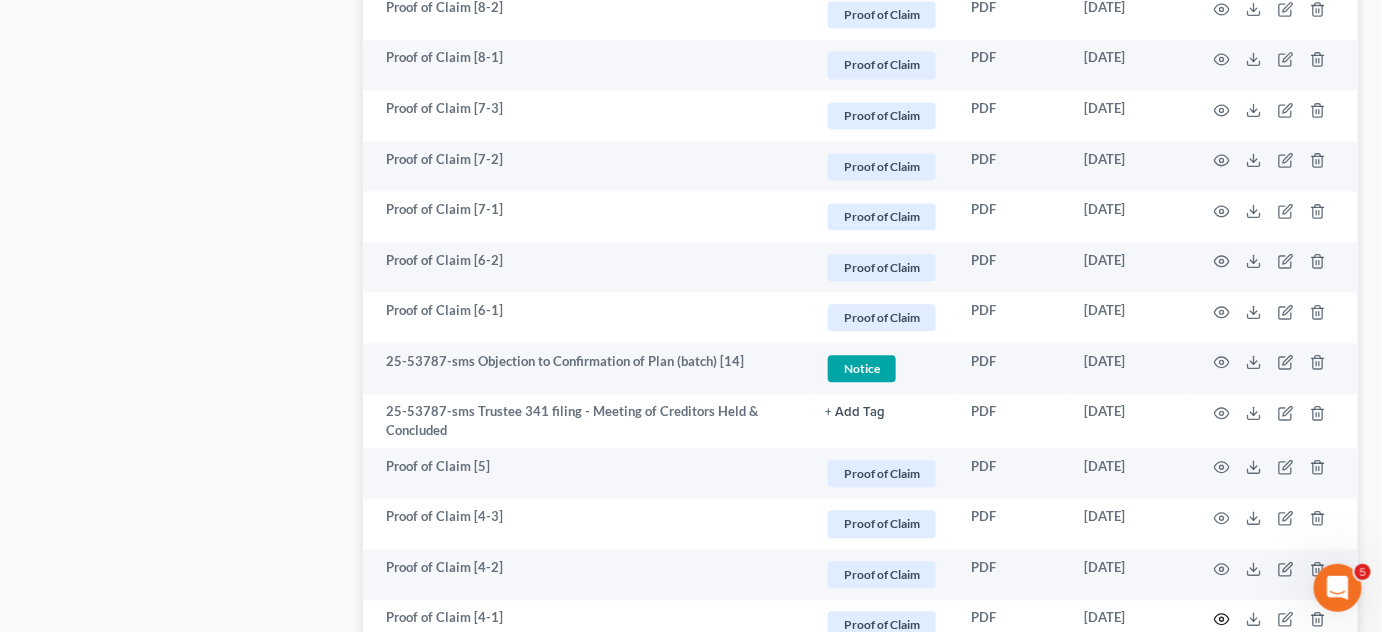click 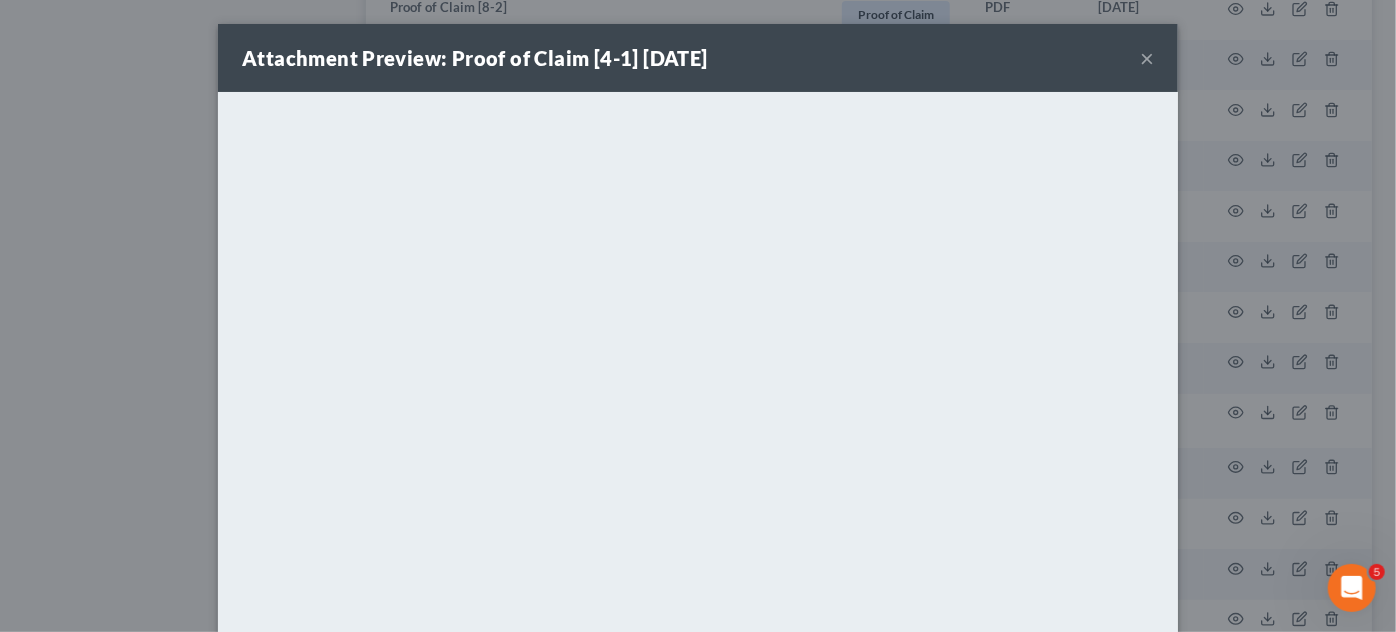 click on "Attachment Preview: Proof of Claim [4-1] [DATE] ×
<object ng-attr-data='[URL][DOMAIN_NAME]' type='application/pdf' width='100%' height='650px'></object>
<p><a href='[URL][DOMAIN_NAME]' target='_blank'>Click here</a> to open in a new window.</p>
Download" at bounding box center [698, 316] 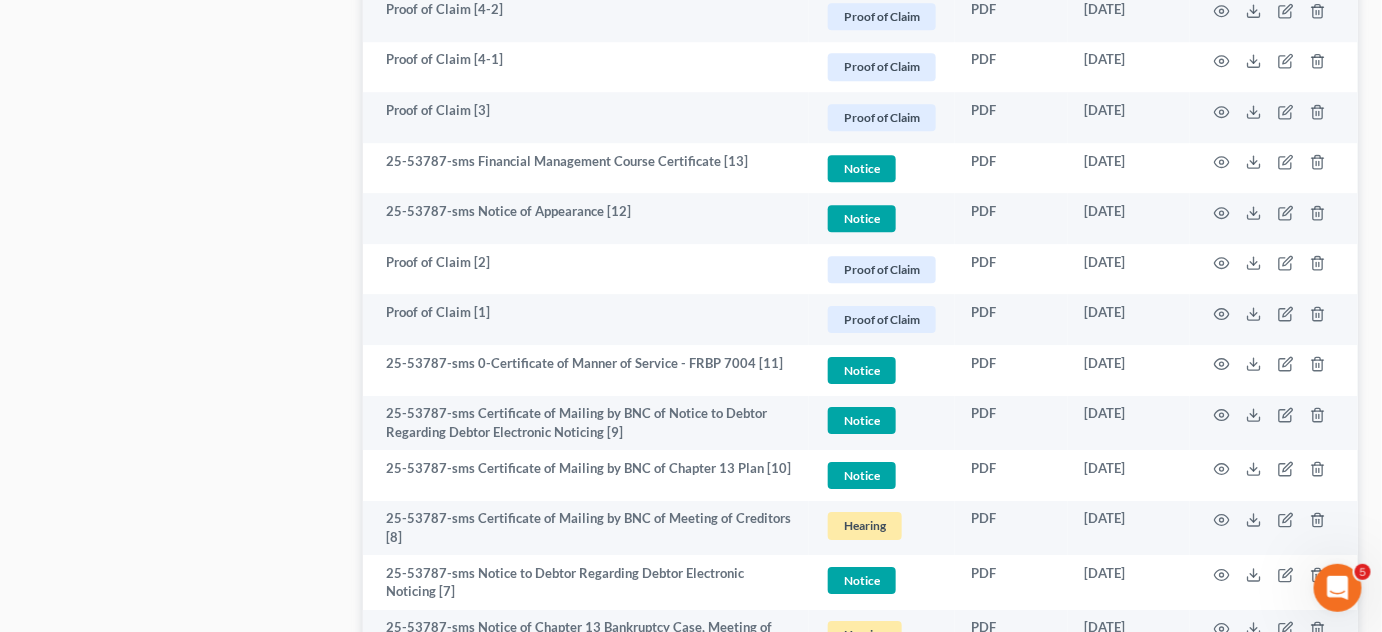 scroll, scrollTop: 1969, scrollLeft: 0, axis: vertical 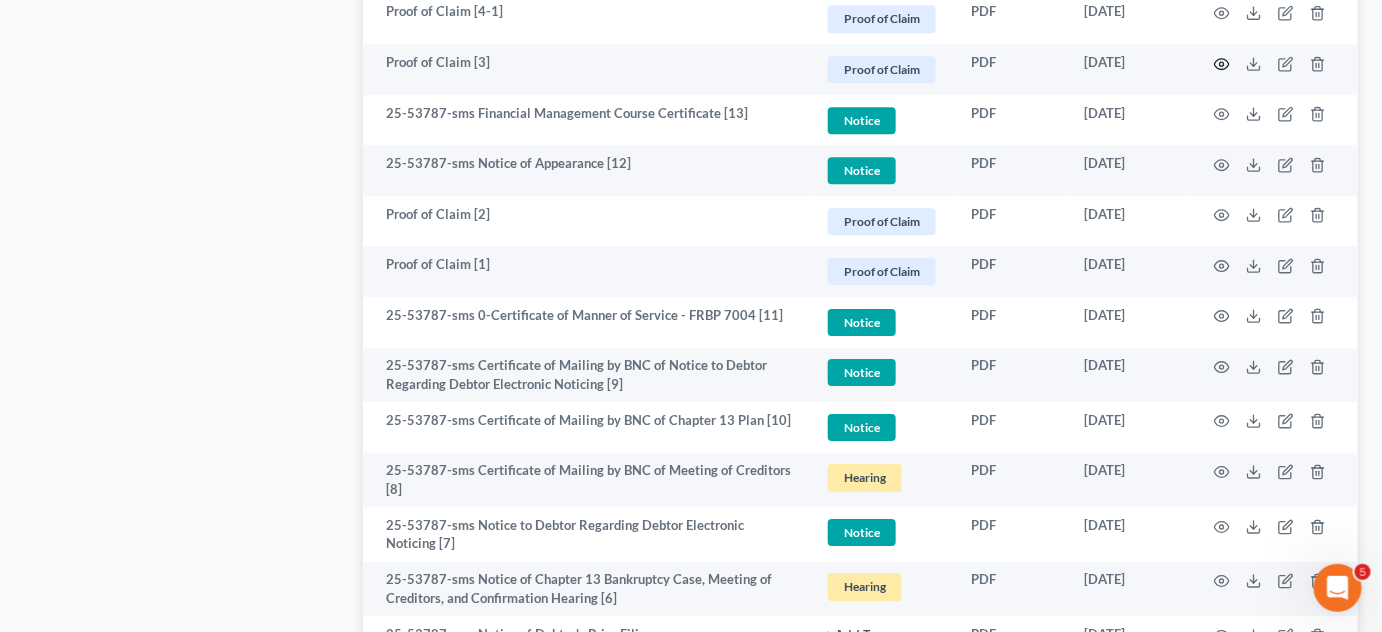 click 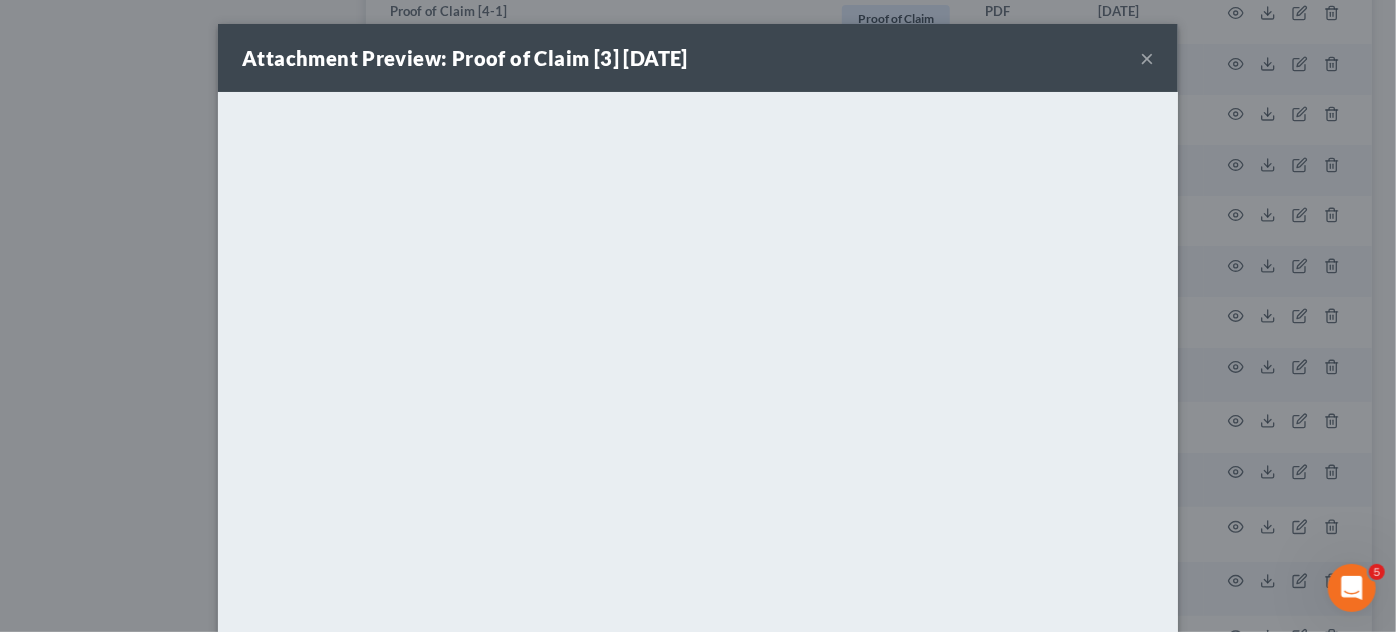 click on "Attachment Preview: Proof of Claim [3] [DATE] ×
<object ng-attr-data='[URL][DOMAIN_NAME]' type='application/pdf' width='100%' height='650px'></object>
<p><a href='[URL][DOMAIN_NAME]' target='_blank'>Click here</a> to open in a new window.</p>
Download" at bounding box center (698, 316) 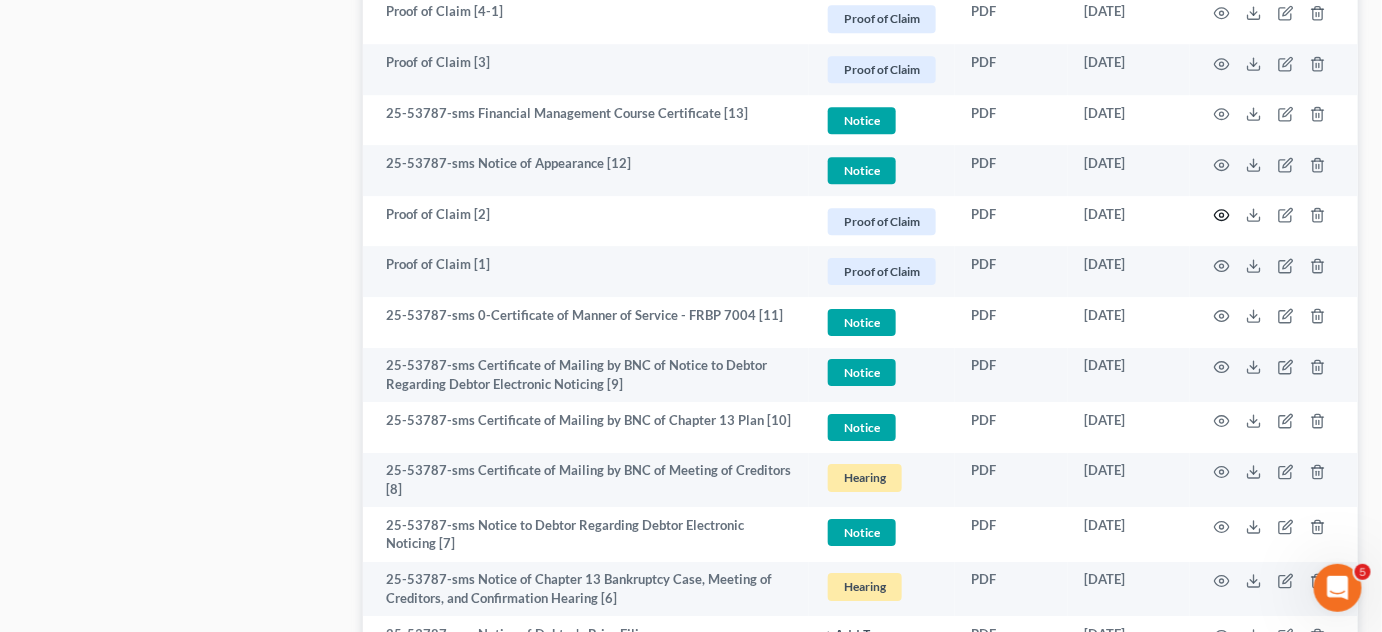 click 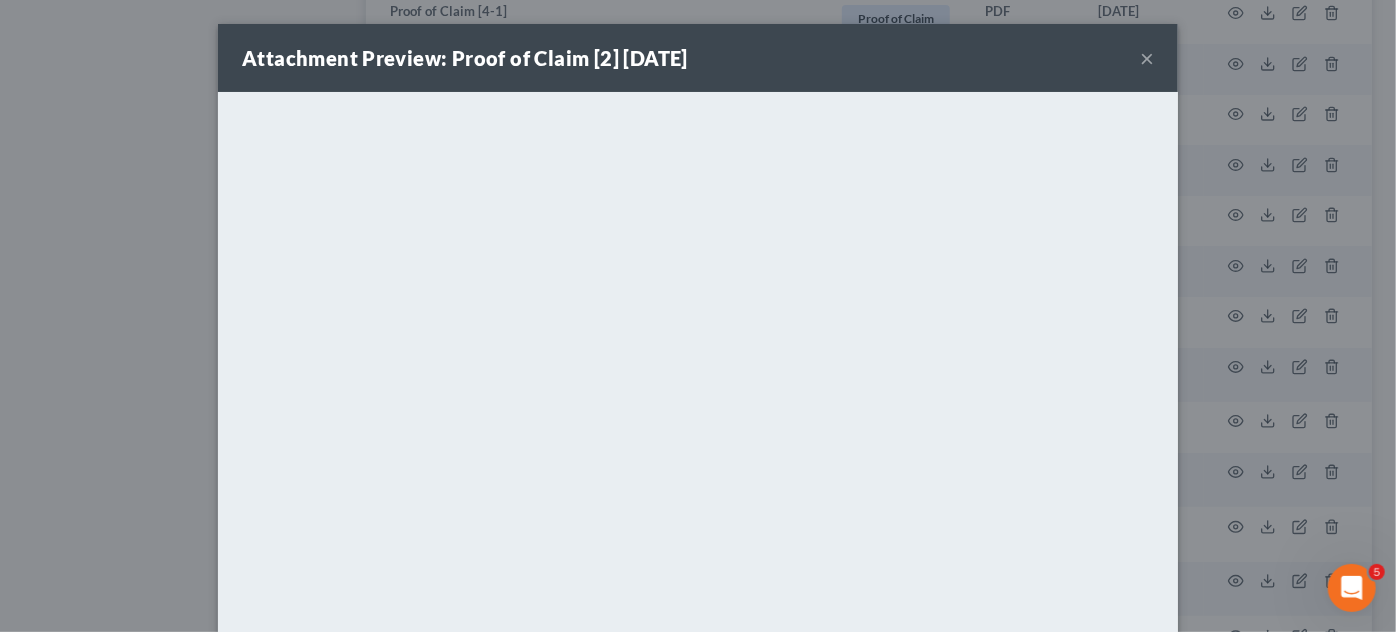 click on "Attachment Preview: Proof of Claim [2] [DATE] ×
<object ng-attr-data='[URL][DOMAIN_NAME]' type='application/pdf' width='100%' height='650px'></object>
<p><a href='[URL][DOMAIN_NAME]' target='_blank'>Click here</a> to open in a new window.</p>
Download" at bounding box center (698, 316) 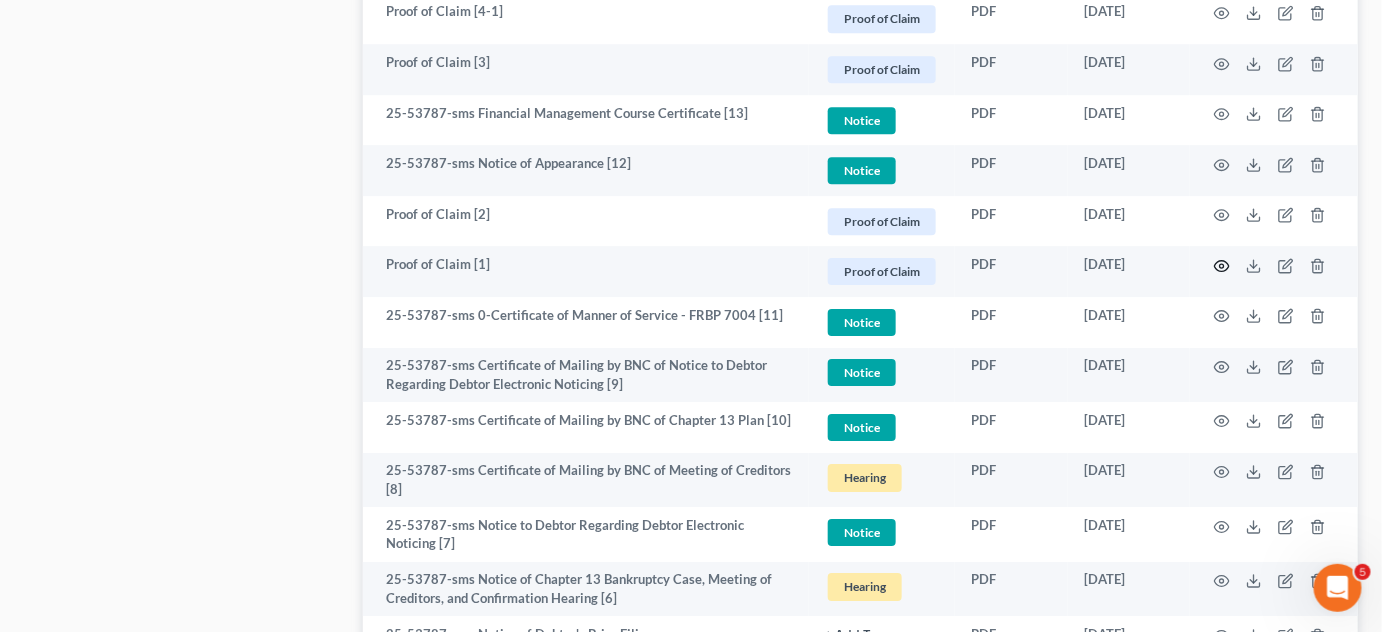 click 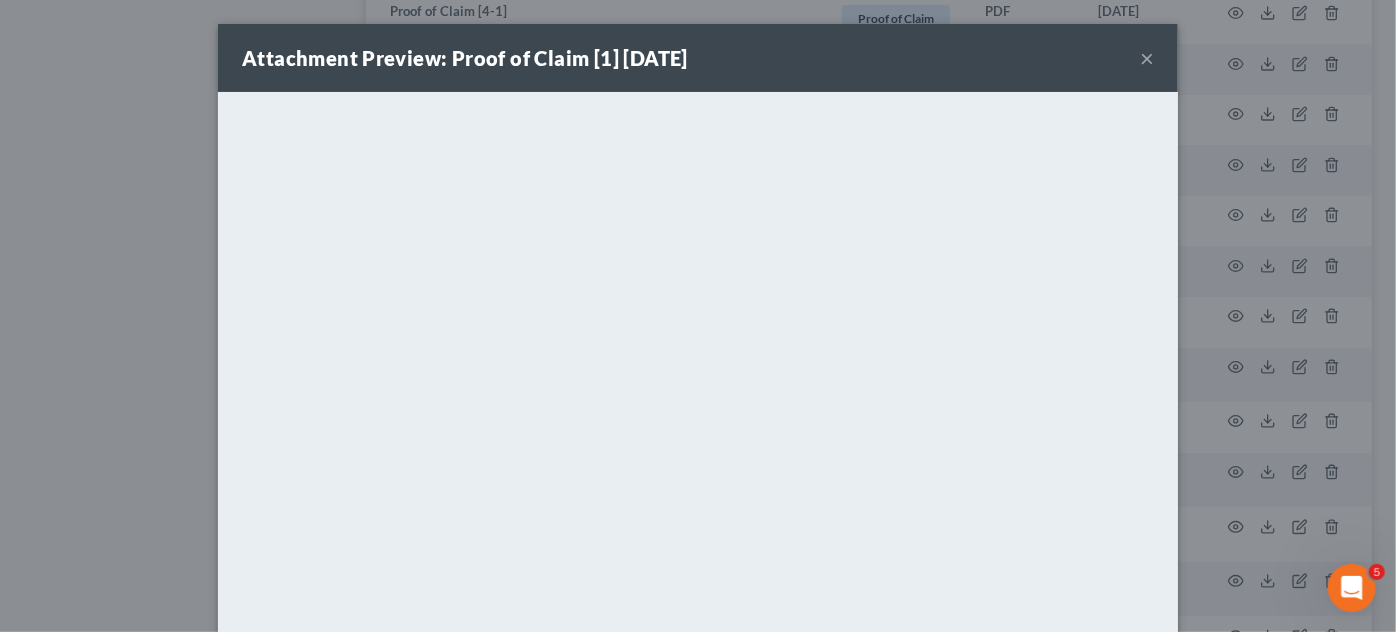 click on "Attachment Preview: Proof of Claim [1] [DATE] ×
<object ng-attr-data='[URL][DOMAIN_NAME]' type='application/pdf' width='100%' height='650px'></object>
<p><a href='[URL][DOMAIN_NAME]' target='_blank'>Click here</a> to open in a new window.</p>
Download" at bounding box center (698, 316) 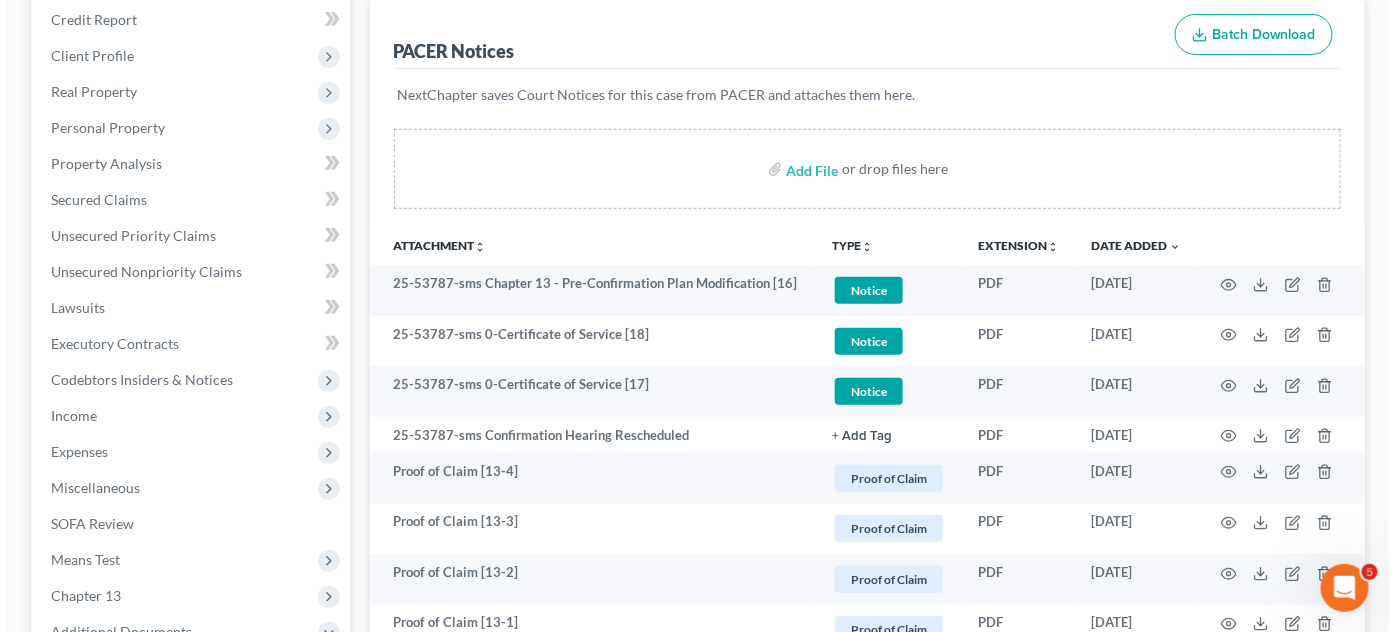 scroll, scrollTop: 151, scrollLeft: 0, axis: vertical 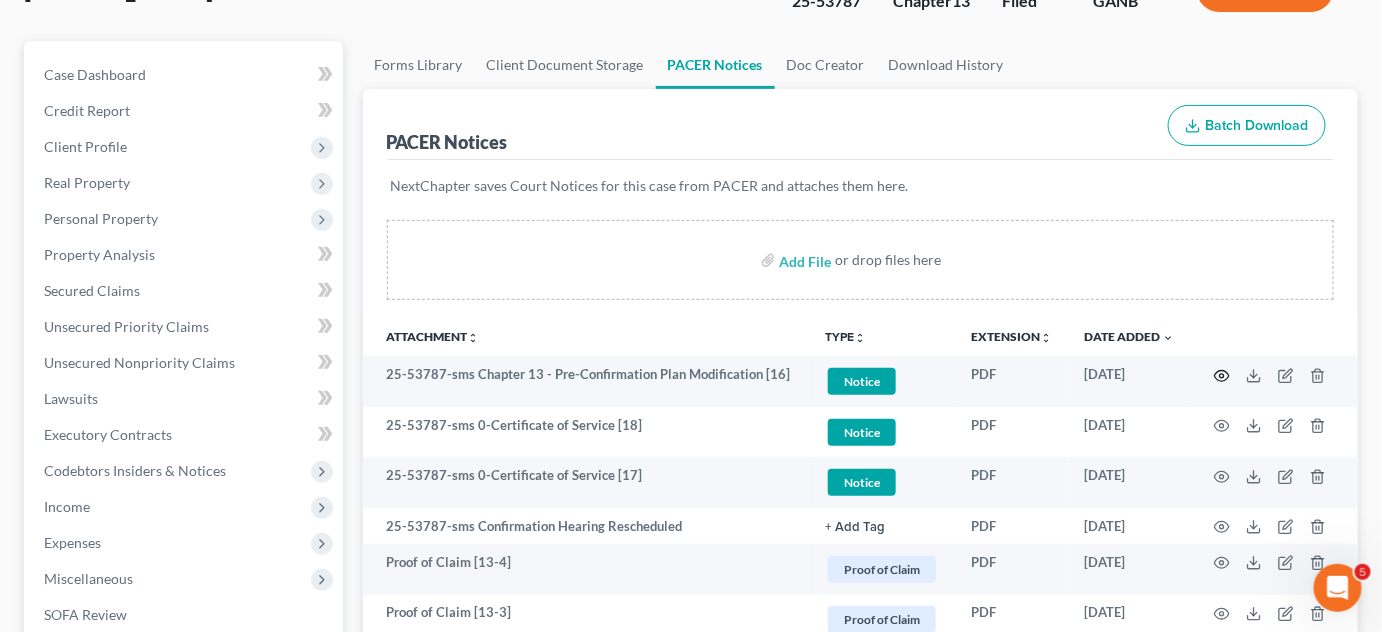 click 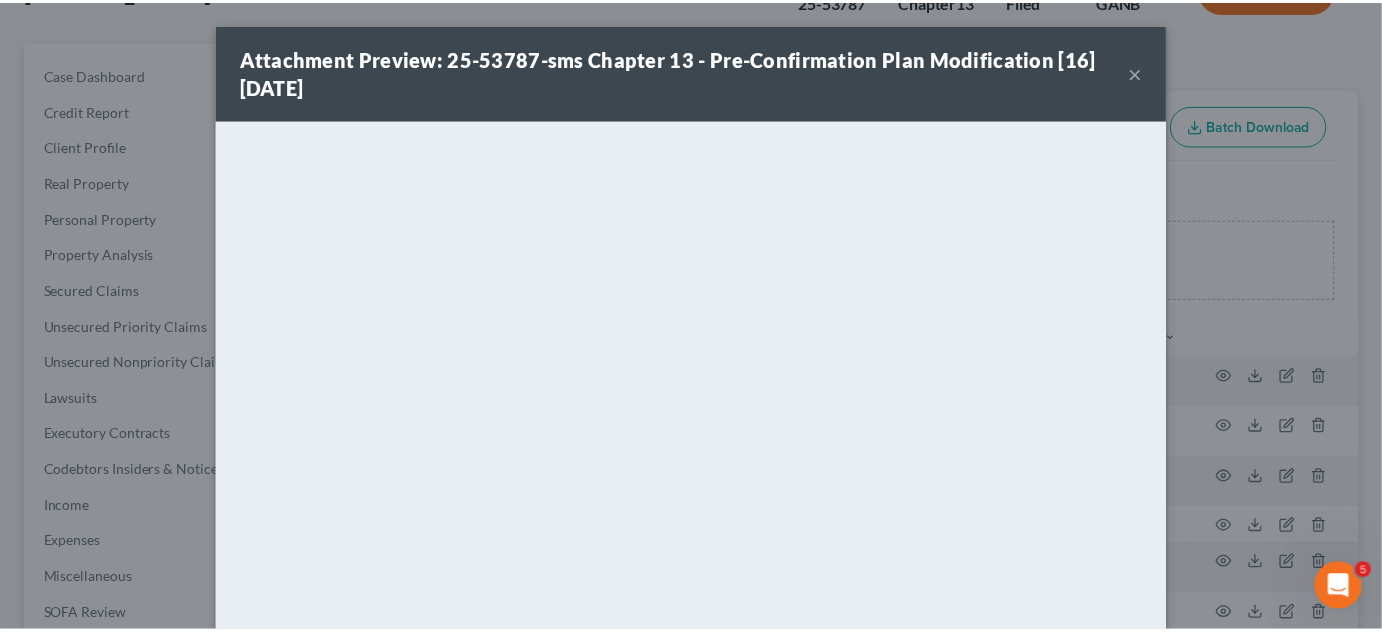 scroll, scrollTop: 54, scrollLeft: 0, axis: vertical 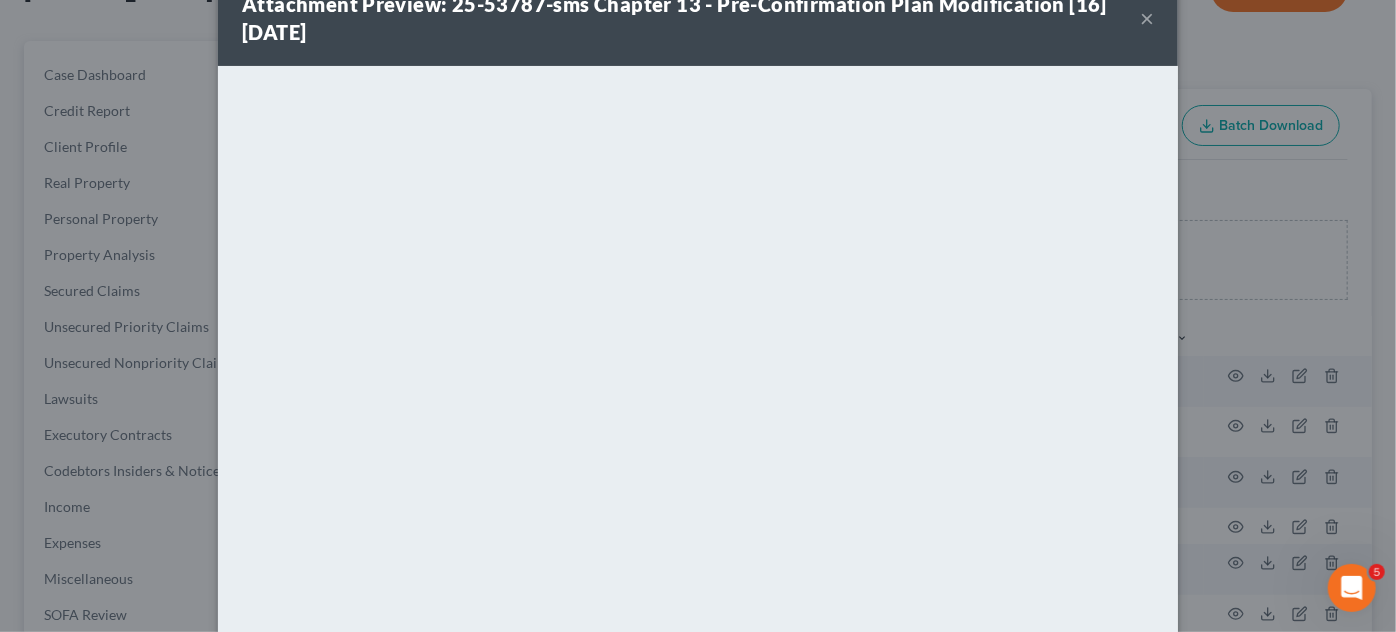 click on "Attachment Preview: 25-53787-sms Chapter 13 - Pre-Confirmation Plan Modification [16] [DATE] ×
Download" at bounding box center [698, 316] 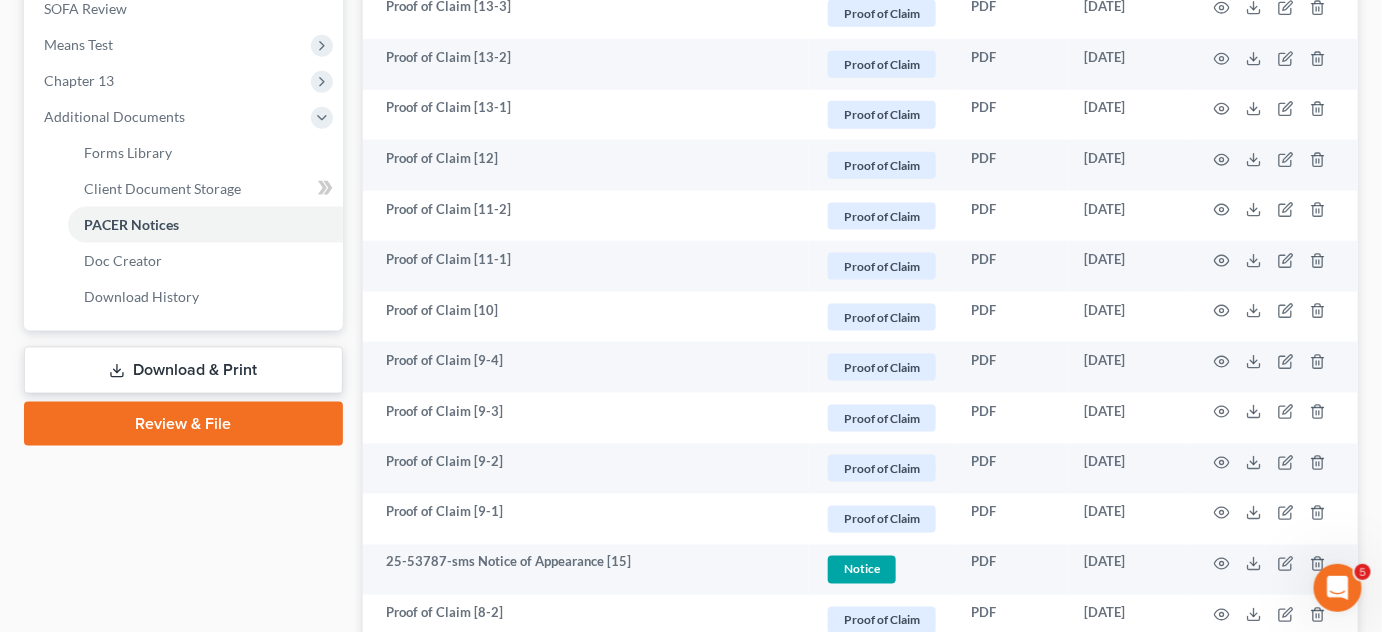 scroll, scrollTop: 909, scrollLeft: 0, axis: vertical 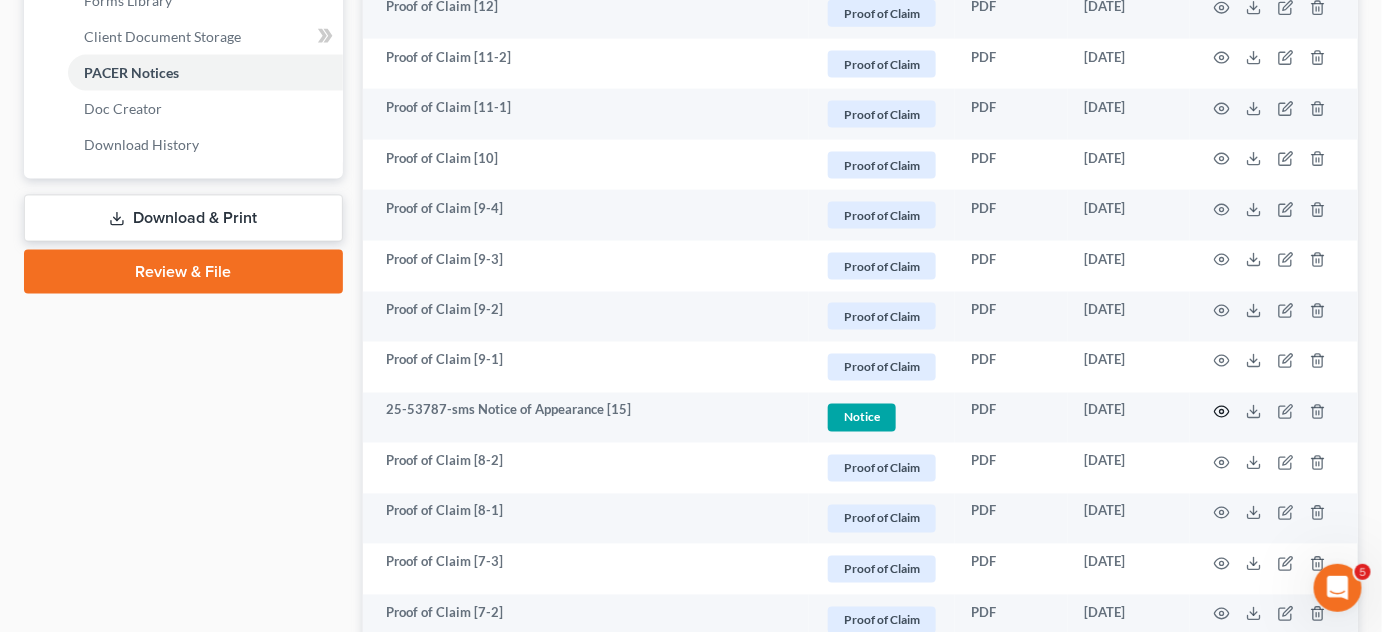 click 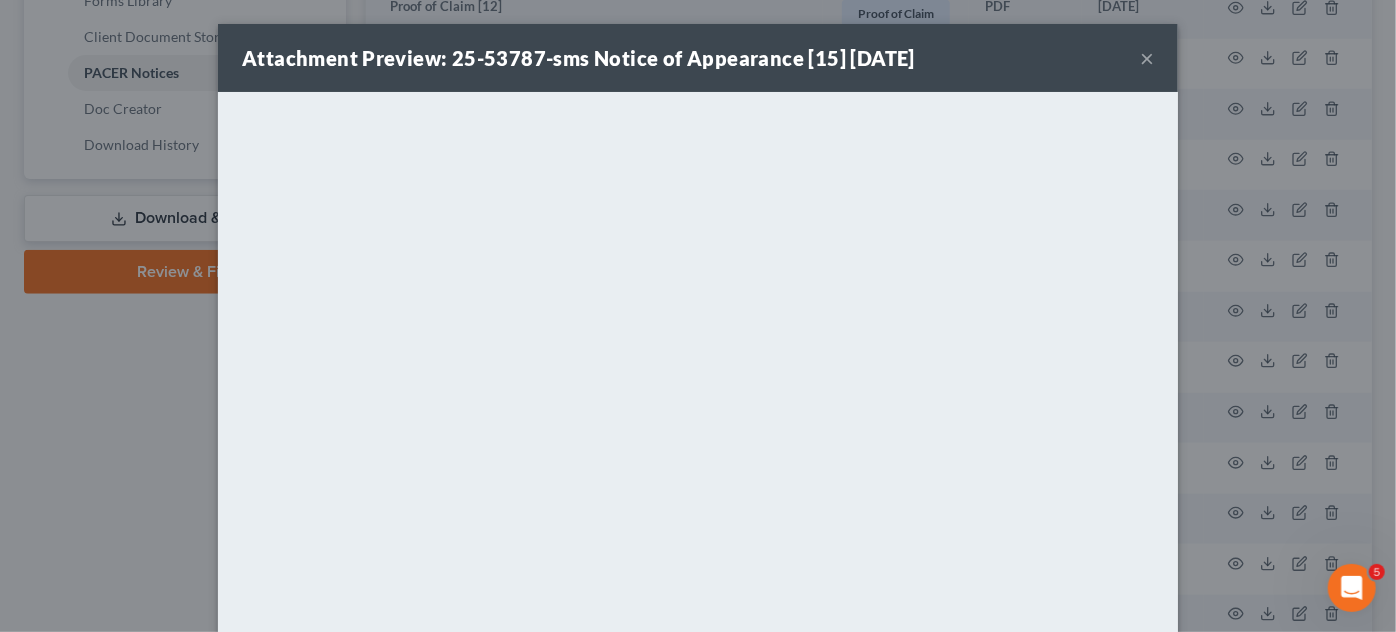 click on "Attachment Preview: 25-53787-sms Notice of Appearance [15] [DATE] ×
<object ng-attr-data='[URL][DOMAIN_NAME]' type='application/pdf' width='100%' height='650px'></object>
<p><a href='[URL][DOMAIN_NAME]' target='_blank'>Click here</a> to open in a new window.</p>" at bounding box center [698, 316] 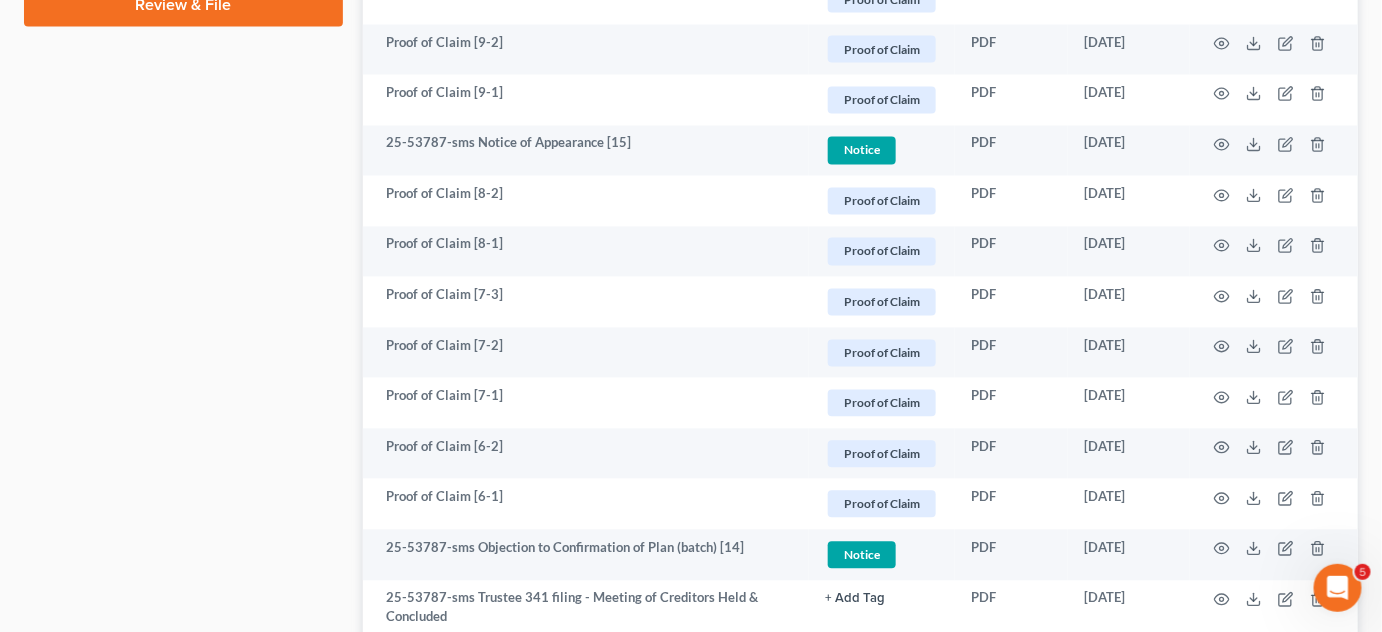 scroll, scrollTop: 1212, scrollLeft: 0, axis: vertical 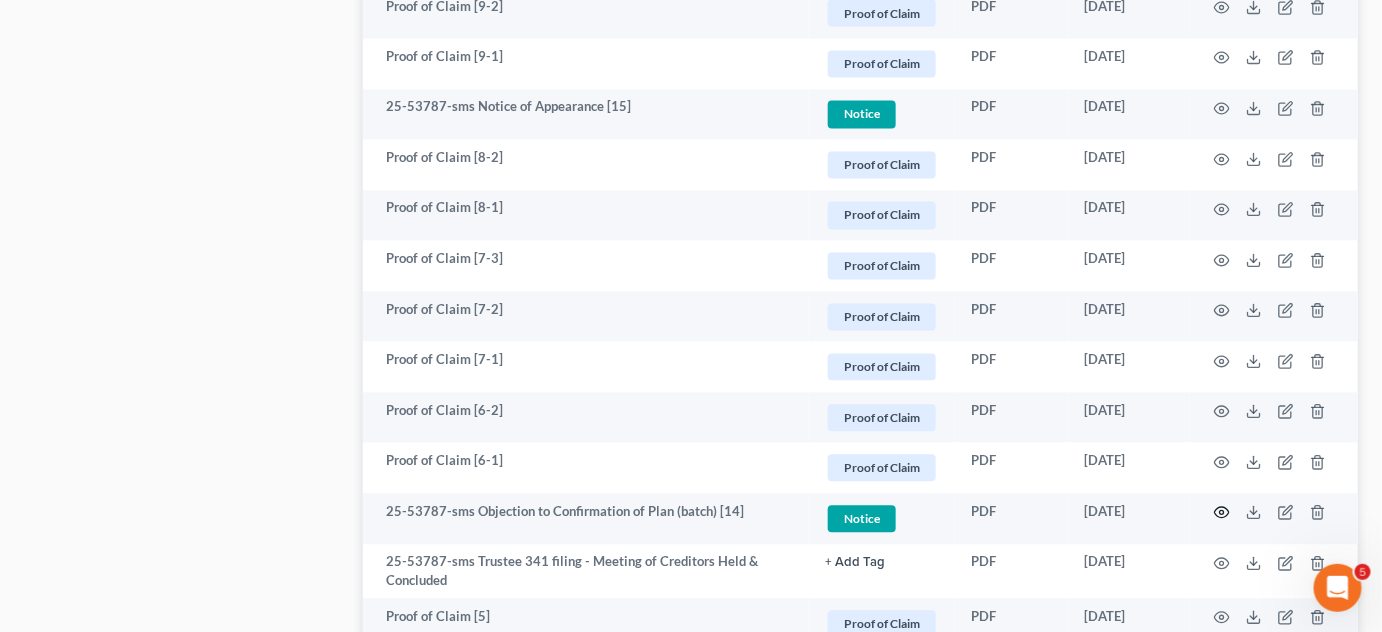 click 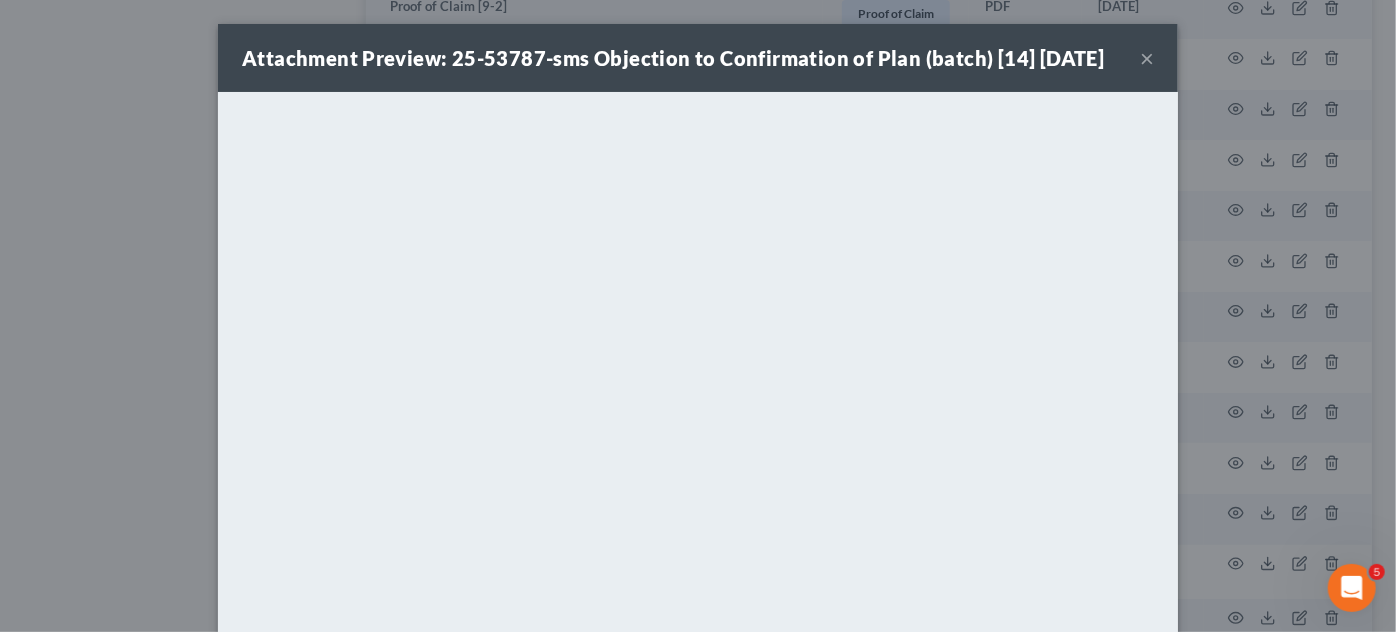 click on "Attachment Preview: 25-53787-sms Objection to Confirmation of Plan (batch) [14] [DATE] ×
Download" at bounding box center (698, 316) 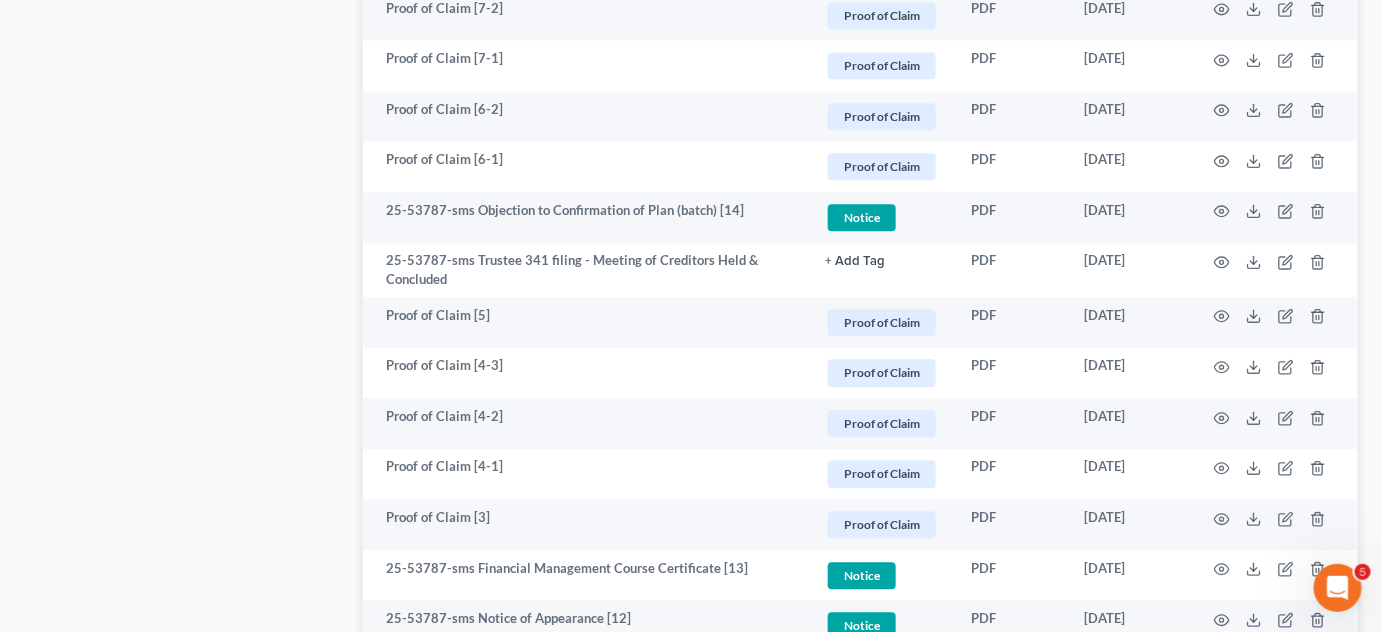 scroll, scrollTop: 1666, scrollLeft: 0, axis: vertical 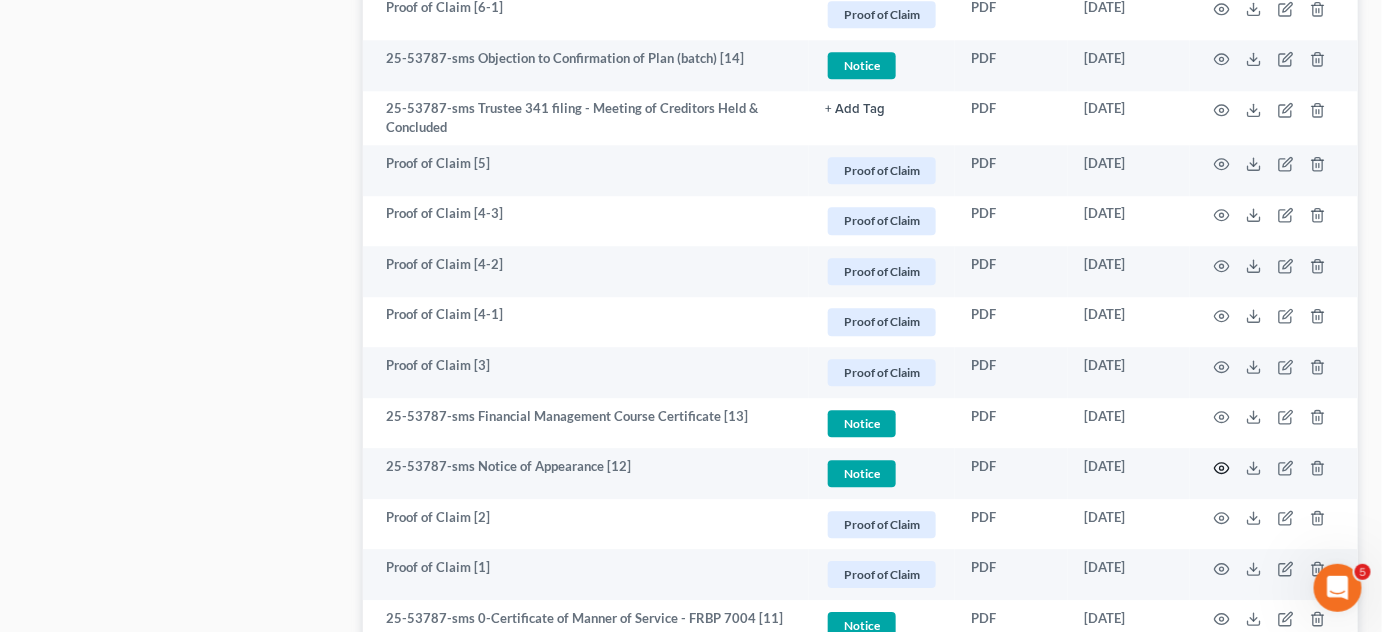 click 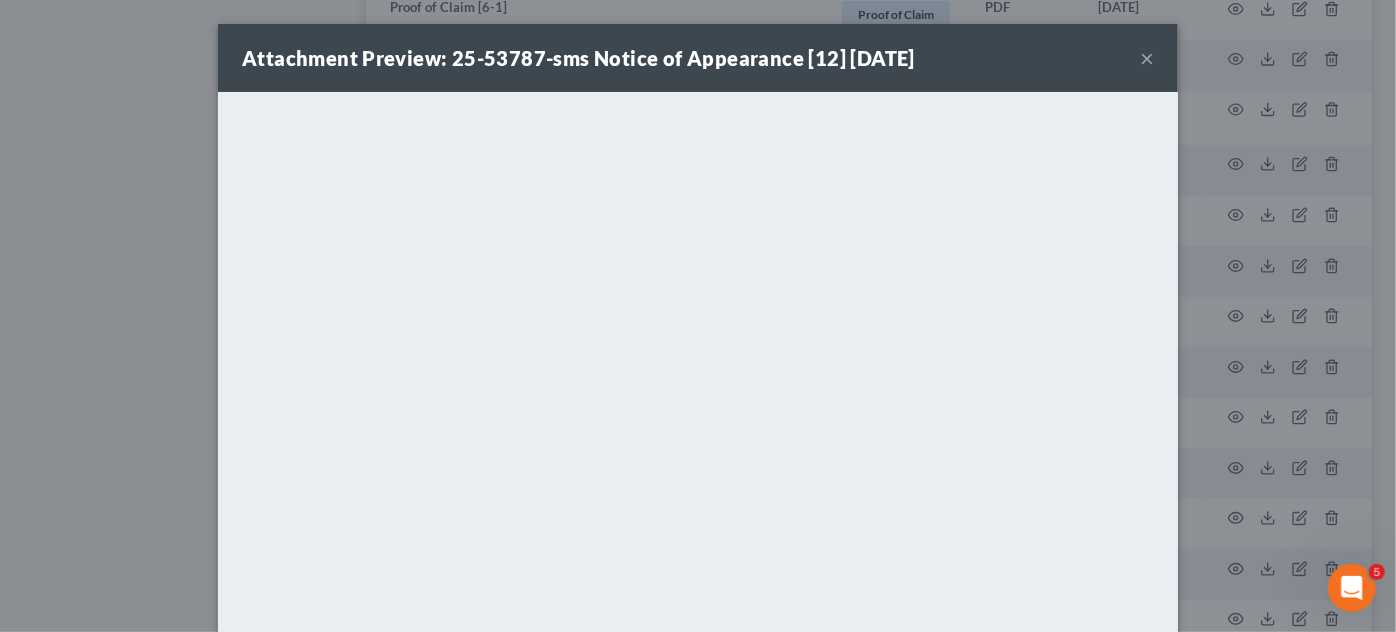 click on "Attachment Preview: 25-53787-sms Notice of Appearance [12] [DATE] ×
<object ng-attr-data='[URL][DOMAIN_NAME]' type='application/pdf' width='100%' height='650px'></object>
<p><a href='[URL][DOMAIN_NAME]' target='_blank'>Click here</a> to open in a new window.</p>" at bounding box center (698, 316) 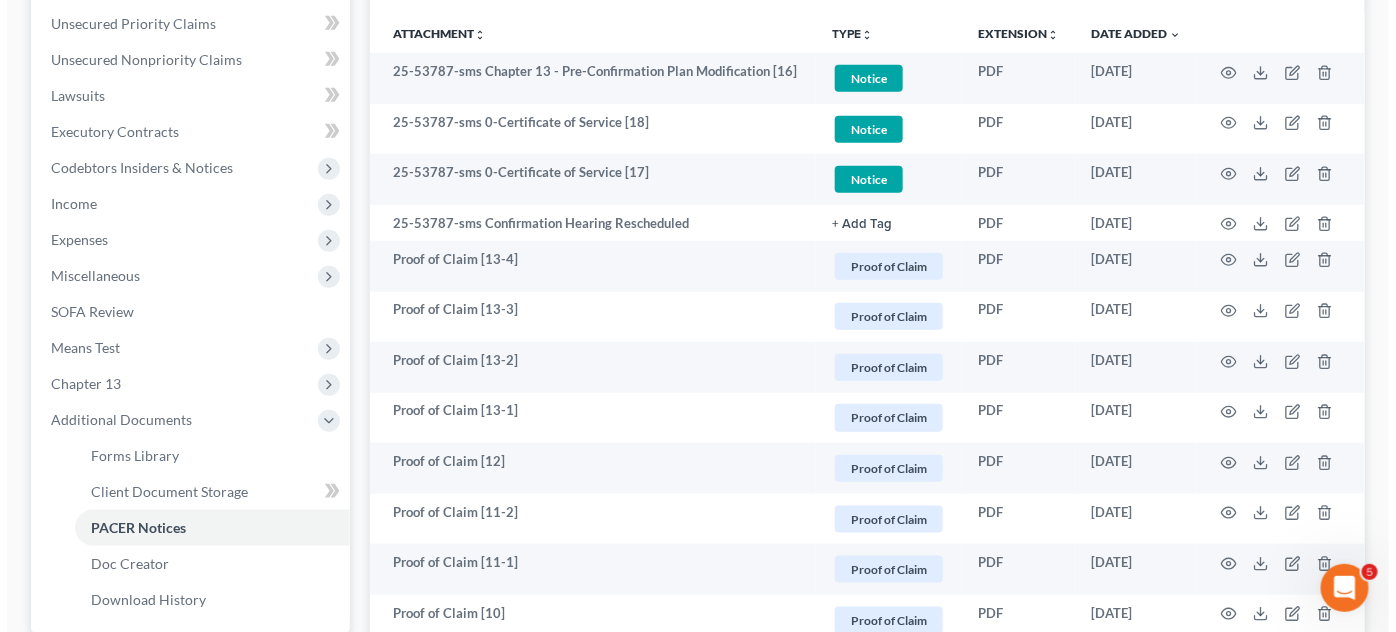 scroll, scrollTop: 303, scrollLeft: 0, axis: vertical 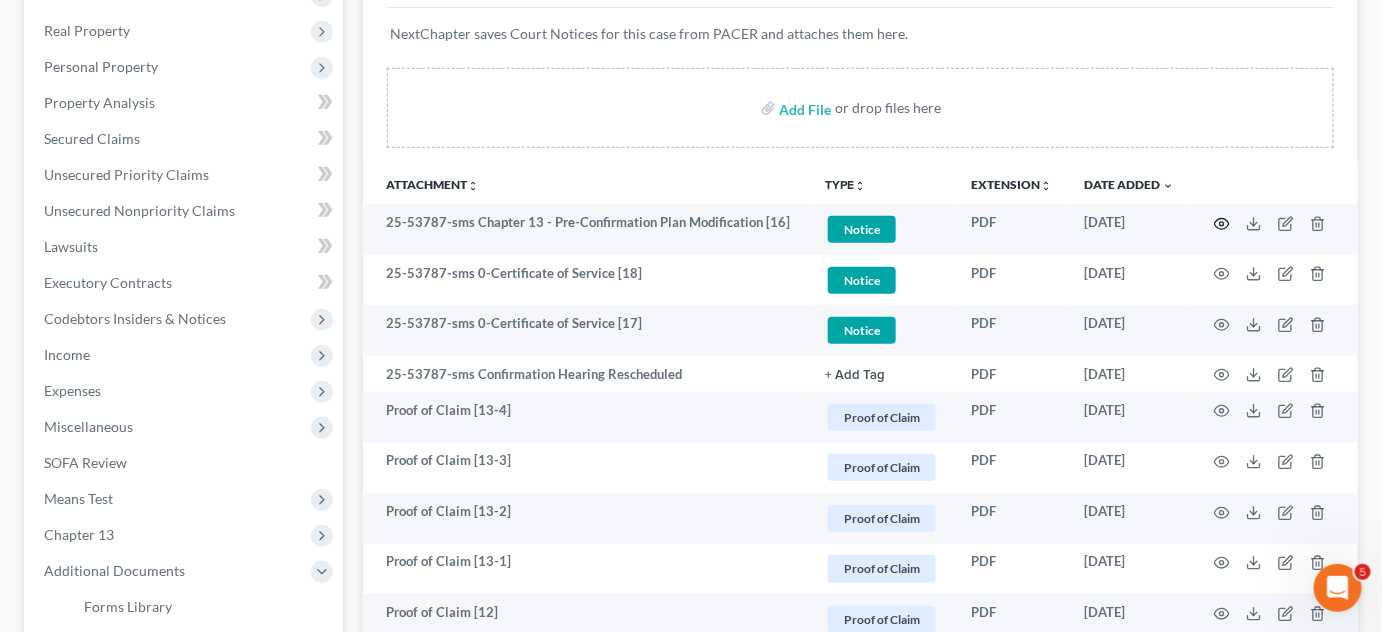 click 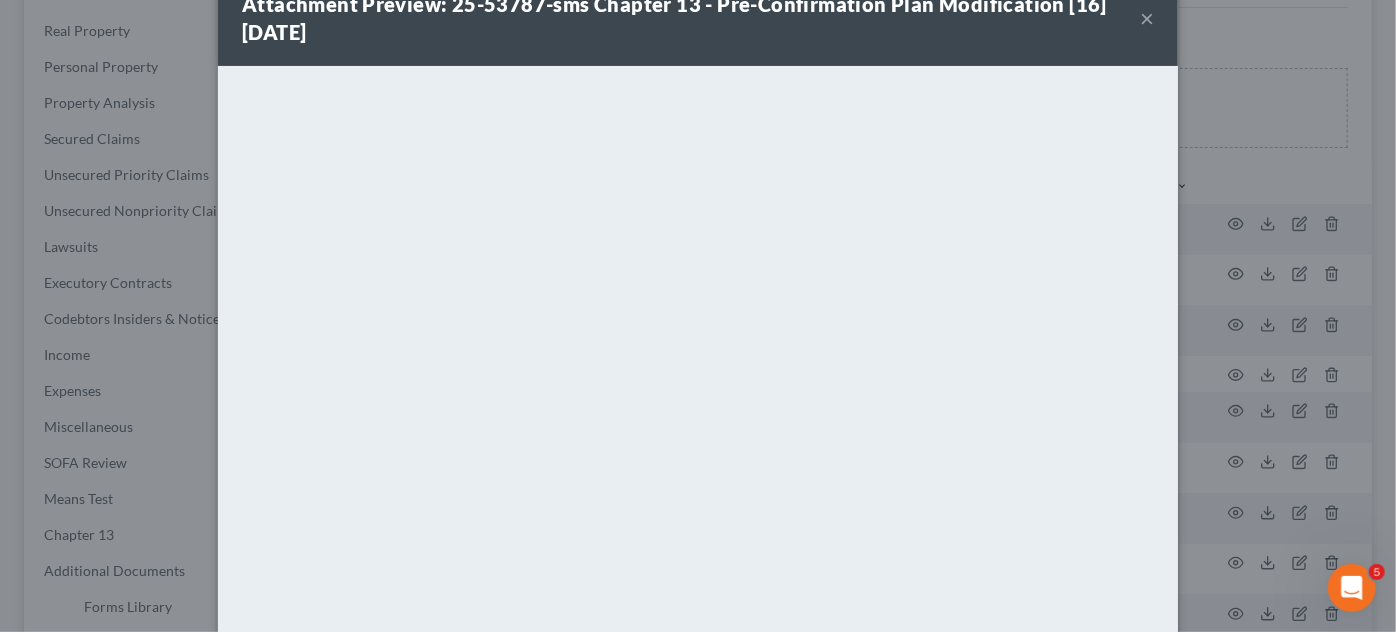 scroll, scrollTop: 138, scrollLeft: 0, axis: vertical 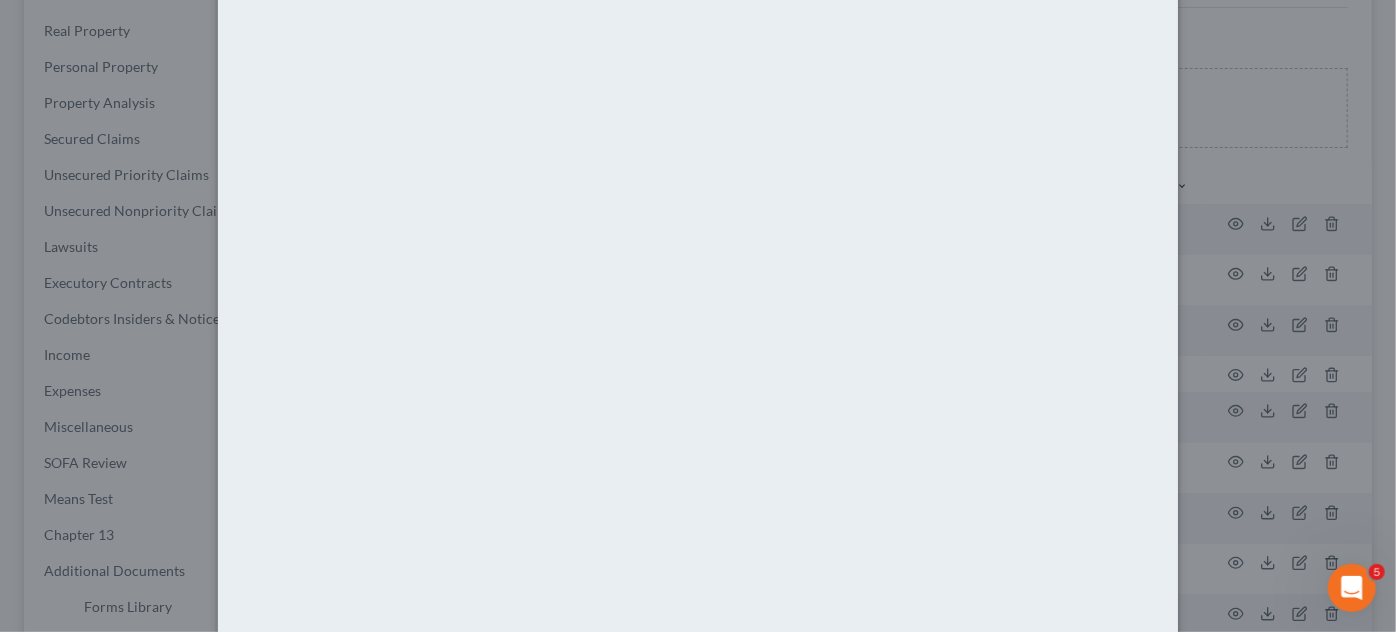 click on "Attachment Preview: 25-53787-sms Chapter 13 - Pre-Confirmation Plan Modification [16] [DATE] ×
Download" at bounding box center (698, 316) 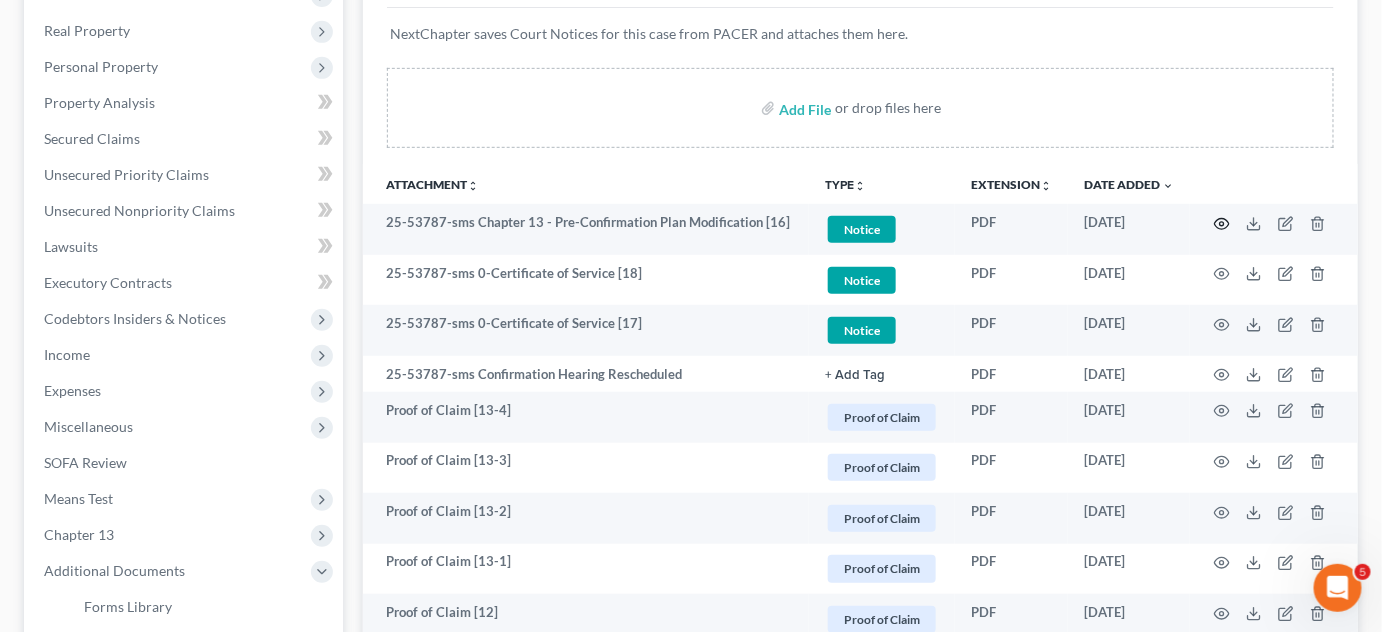 click 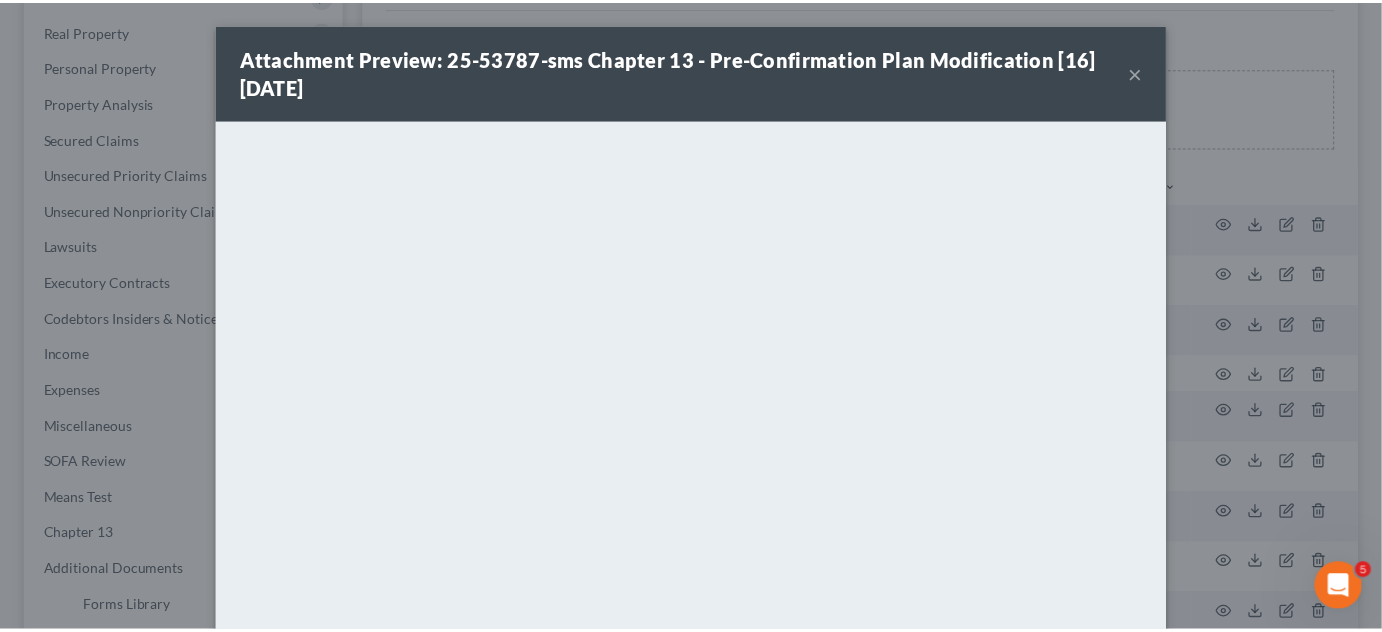 scroll, scrollTop: 54, scrollLeft: 0, axis: vertical 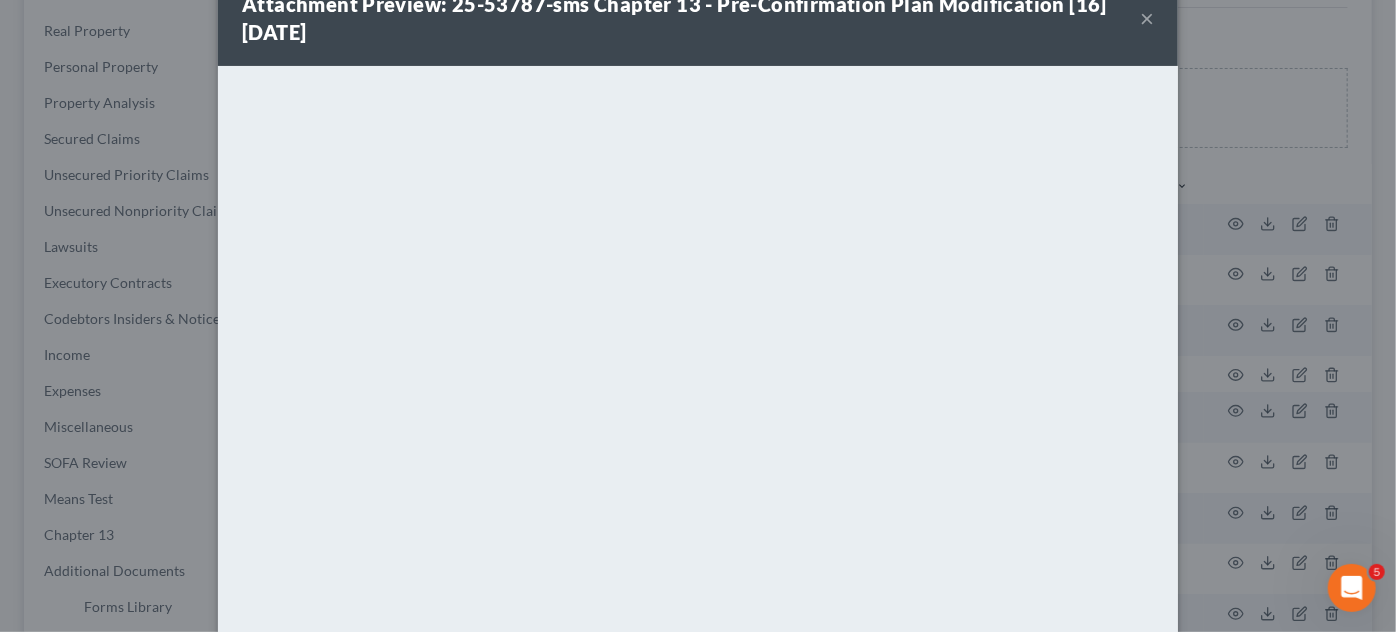 click on "Attachment Preview: 25-53787-sms Chapter 13 - Pre-Confirmation Plan Modification [16] [DATE] ×
Download" at bounding box center [698, 316] 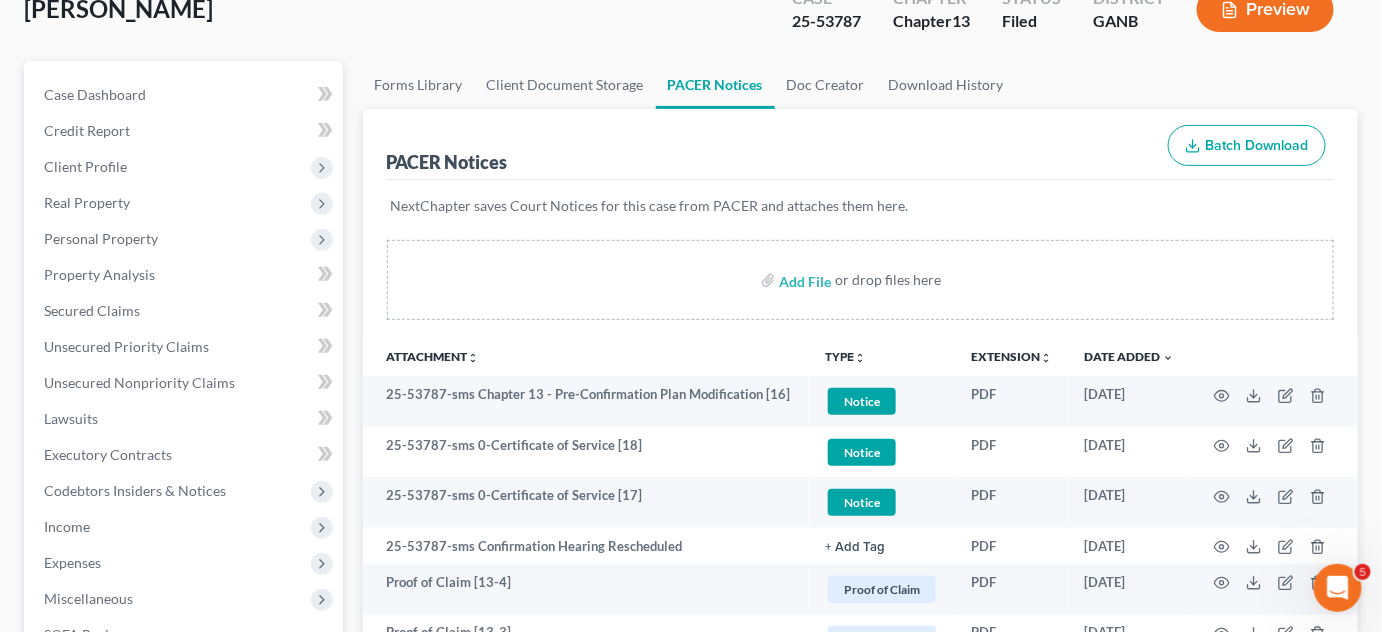 scroll, scrollTop: 0, scrollLeft: 0, axis: both 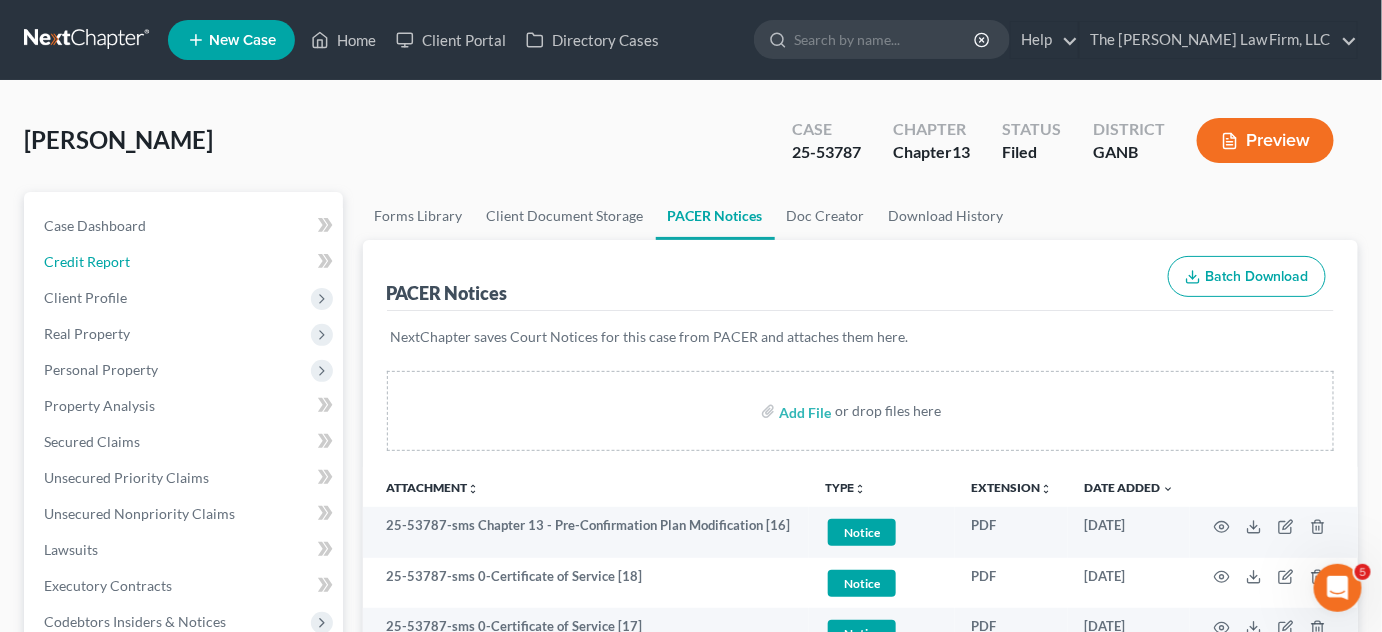 click on "Credit Report" at bounding box center [87, 261] 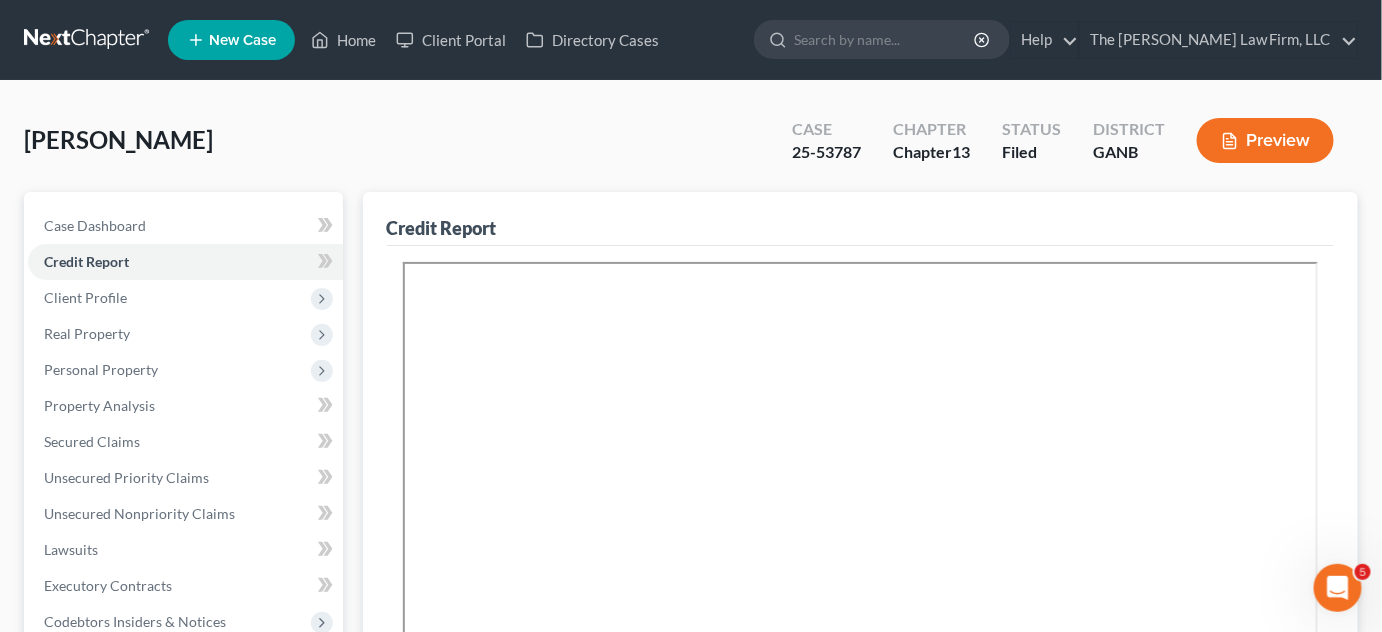 click on "Client Profile" at bounding box center [85, 297] 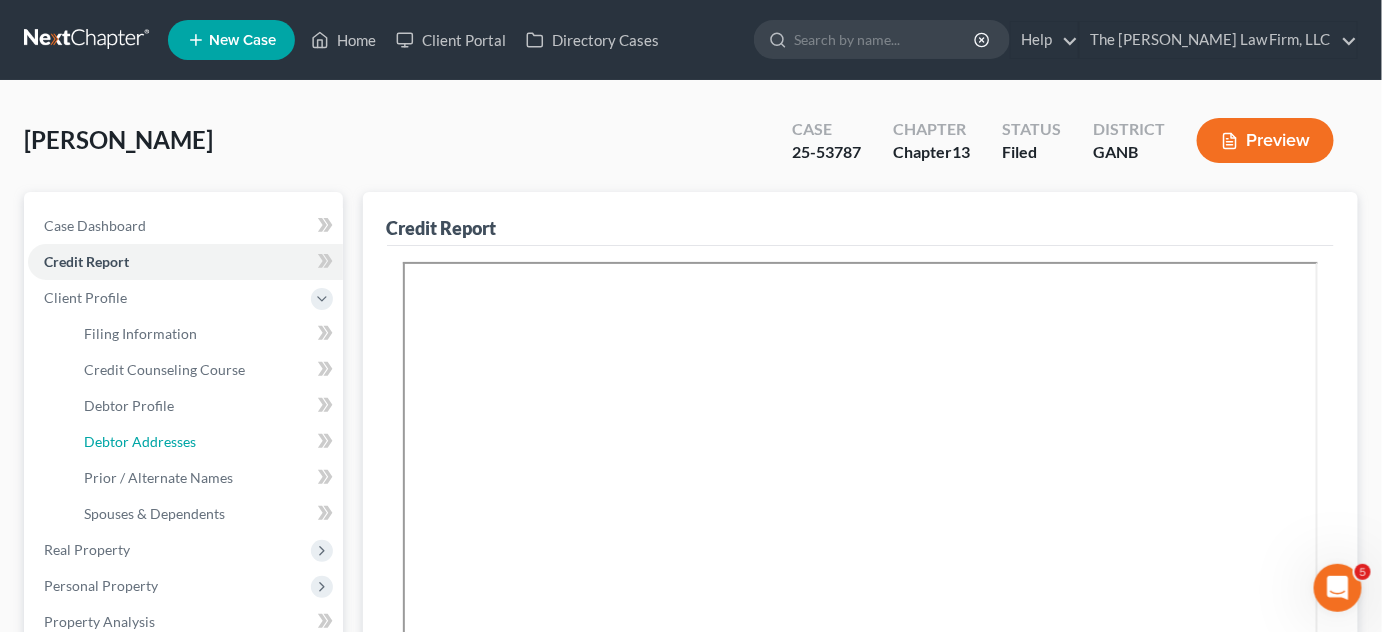click on "Debtor Addresses" at bounding box center (140, 441) 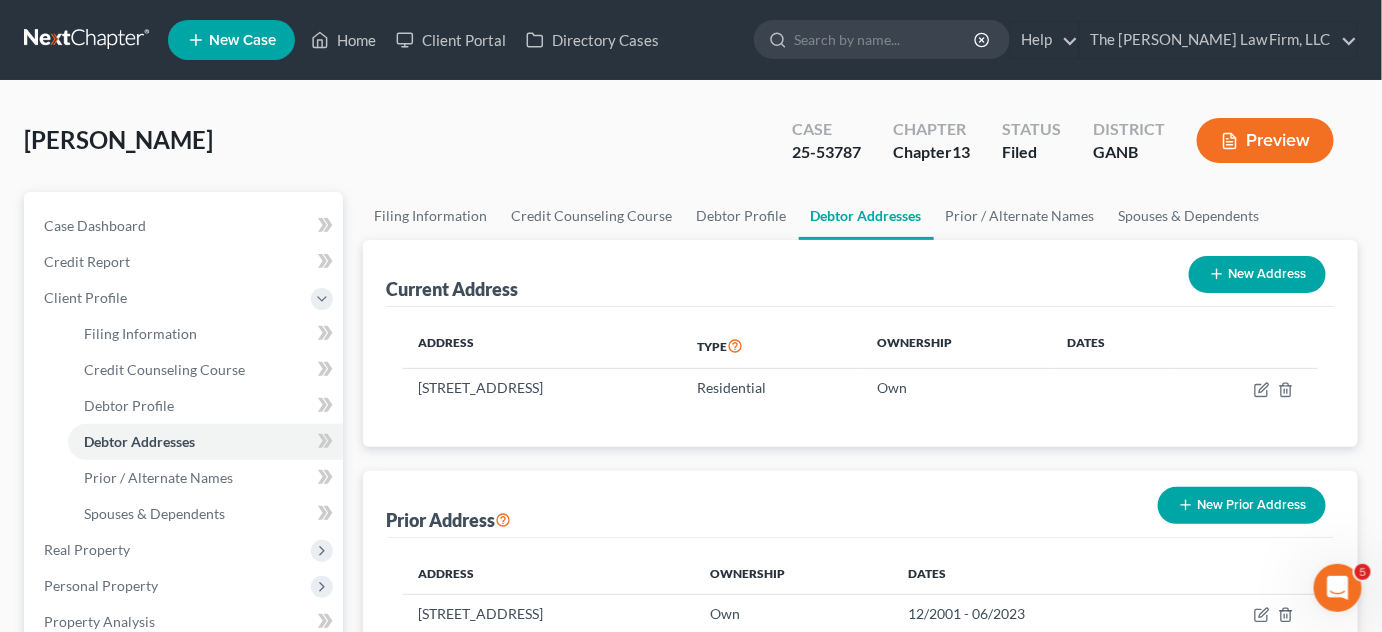 click at bounding box center (885, 39) 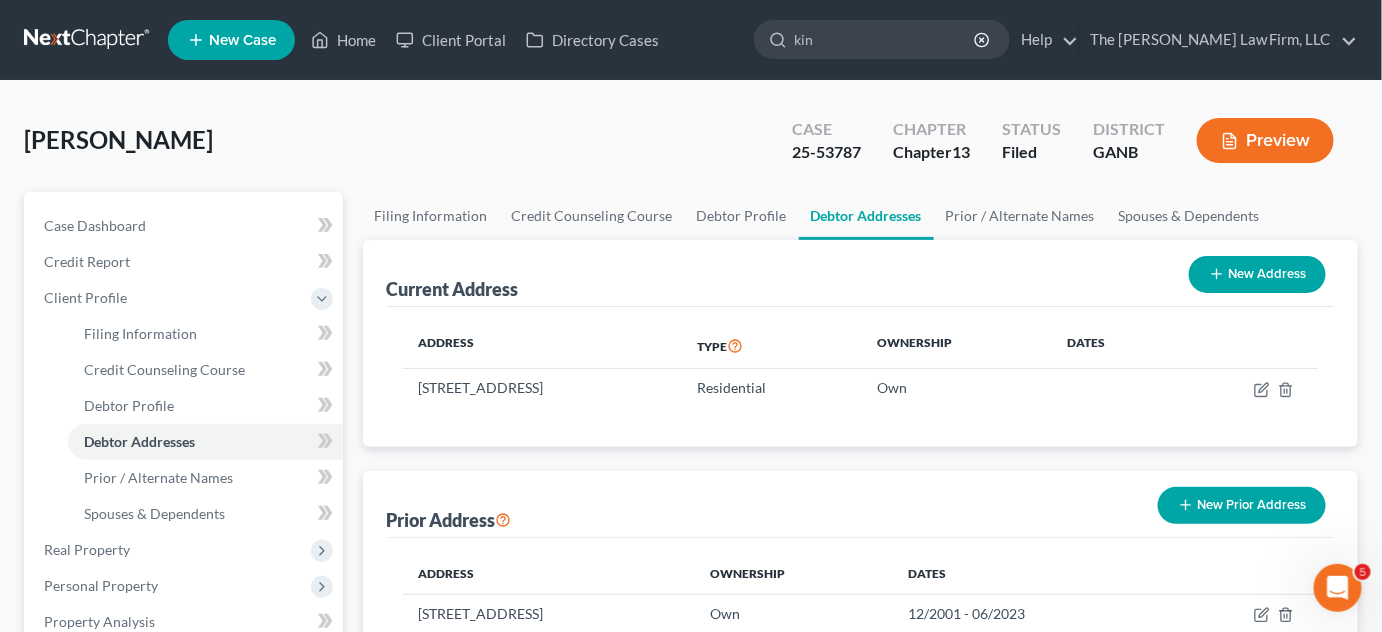 type on "king" 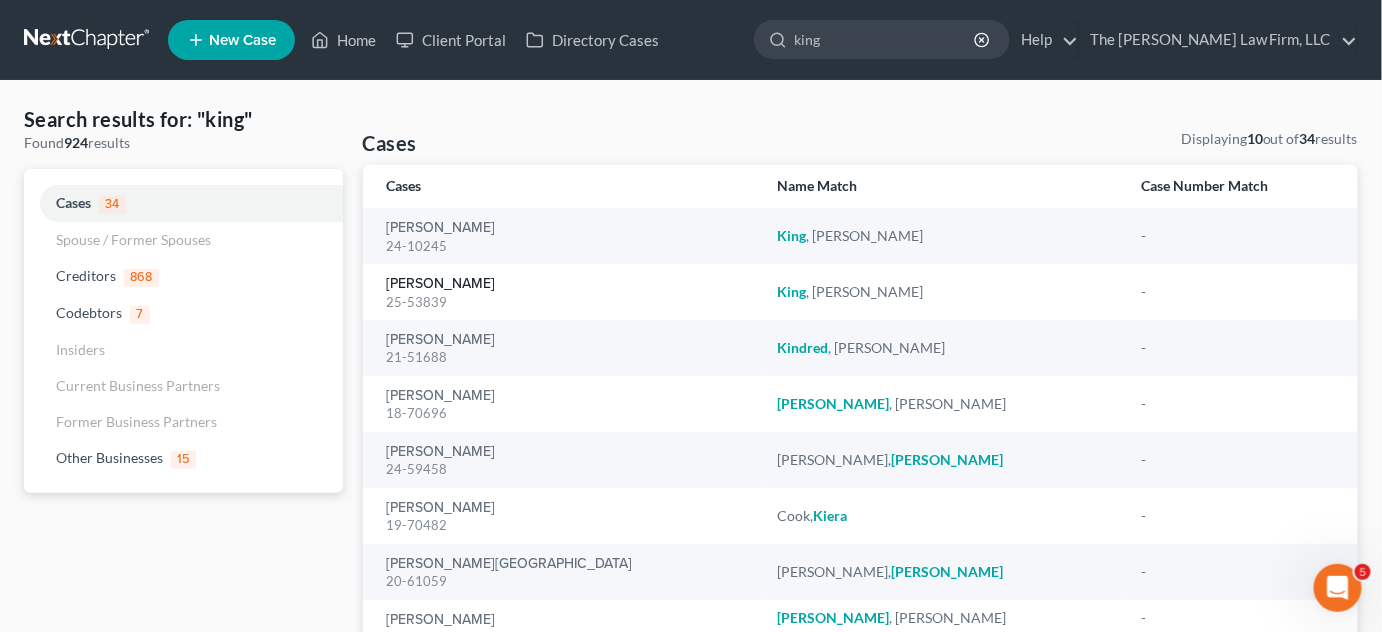 click on "[PERSON_NAME]" at bounding box center (441, 284) 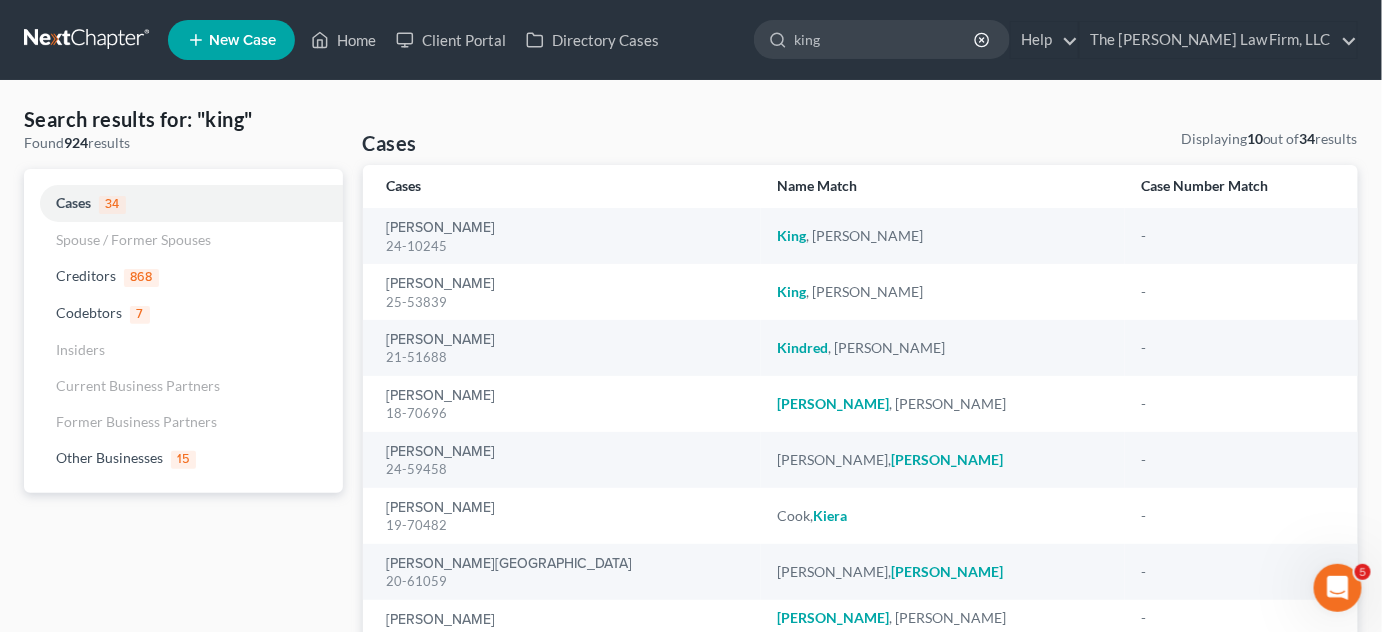 type 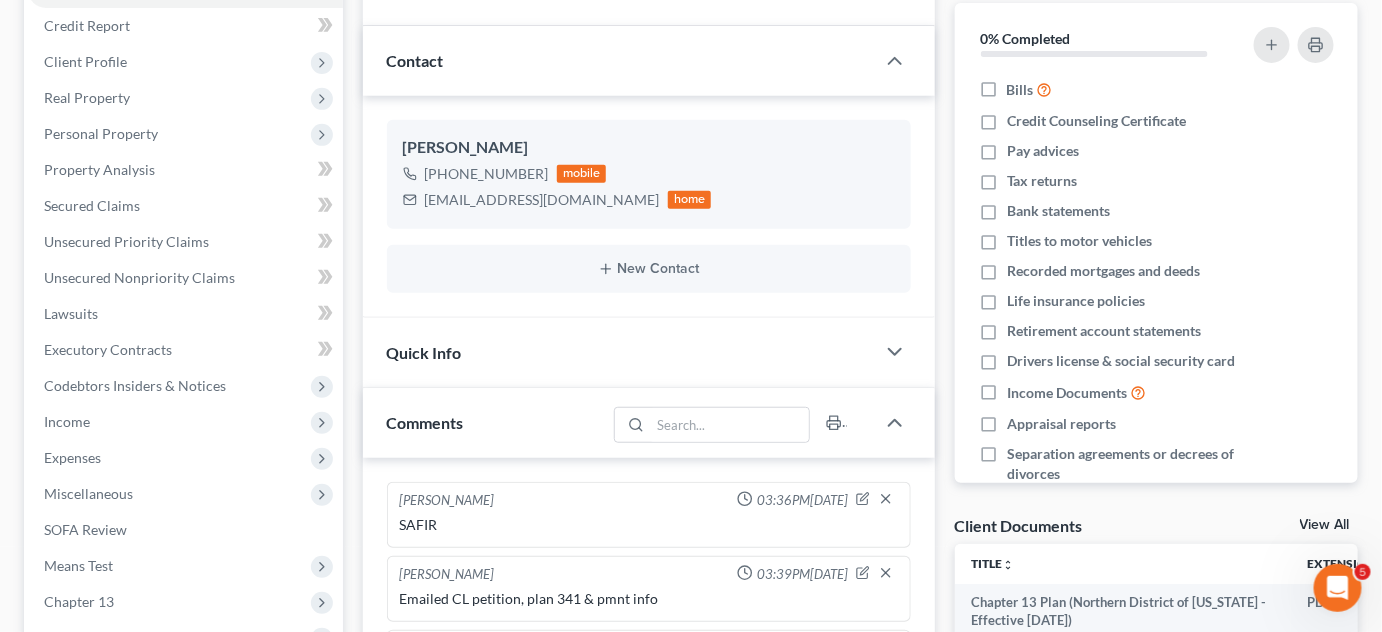 scroll, scrollTop: 454, scrollLeft: 0, axis: vertical 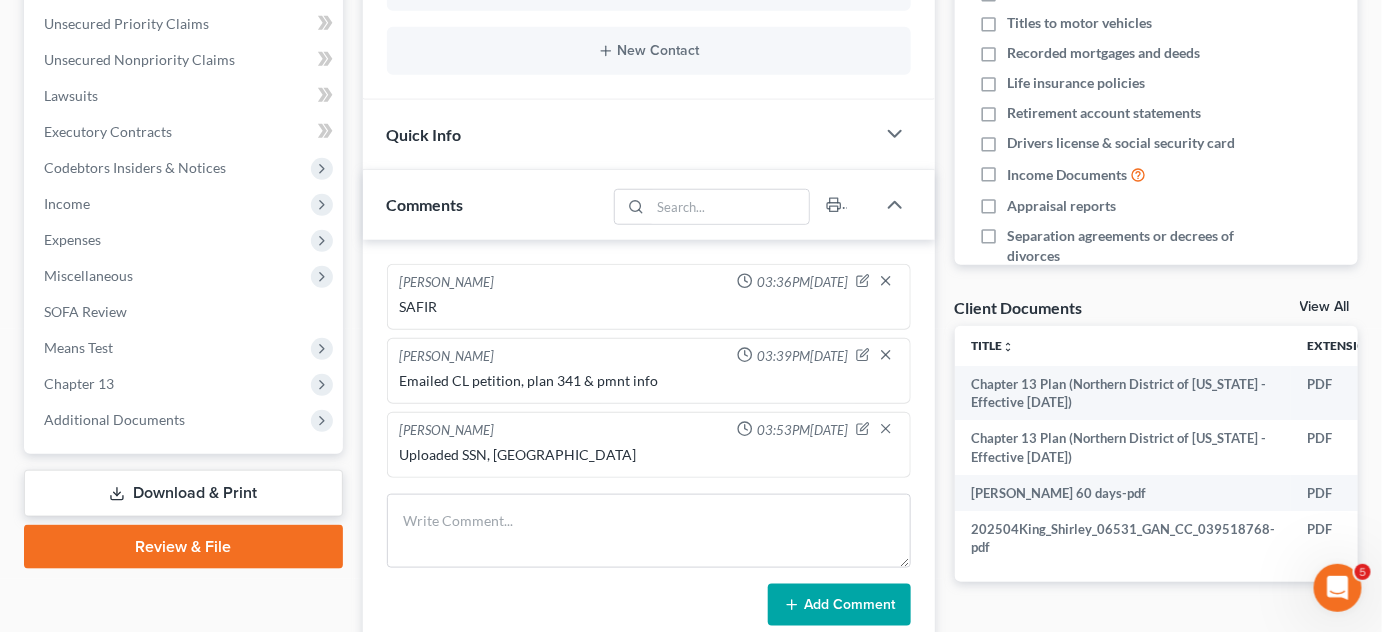 click on "Additional Documents" at bounding box center [114, 419] 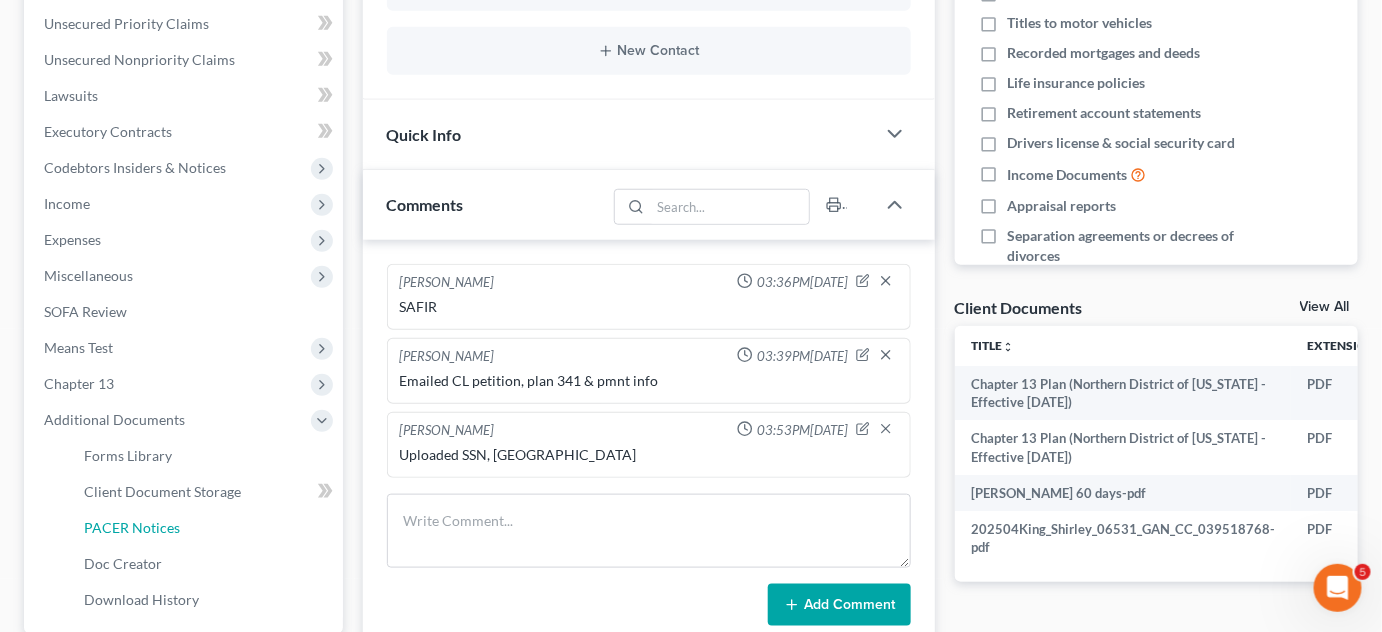 click on "PACER Notices" at bounding box center (132, 527) 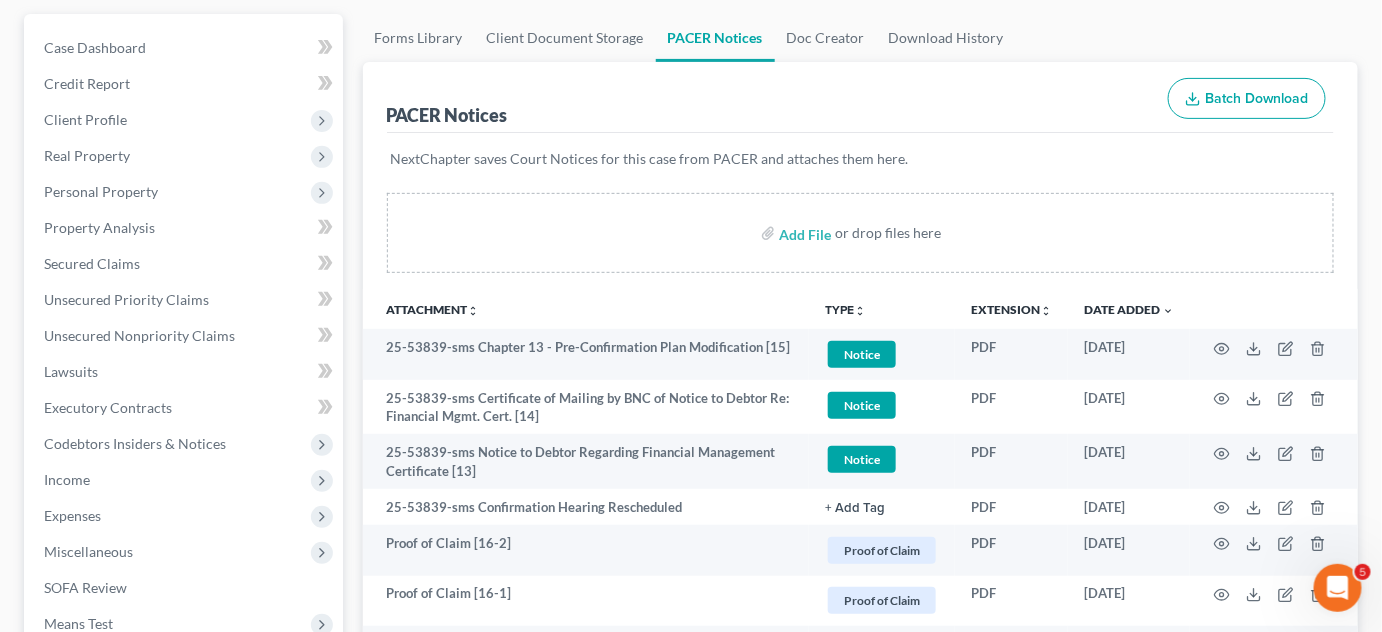 scroll, scrollTop: 454, scrollLeft: 0, axis: vertical 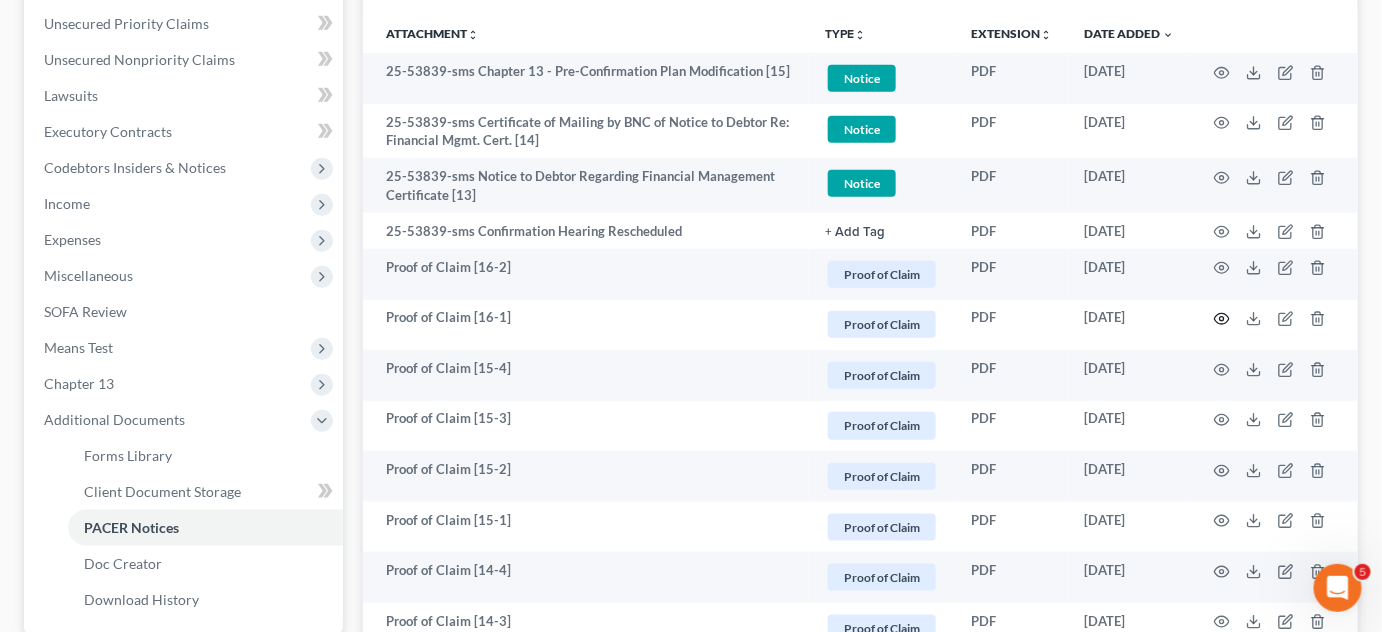 click 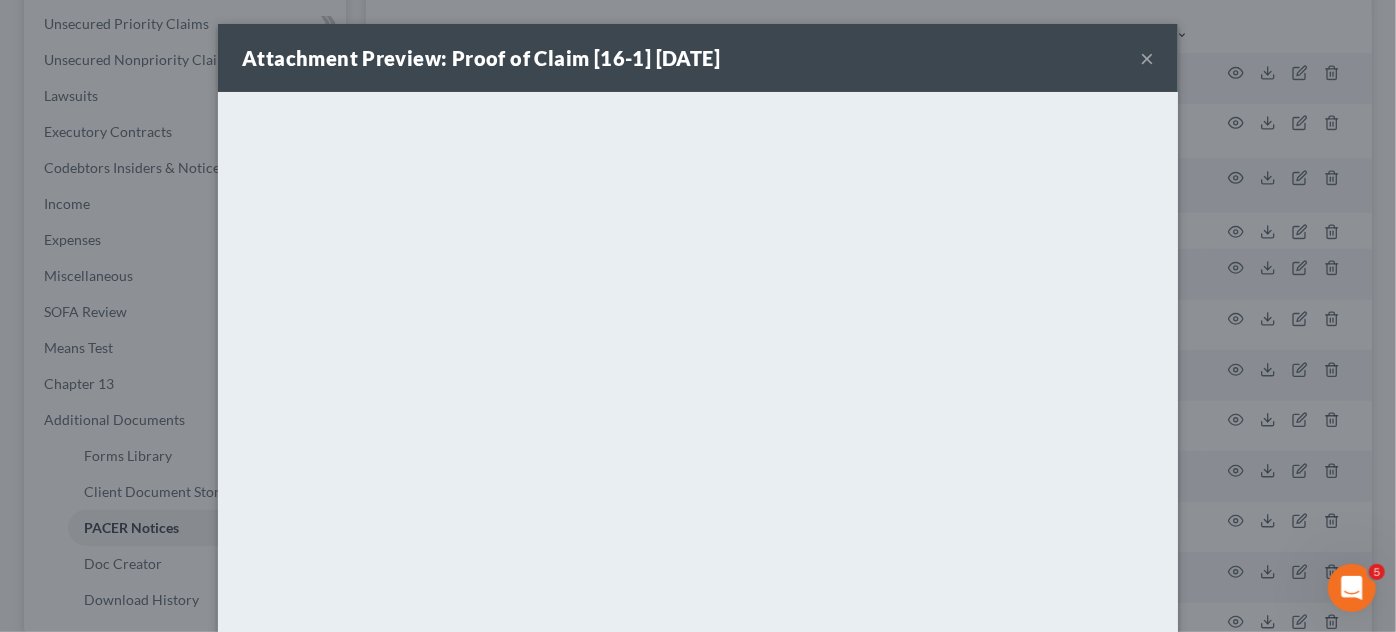 click on "Attachment Preview: Proof of Claim [16-1] [DATE] ×
<object ng-attr-data='[URL][DOMAIN_NAME]' type='application/pdf' width='100%' height='650px'></object>
<p><a href='[URL][DOMAIN_NAME]' target='_blank'>Click here</a> to open in a new window.</p>
Download" at bounding box center (698, 316) 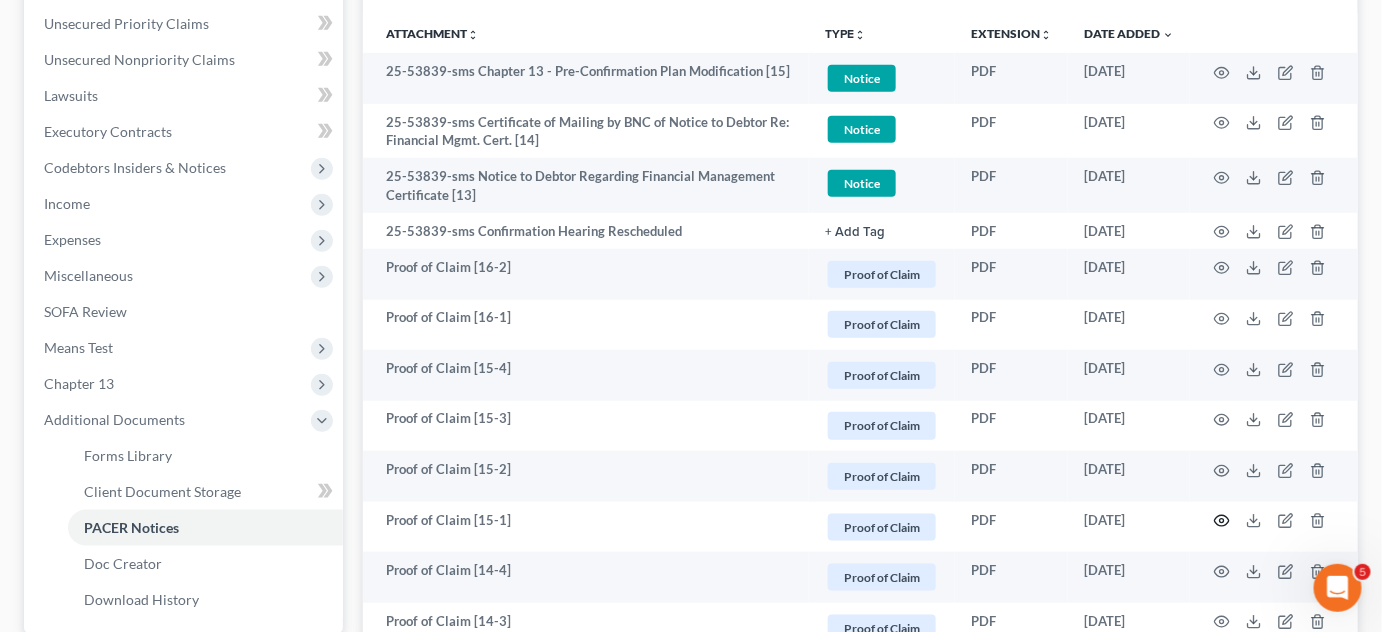 click 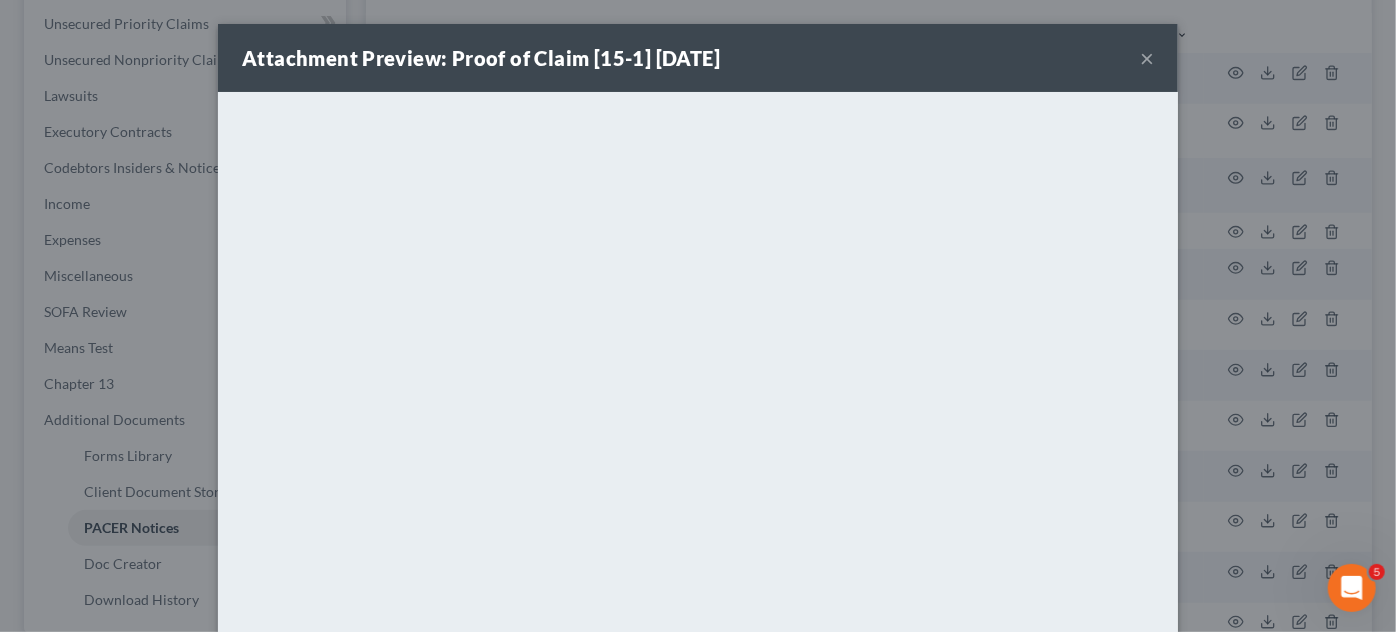 click on "Attachment Preview: Proof of Claim [15-1] [DATE] ×
<object ng-attr-data='[URL][DOMAIN_NAME]' type='application/pdf' width='100%' height='650px'></object>
<p><a href='[URL][DOMAIN_NAME]' target='_blank'>Click here</a> to open in a new window.</p>
Download" at bounding box center [698, 316] 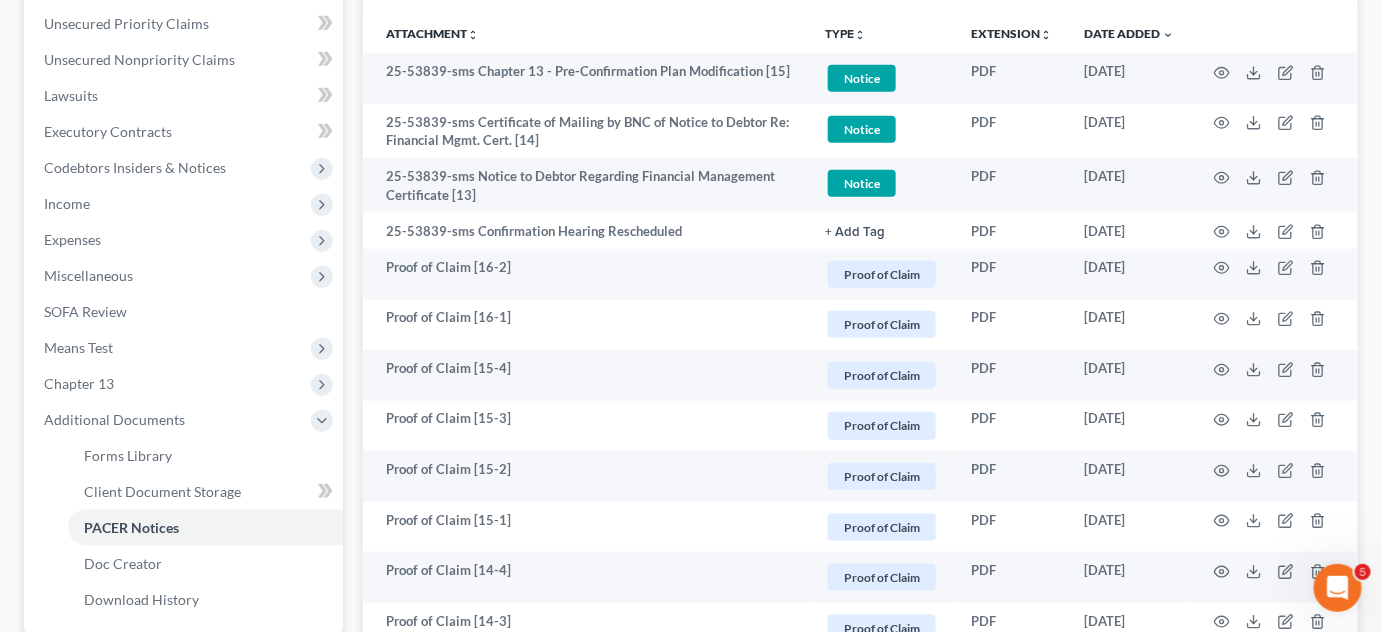 scroll, scrollTop: 757, scrollLeft: 0, axis: vertical 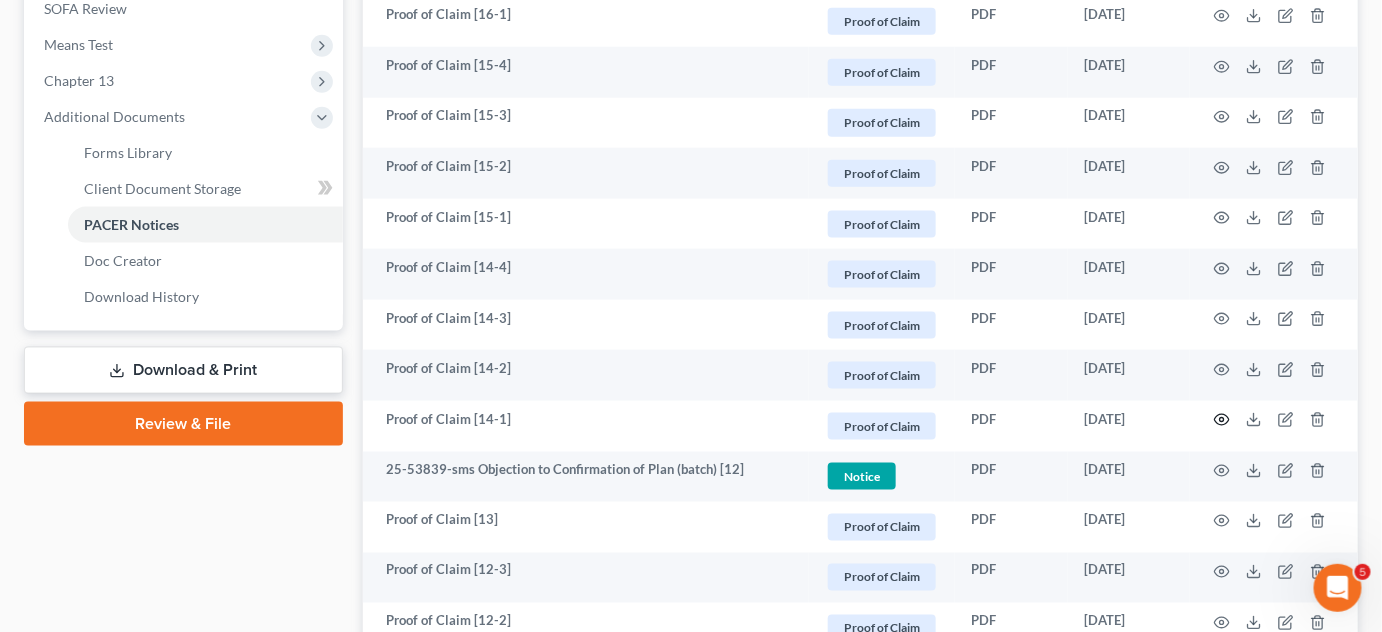 click 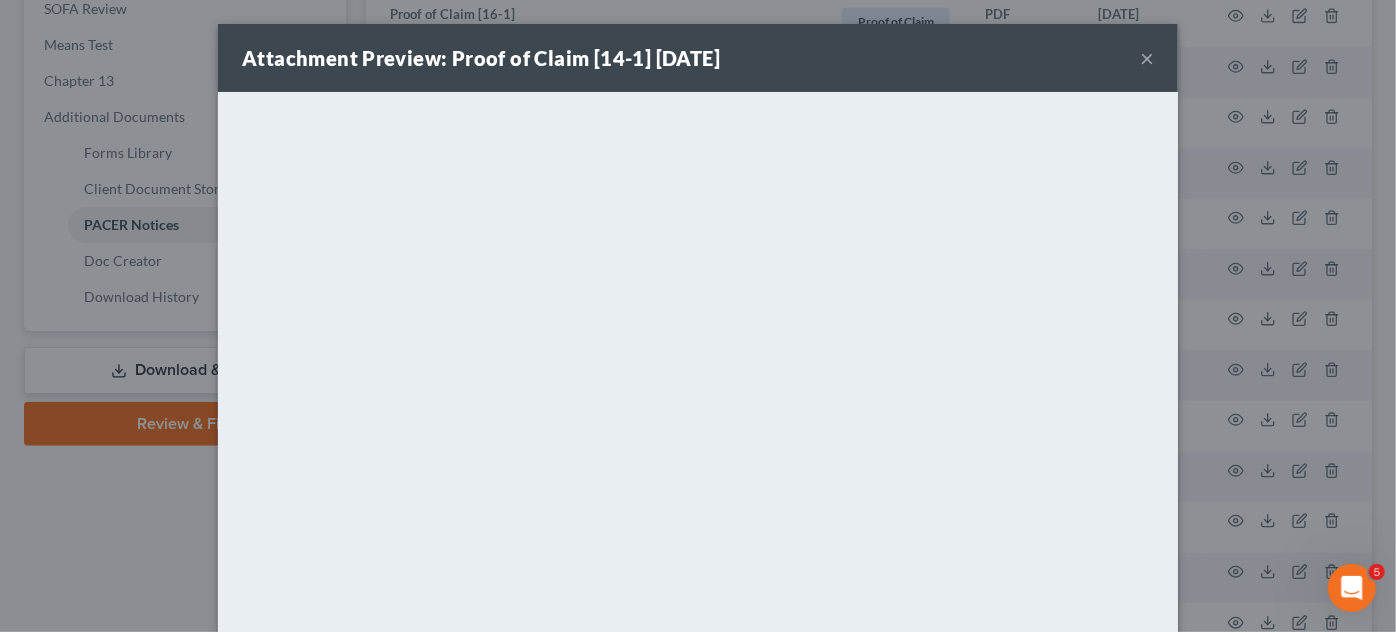 click on "Attachment Preview: Proof of Claim [14-1] [DATE] ×
<object ng-attr-data='[URL][DOMAIN_NAME]' type='application/pdf' width='100%' height='650px'></object>
<p><a href='[URL][DOMAIN_NAME]' target='_blank'>Click here</a> to open in a new window.</p>
Download" at bounding box center [698, 316] 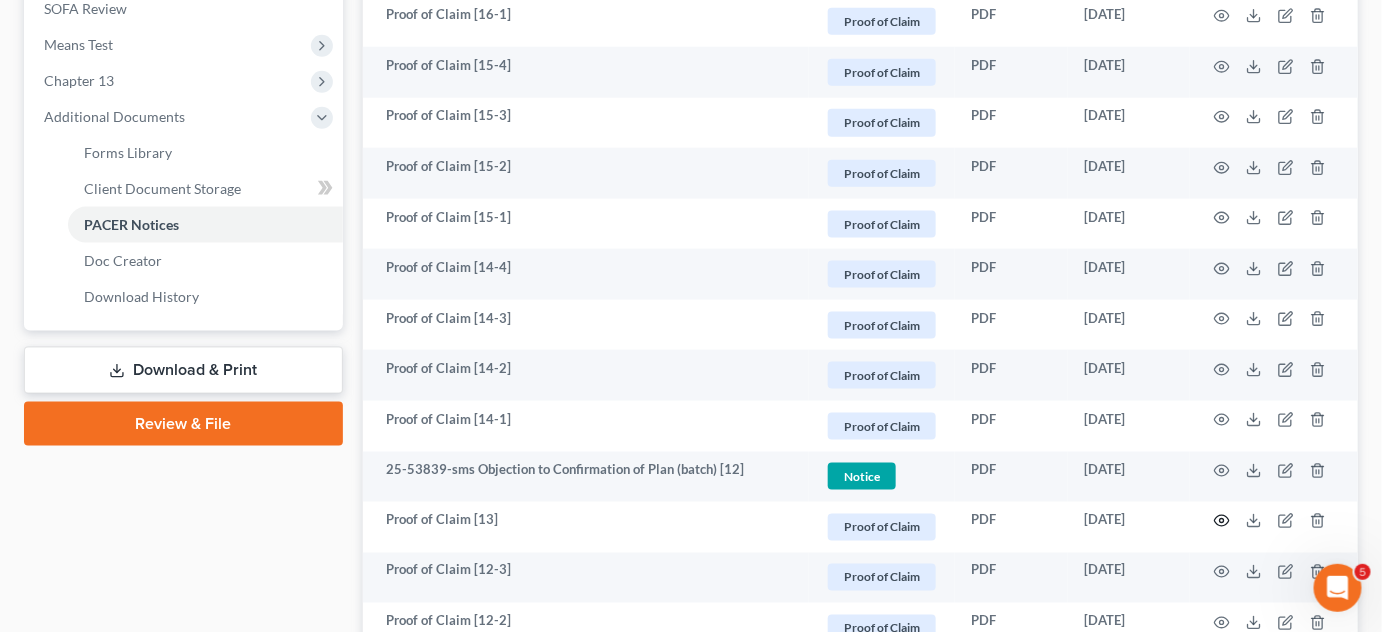 click 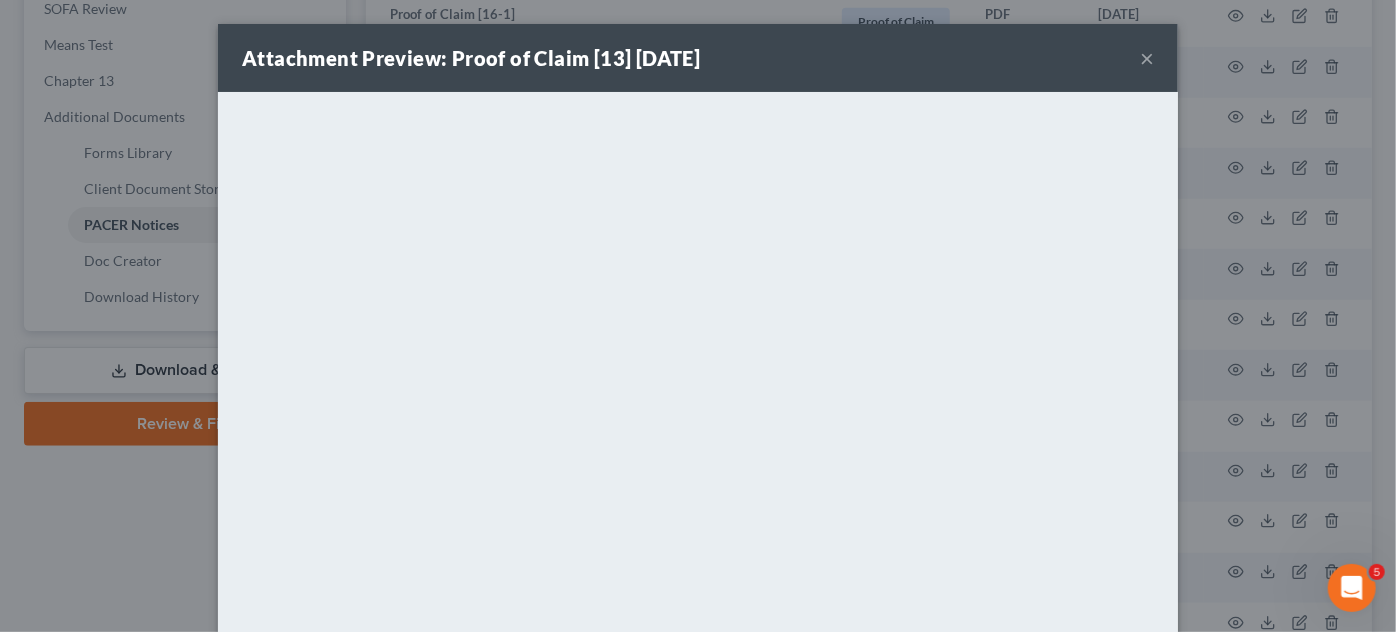 click on "Attachment Preview: Proof of Claim [13] [DATE] ×
<object ng-attr-data='[URL][DOMAIN_NAME]' type='application/pdf' width='100%' height='650px'></object>
<p><a href='[URL][DOMAIN_NAME]' target='_blank'>Click here</a> to open in a new window.</p>
Download" at bounding box center [698, 316] 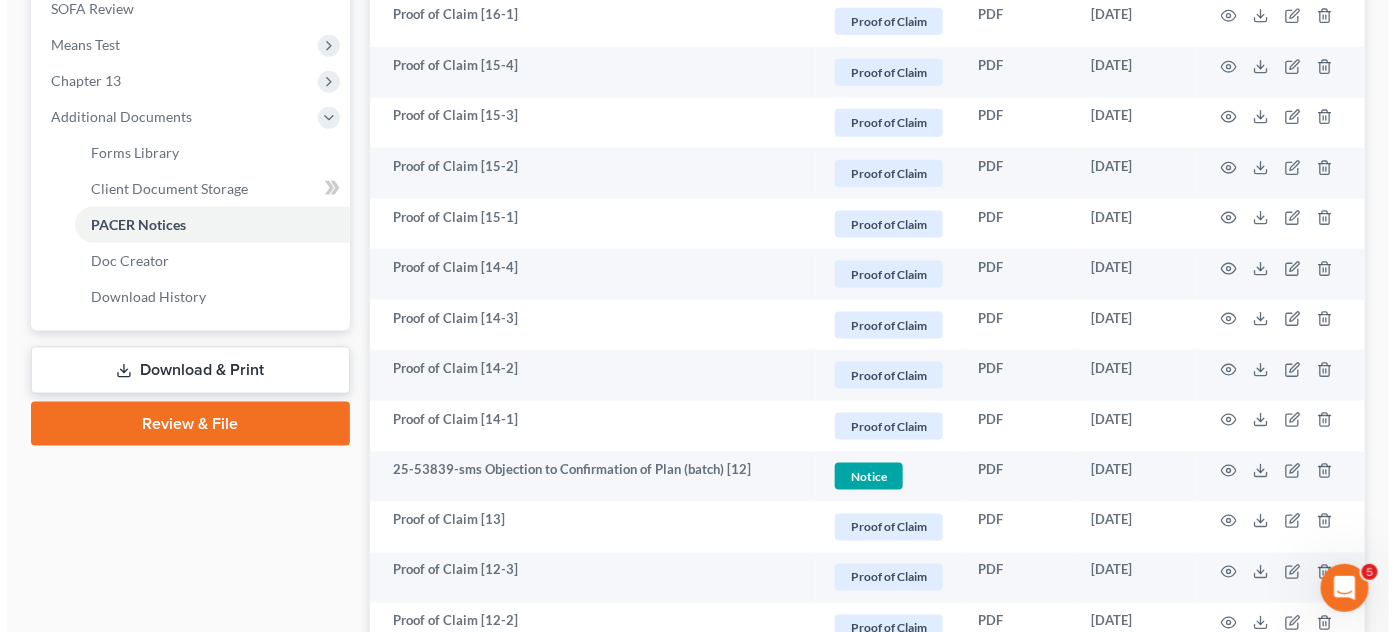 scroll, scrollTop: 909, scrollLeft: 0, axis: vertical 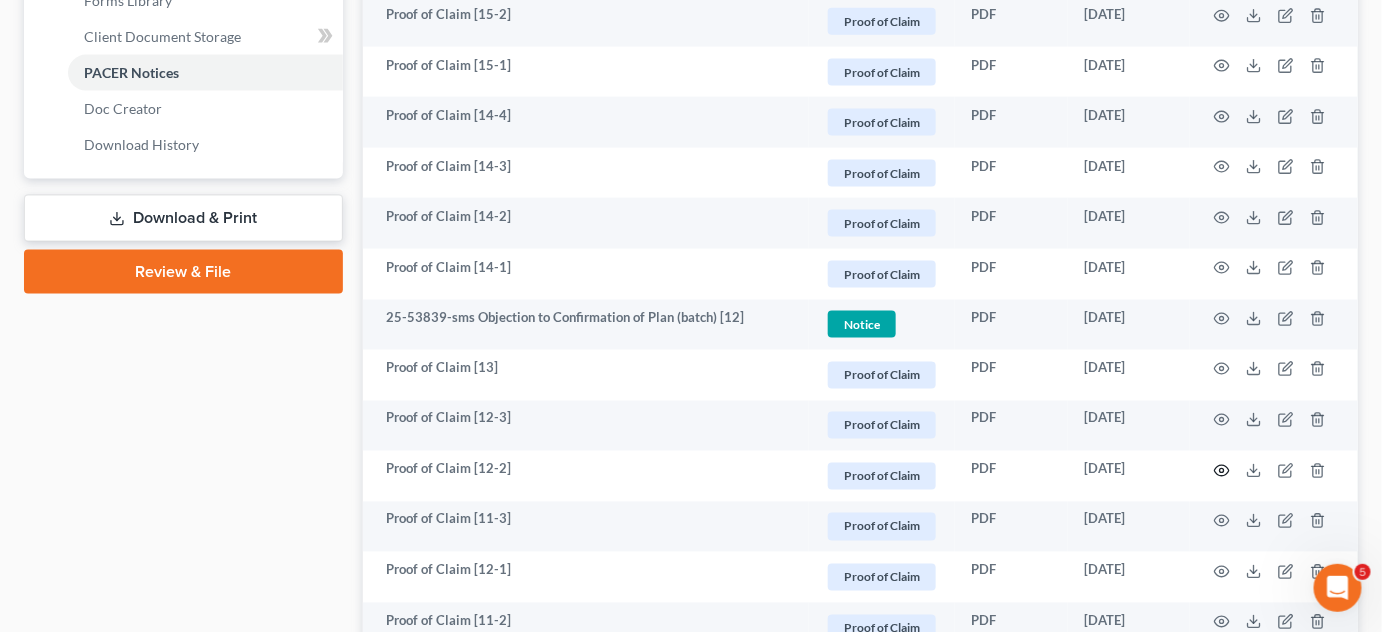 click 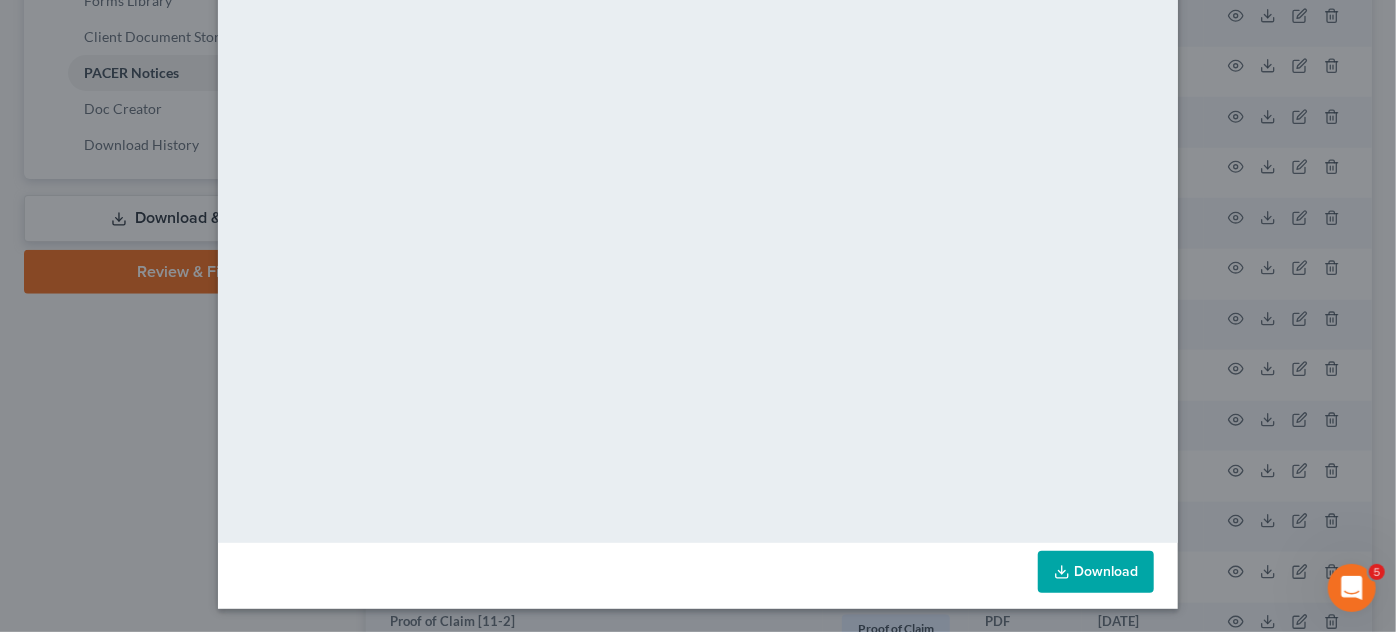 scroll, scrollTop: 143, scrollLeft: 0, axis: vertical 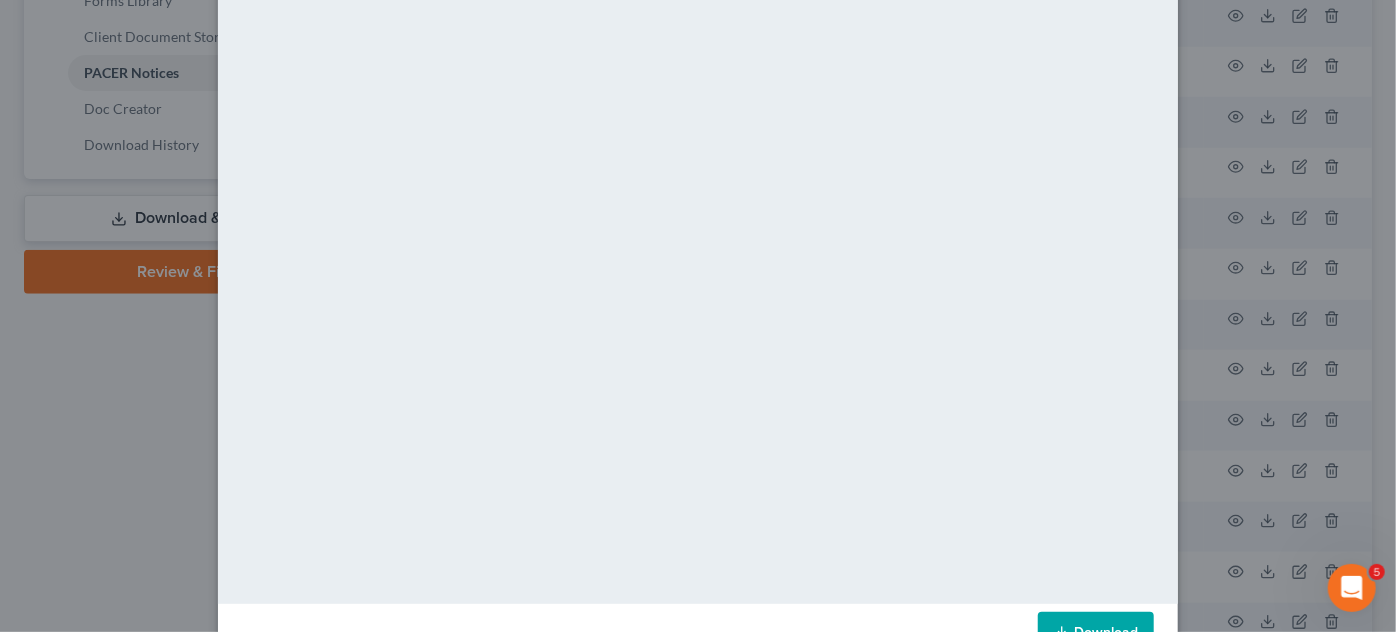 click on "Attachment Preview: Proof of Claim [12-2] [DATE] ×
<object ng-attr-data='[URL][DOMAIN_NAME]' type='application/pdf' width='100%' height='650px'></object>
<p><a href='[URL][DOMAIN_NAME]' target='_blank'>Click here</a> to open in a new window.</p>
Download" at bounding box center [698, 316] 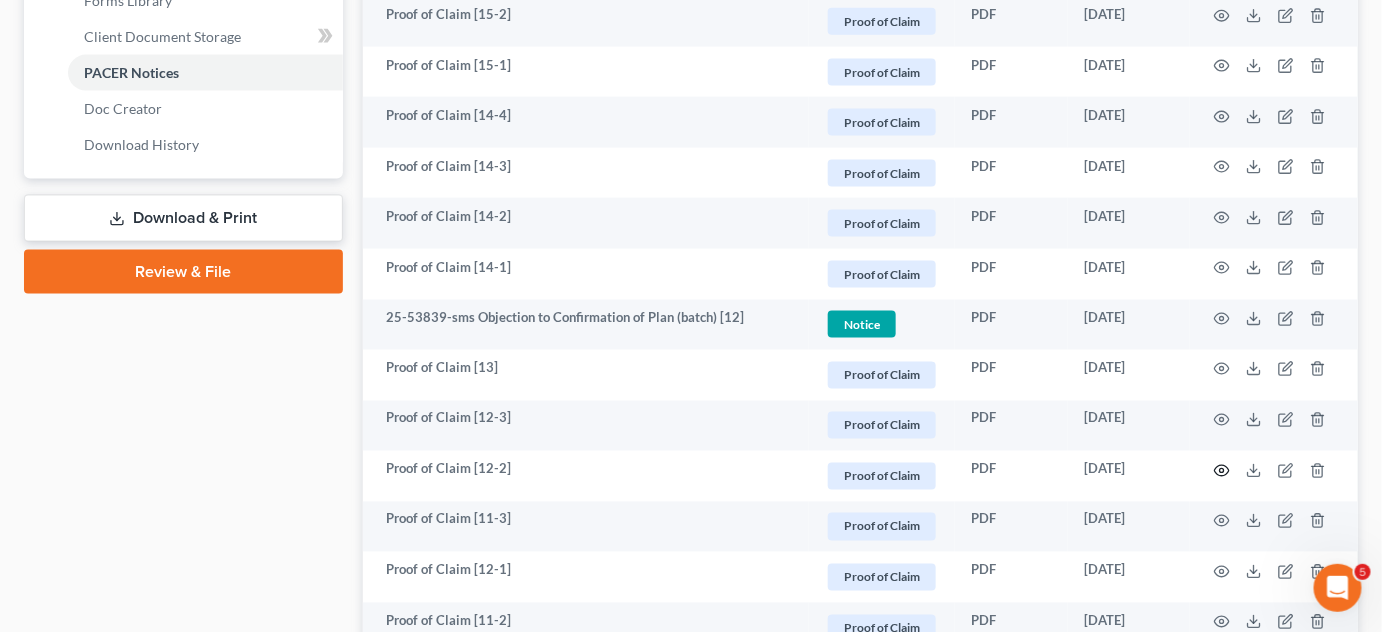 click 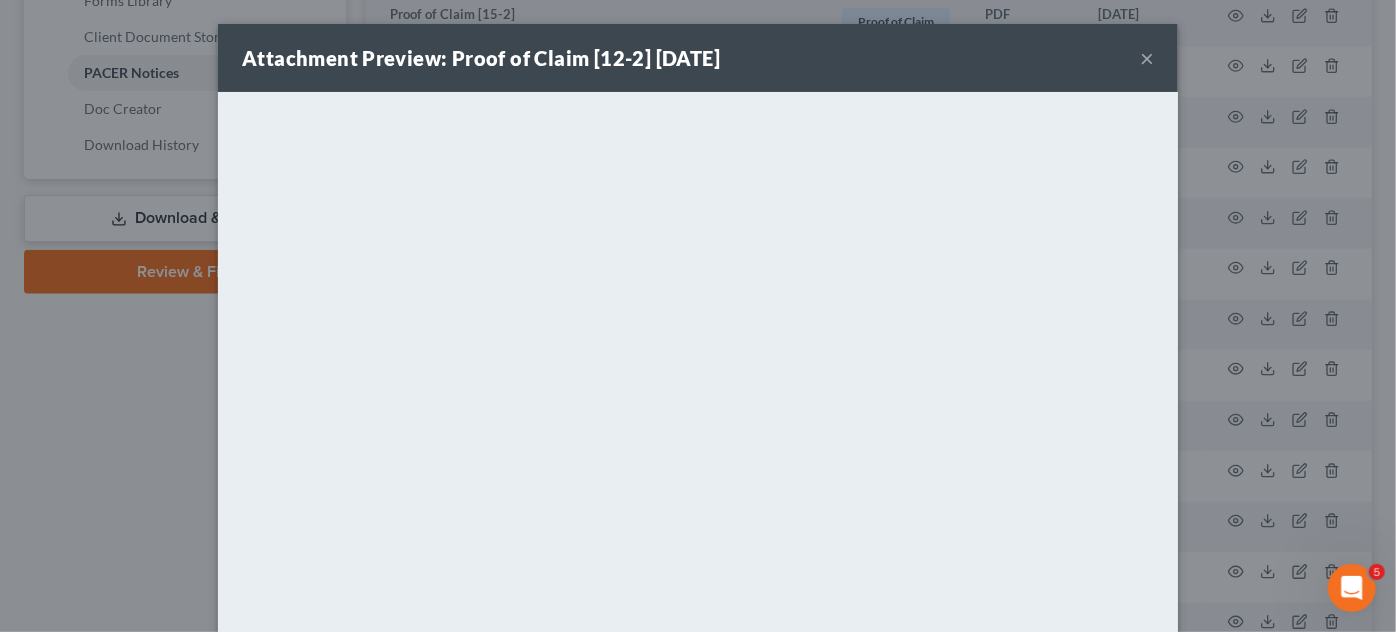 click on "Attachment Preview: Proof of Claim [12-2] [DATE] ×
<object ng-attr-data='[URL][DOMAIN_NAME]' type='application/pdf' width='100%' height='650px'></object>
<p><a href='[URL][DOMAIN_NAME]' target='_blank'>Click here</a> to open in a new window.</p>
Download" at bounding box center (698, 316) 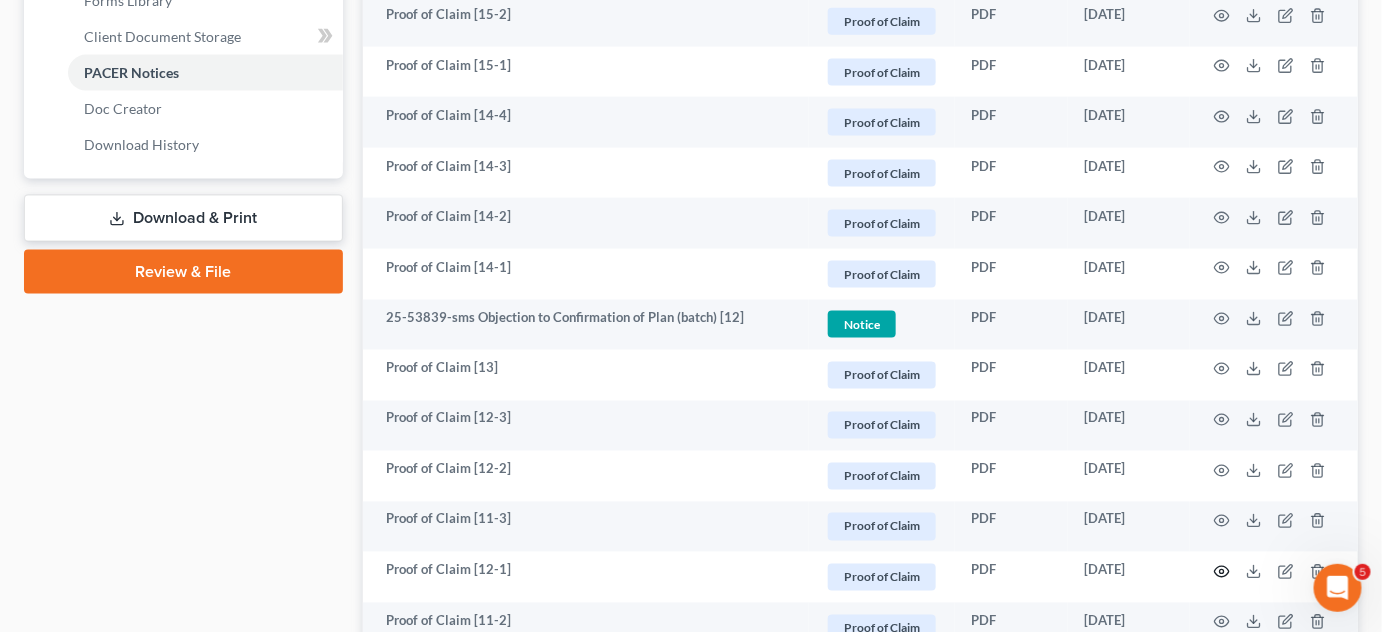 click 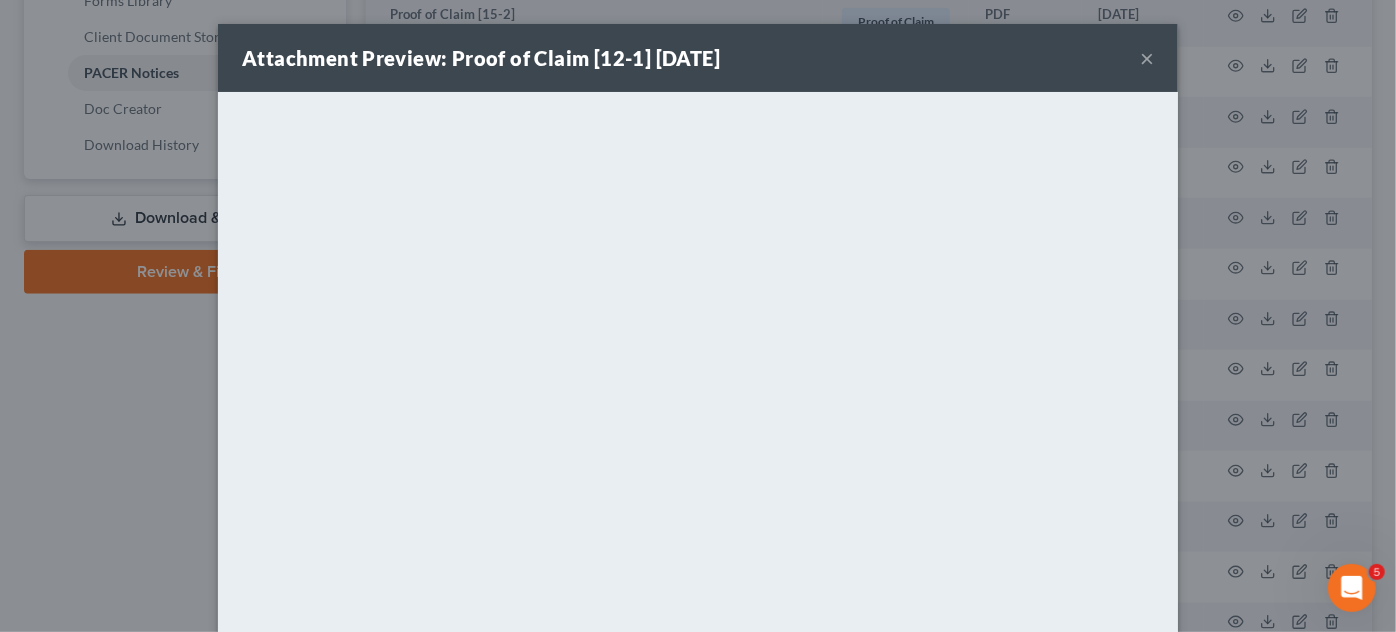 click on "Attachment Preview: Proof of Claim [12-1] [DATE] ×
<object ng-attr-data='[URL][DOMAIN_NAME]' type='application/pdf' width='100%' height='650px'></object>
<p><a href='[URL][DOMAIN_NAME]' target='_blank'>Click here</a> to open in a new window.</p>
Download" at bounding box center (698, 316) 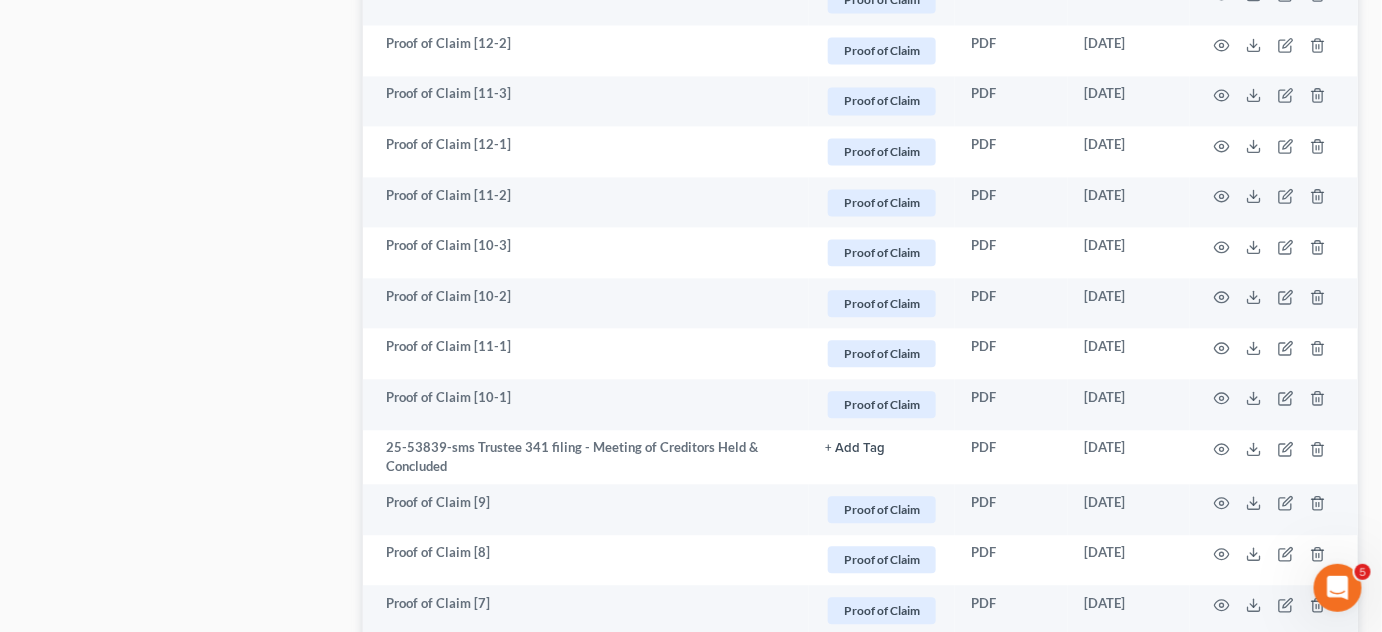 scroll, scrollTop: 1363, scrollLeft: 0, axis: vertical 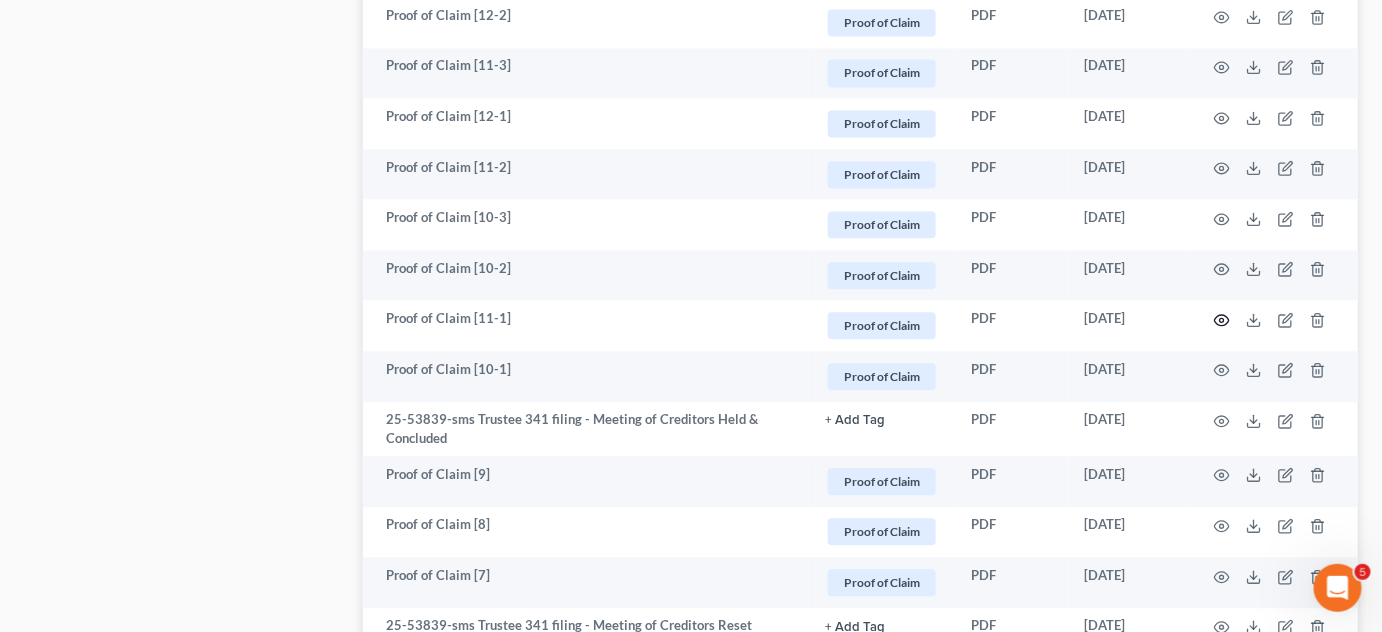 click 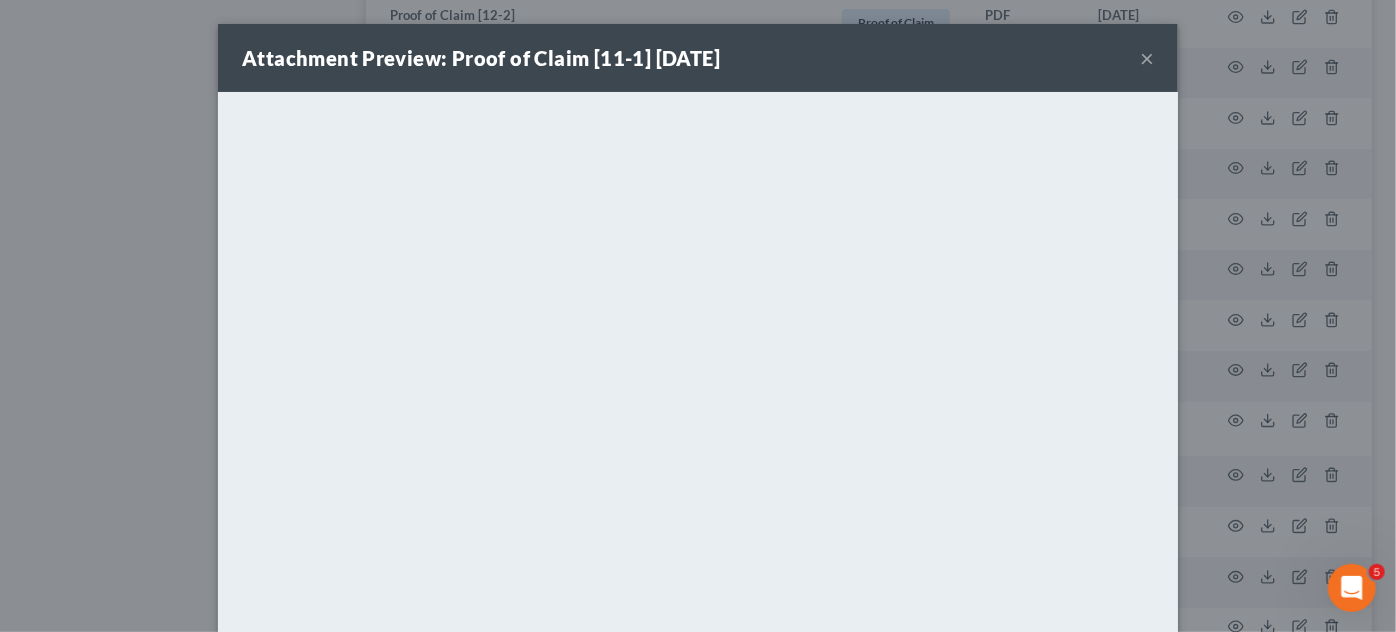 click on "Attachment Preview: Proof of Claim [11-1] [DATE] ×
<object ng-attr-data='[URL][DOMAIN_NAME]' type='application/pdf' width='100%' height='650px'></object>
<p><a href='[URL][DOMAIN_NAME]' target='_blank'>Click here</a> to open in a new window.</p>
Download" at bounding box center (698, 316) 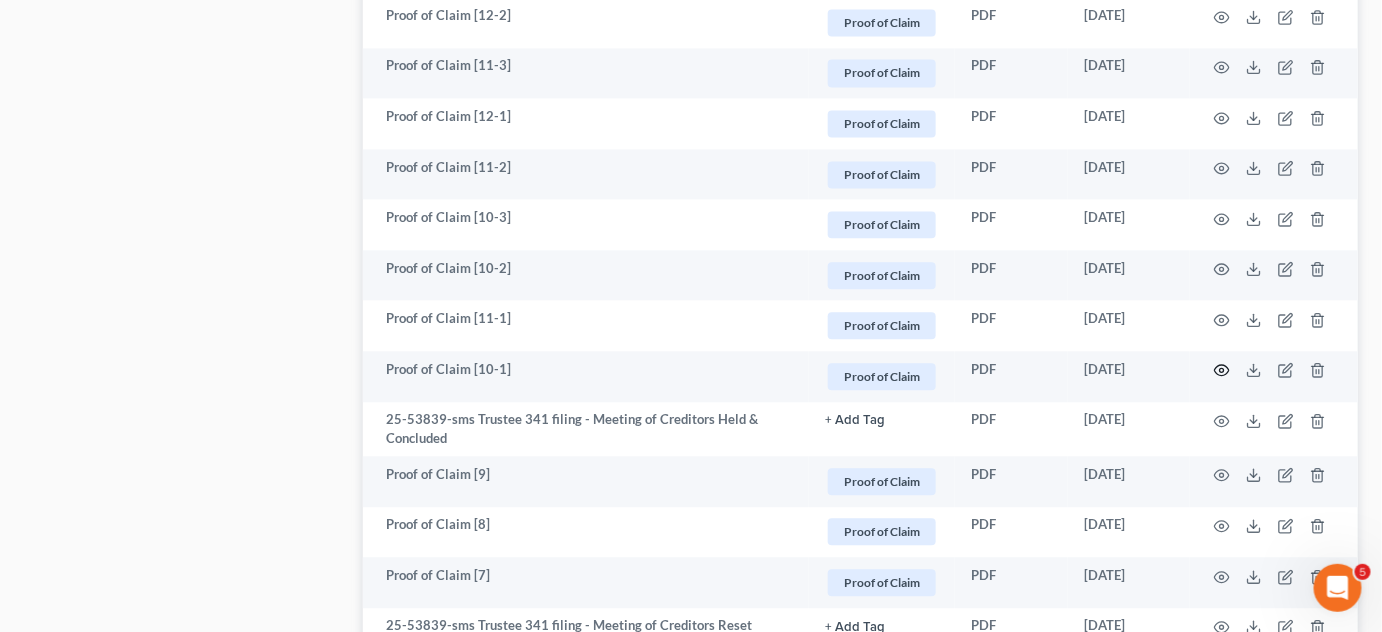 click 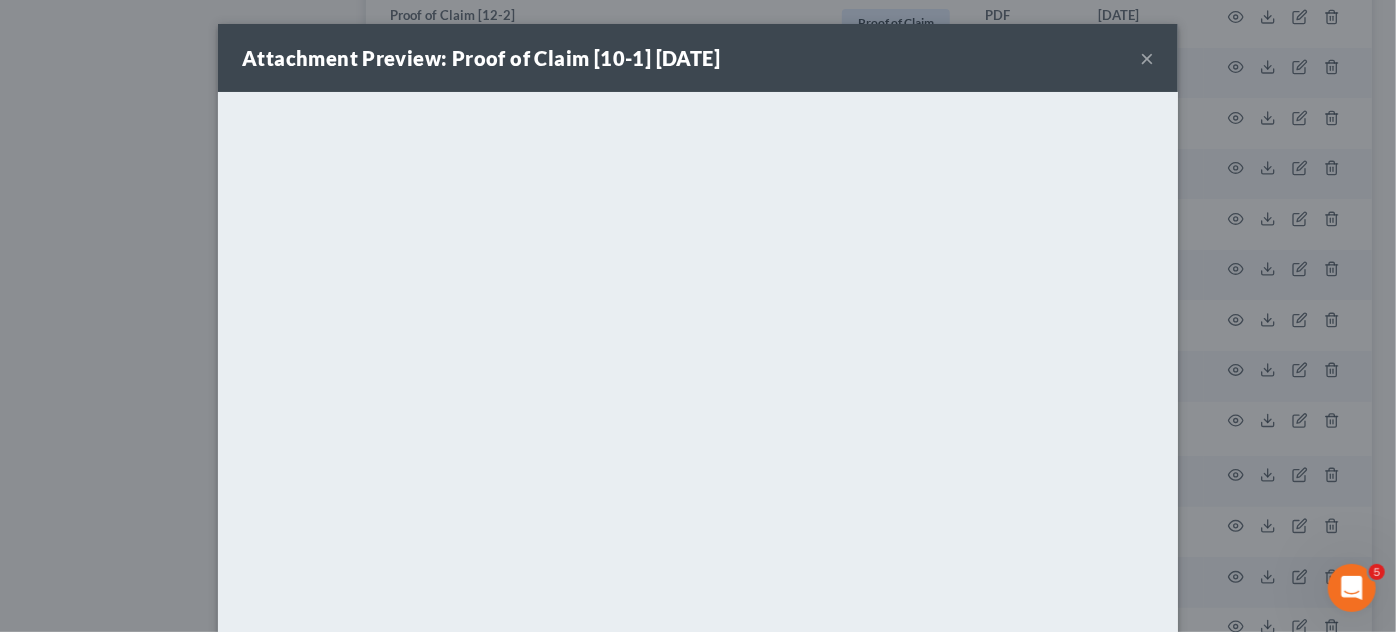click on "Attachment Preview: Proof of Claim [10-1] [DATE] ×
<object ng-attr-data='[URL][DOMAIN_NAME]' type='application/pdf' width='100%' height='650px'></object>
<p><a href='[URL][DOMAIN_NAME]' target='_blank'>Click here</a> to open in a new window.</p>
Download" at bounding box center [698, 316] 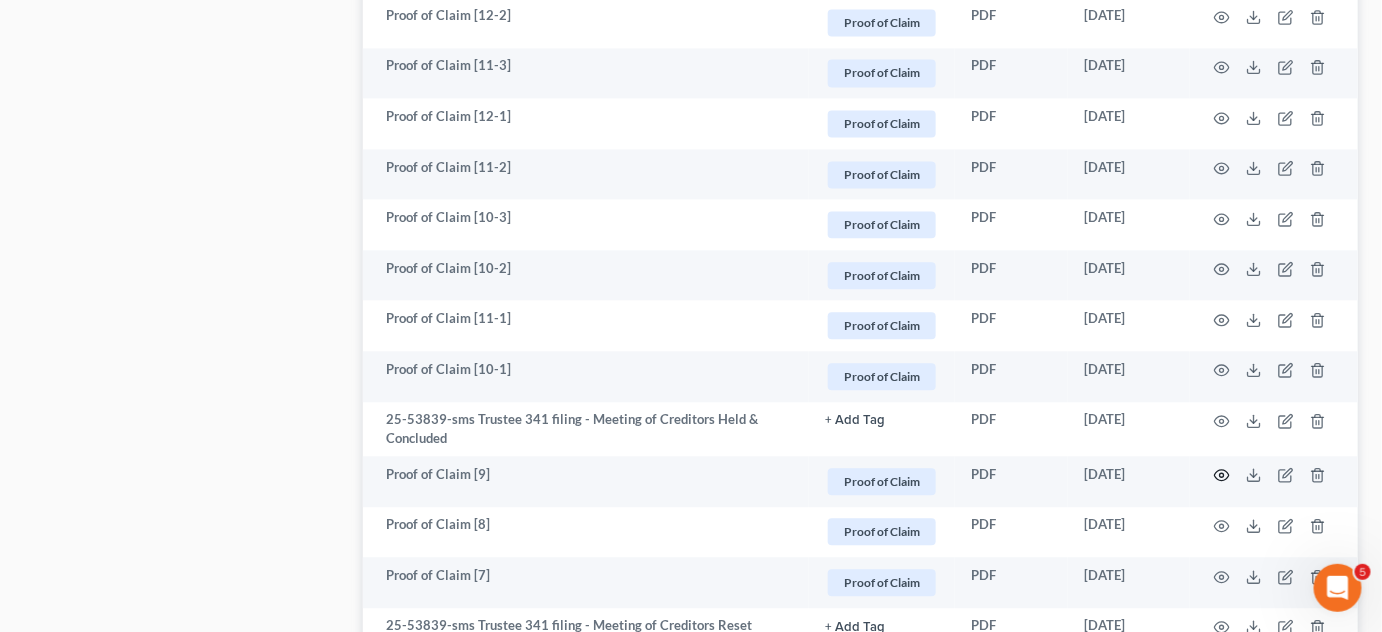 click 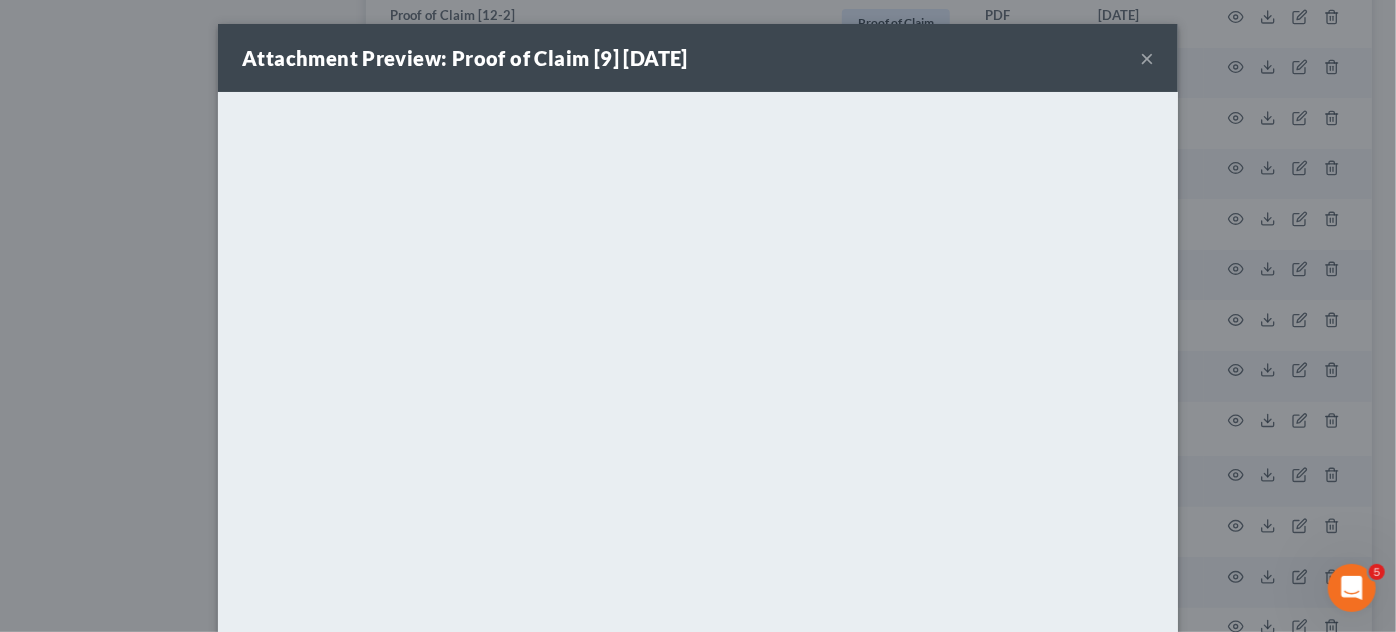 click on "Attachment Preview: Proof of Claim [9] [DATE] ×
<object ng-attr-data='[URL][DOMAIN_NAME]' type='application/pdf' width='100%' height='650px'></object>
<p><a href='[URL][DOMAIN_NAME]' target='_blank'>Click here</a> to open in a new window.</p>
Download" at bounding box center [698, 316] 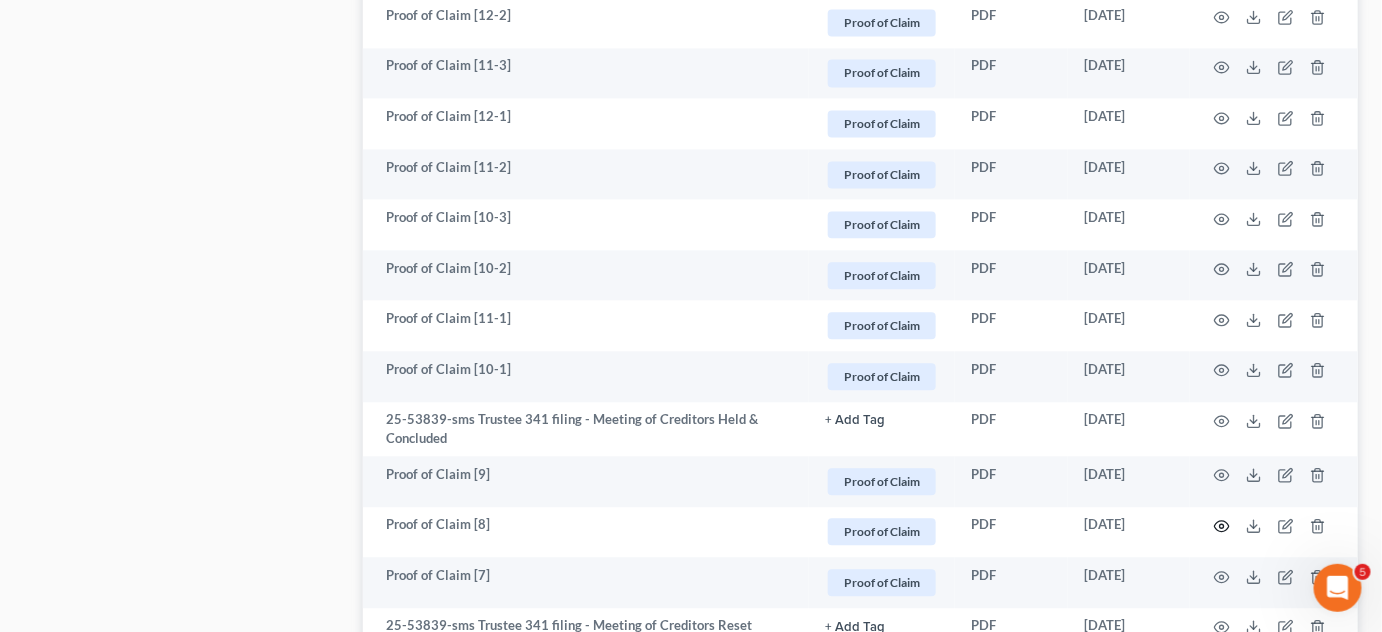 click 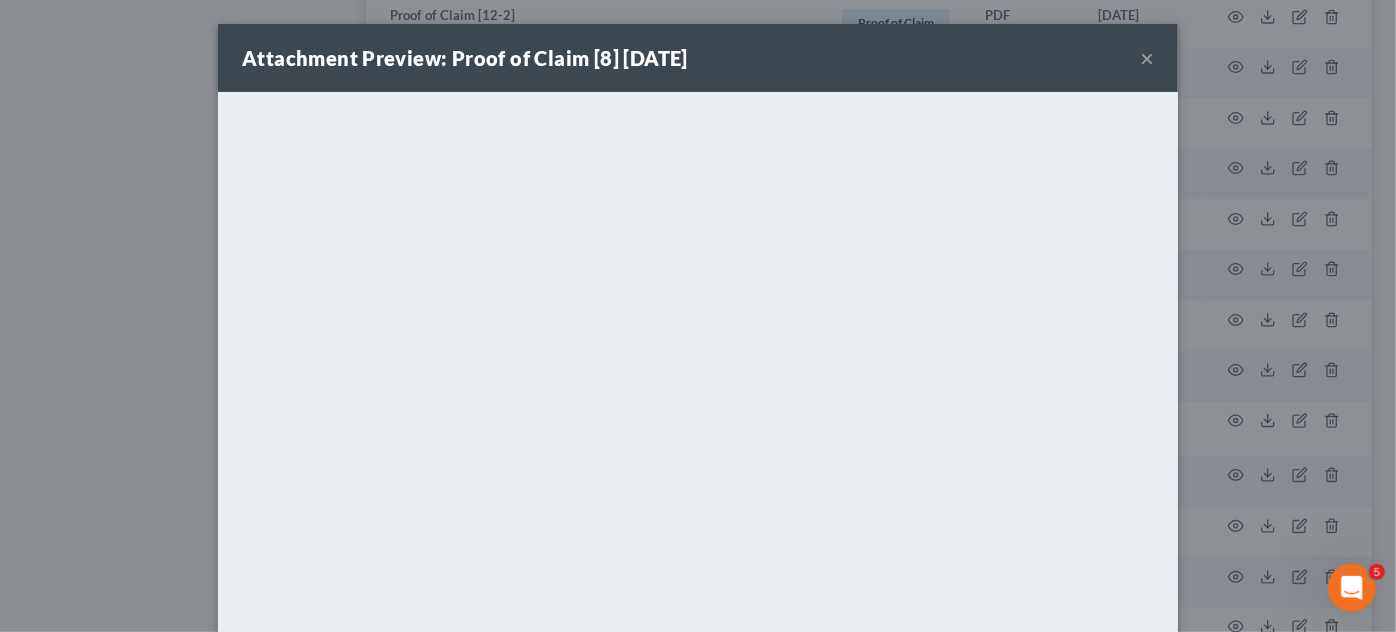 click on "Attachment Preview: Proof of Claim [8] [DATE] ×
<object ng-attr-data='[URL][DOMAIN_NAME]' type='application/pdf' width='100%' height='650px'></object>
<p><a href='[URL][DOMAIN_NAME]' target='_blank'>Click here</a> to open in a new window.</p>
Download" at bounding box center [698, 316] 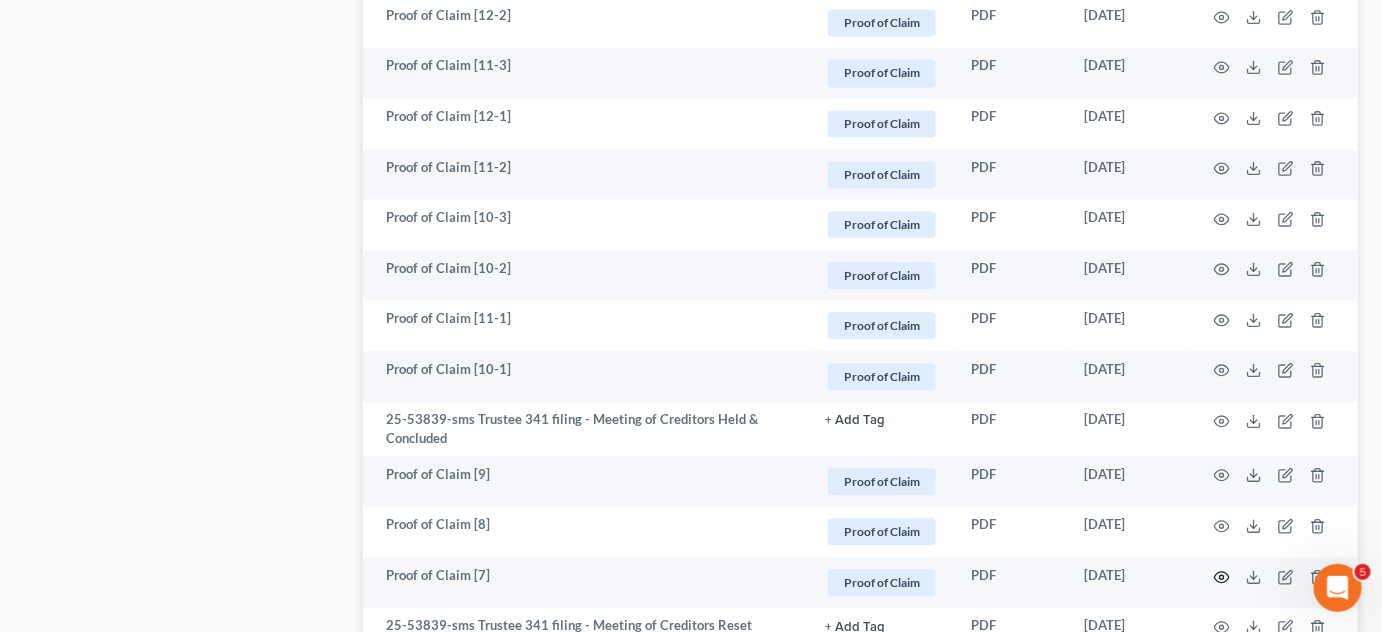click 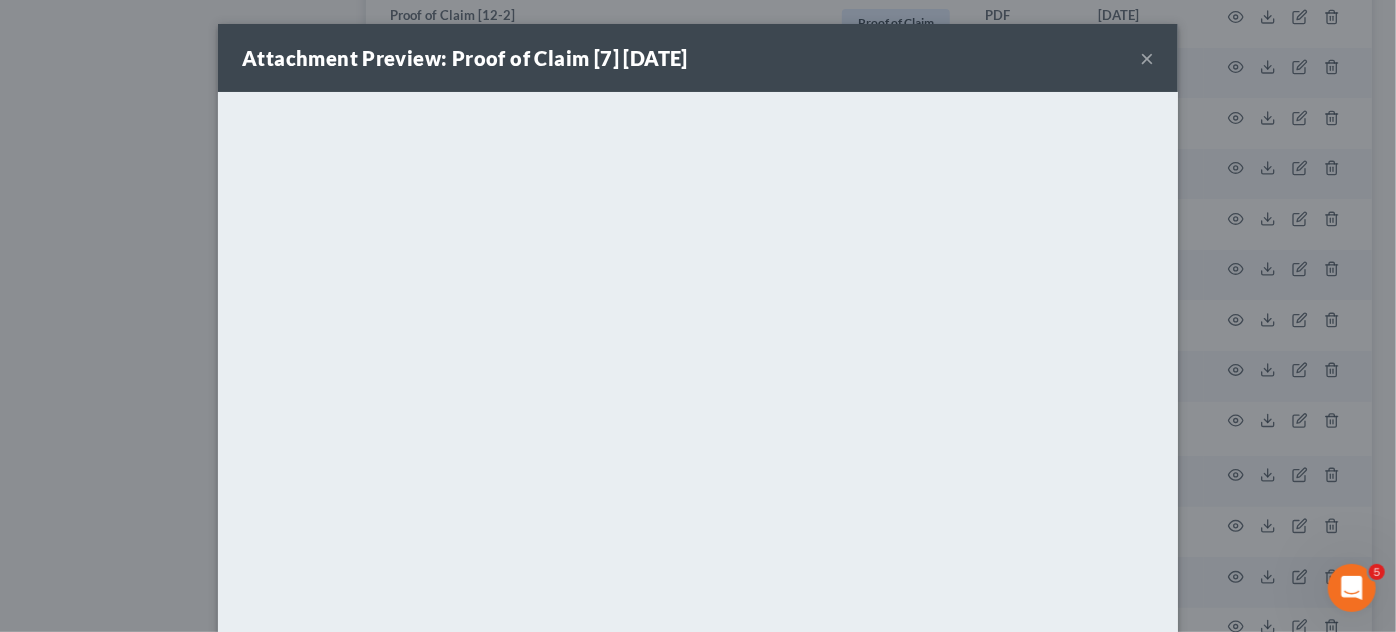 click on "Attachment Preview: Proof of Claim [7] [DATE] ×
<object ng-attr-data='[URL][DOMAIN_NAME]' type='application/pdf' width='100%' height='650px'></object>
<p><a href='[URL][DOMAIN_NAME]' target='_blank'>Click here</a> to open in a new window.</p>
Download" at bounding box center [698, 316] 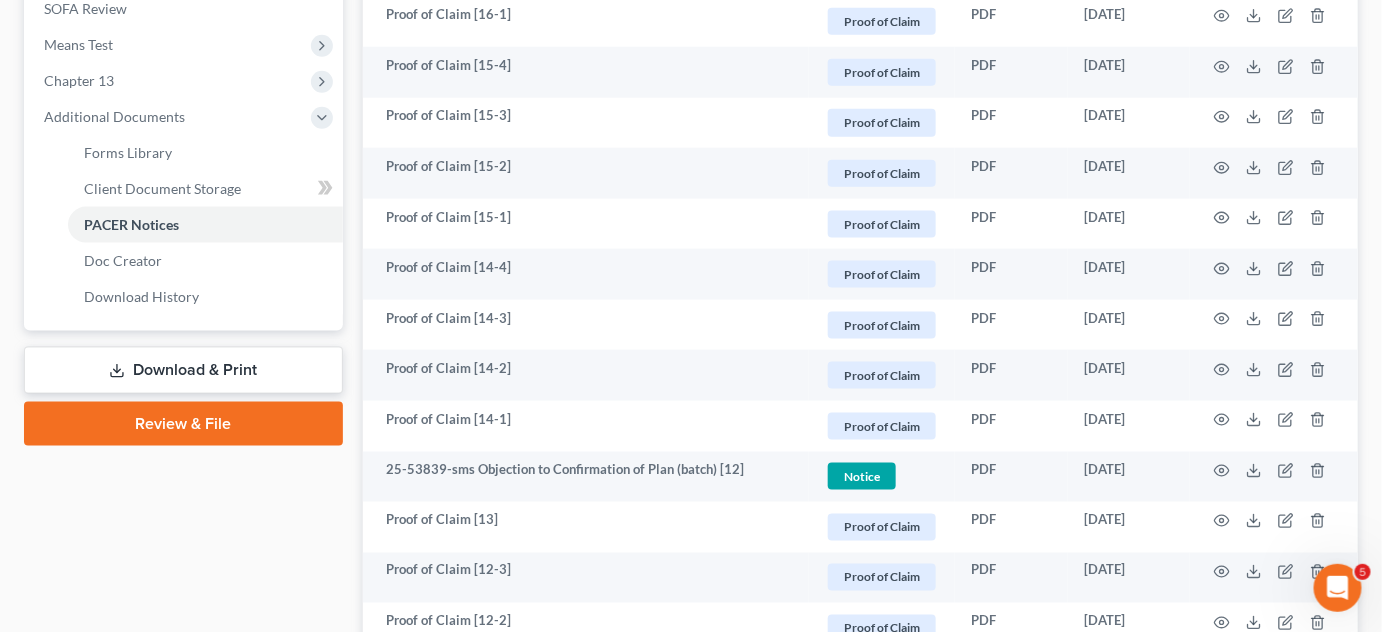 scroll, scrollTop: 1212, scrollLeft: 0, axis: vertical 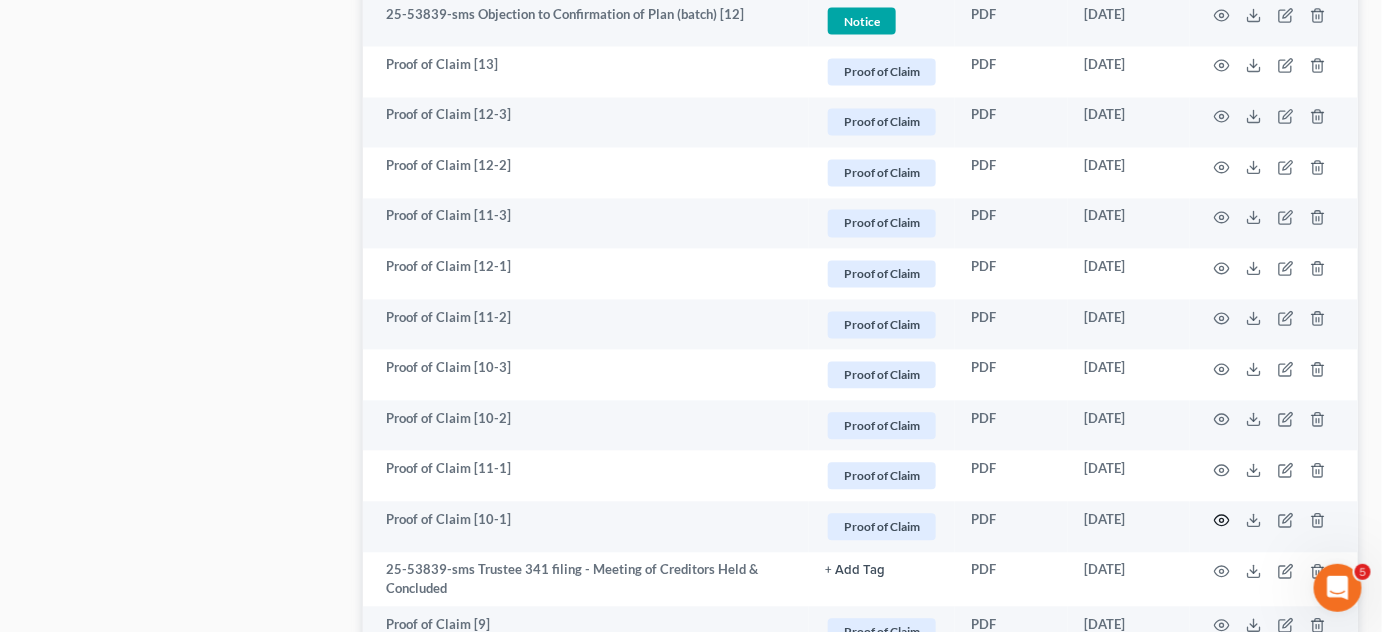 click 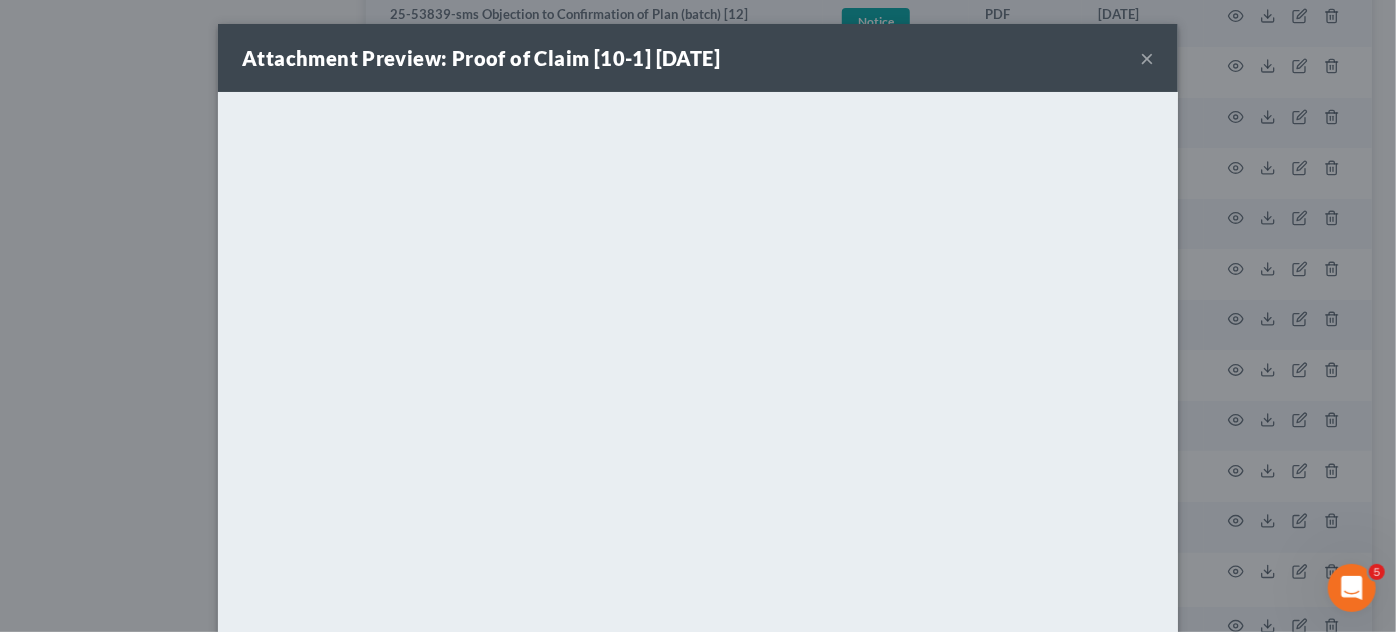 click on "Attachment Preview: Proof of Claim [10-1] [DATE] ×
<object ng-attr-data='[URL][DOMAIN_NAME]' type='application/pdf' width='100%' height='650px'></object>
<p><a href='[URL][DOMAIN_NAME]' target='_blank'>Click here</a> to open in a new window.</p>
Download" at bounding box center [698, 316] 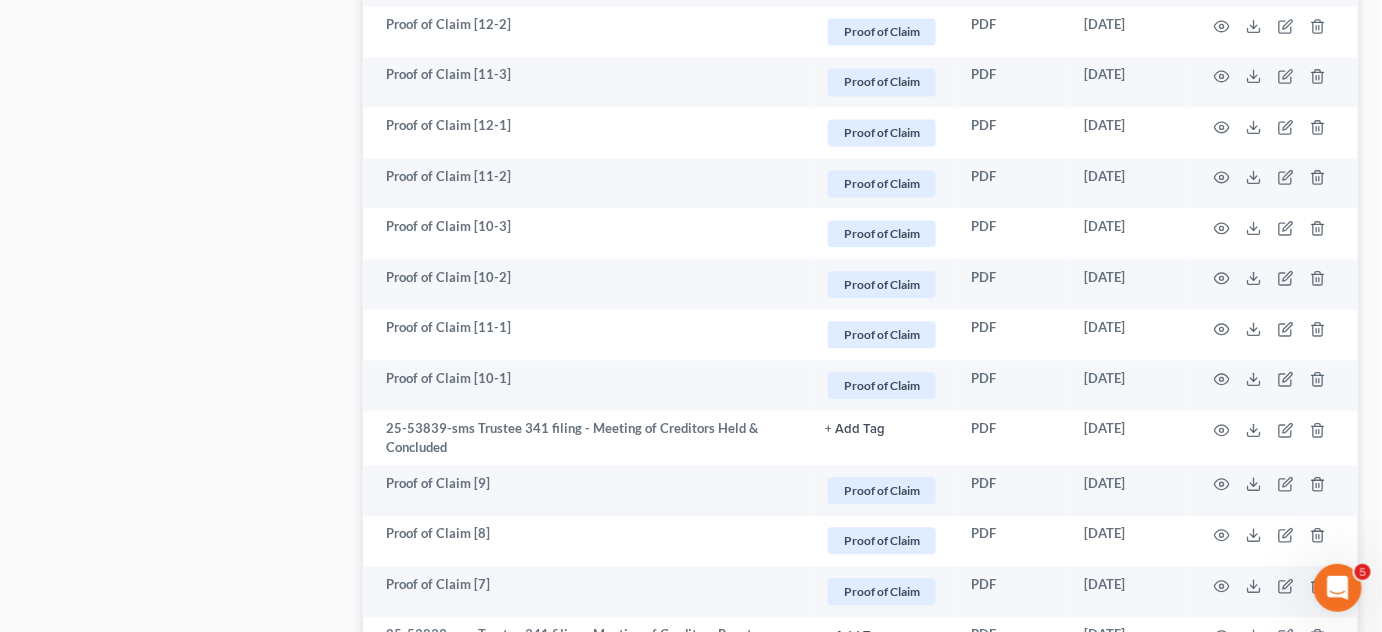 scroll, scrollTop: 1514, scrollLeft: 0, axis: vertical 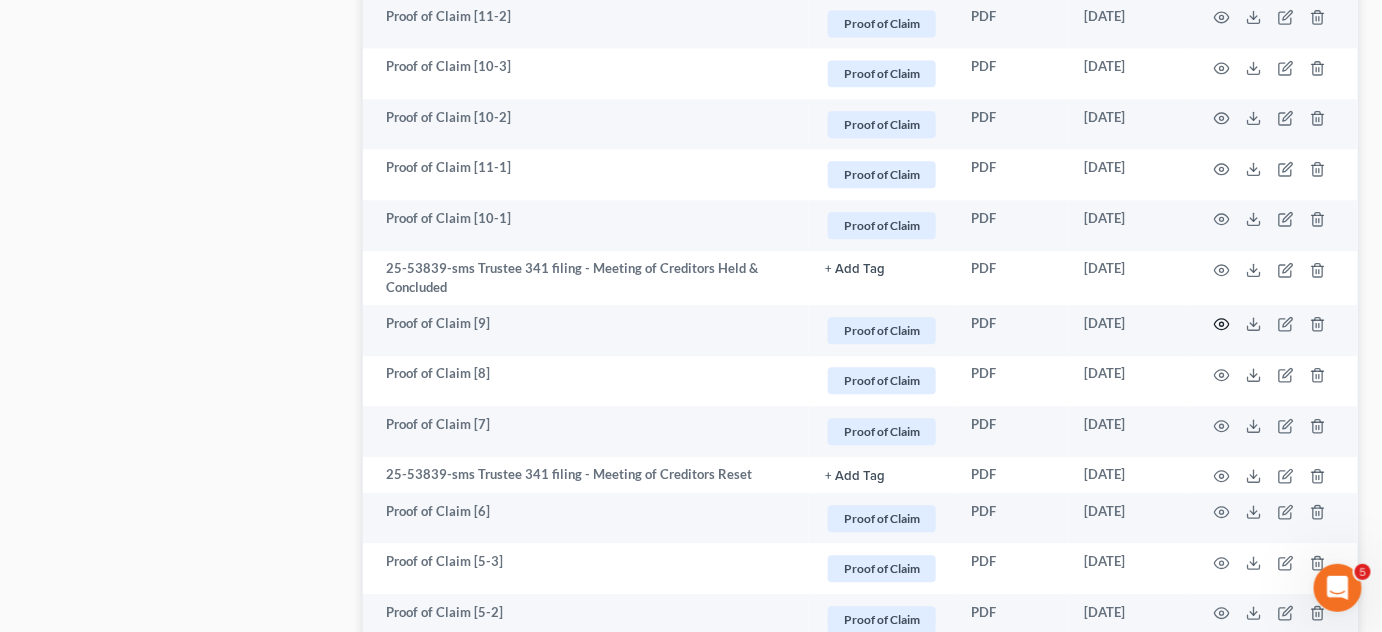 click 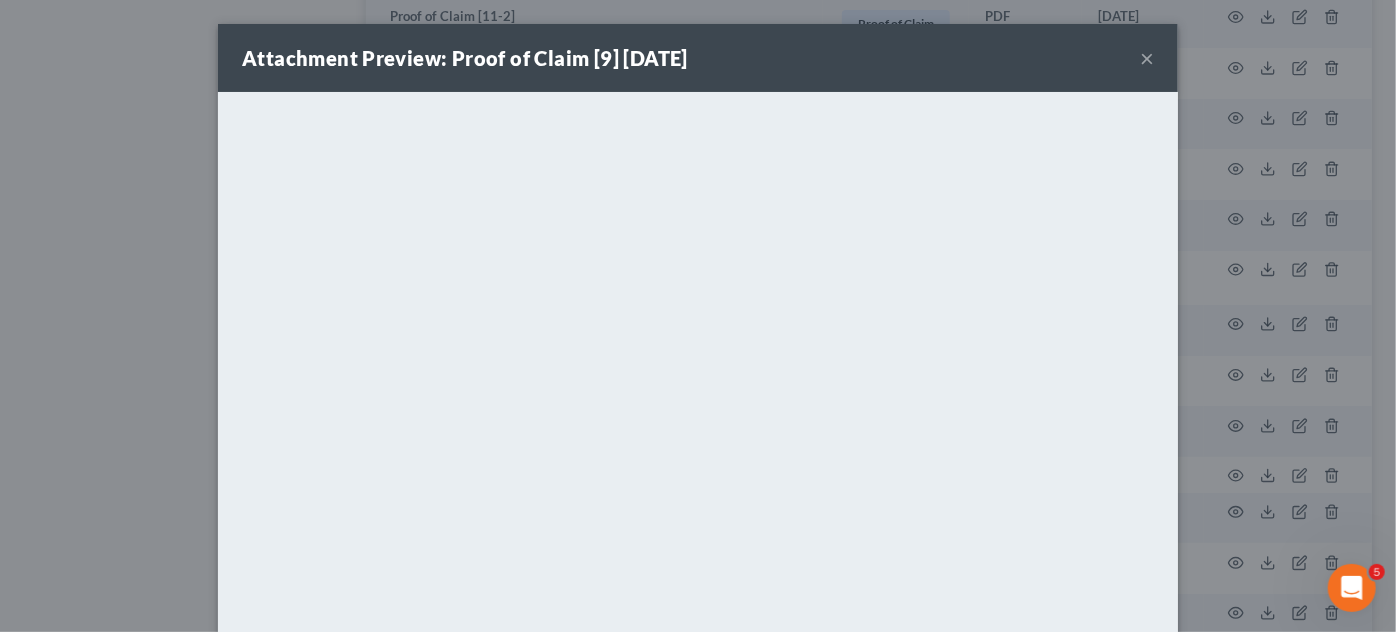 click on "Attachment Preview: Proof of Claim [9] [DATE] ×
<object ng-attr-data='[URL][DOMAIN_NAME]' type='application/pdf' width='100%' height='650px'></object>
<p><a href='[URL][DOMAIN_NAME]' target='_blank'>Click here</a> to open in a new window.</p>
Download" at bounding box center [698, 316] 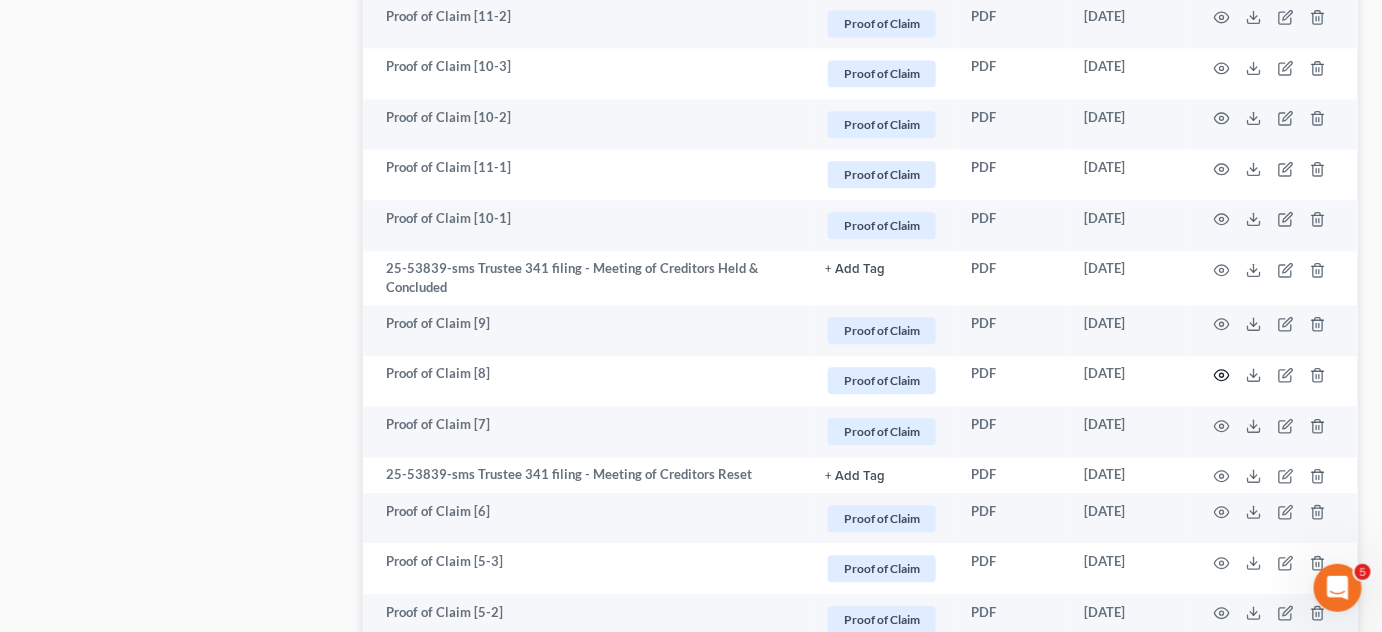 click 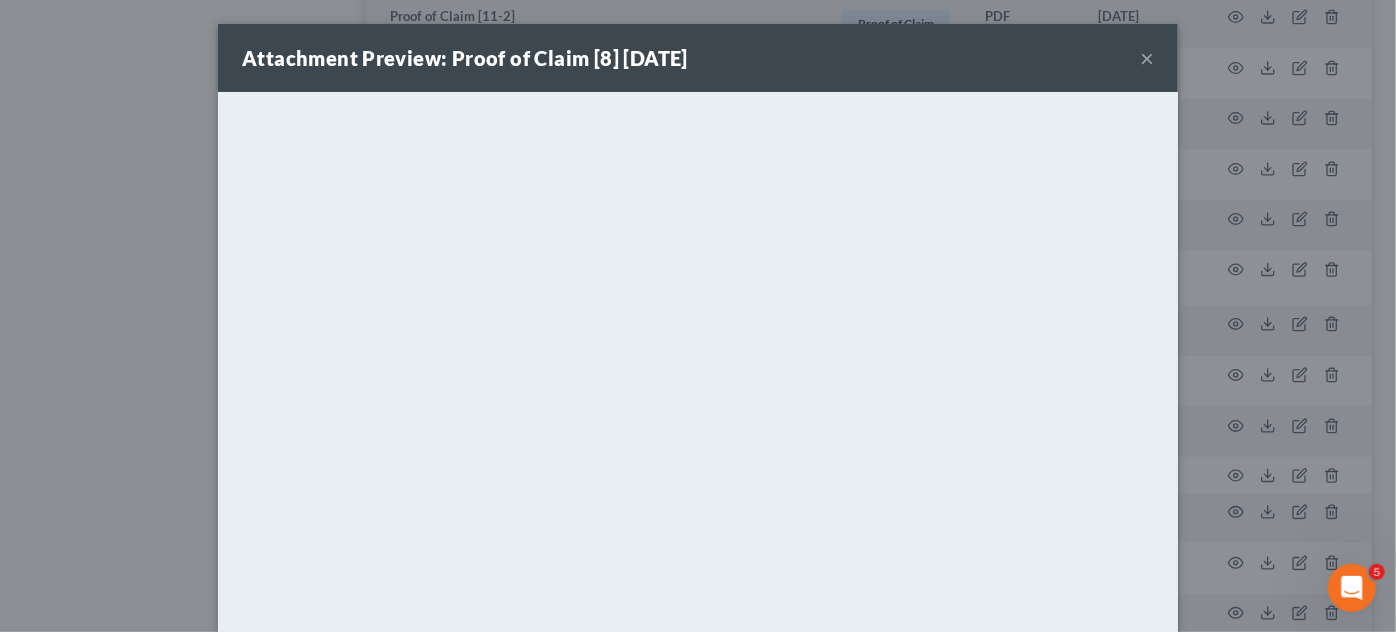 click on "Attachment Preview: Proof of Claim [8] [DATE] ×
<object ng-attr-data='[URL][DOMAIN_NAME]' type='application/pdf' width='100%' height='650px'></object>
<p><a href='[URL][DOMAIN_NAME]' target='_blank'>Click here</a> to open in a new window.</p>
Download" at bounding box center [698, 316] 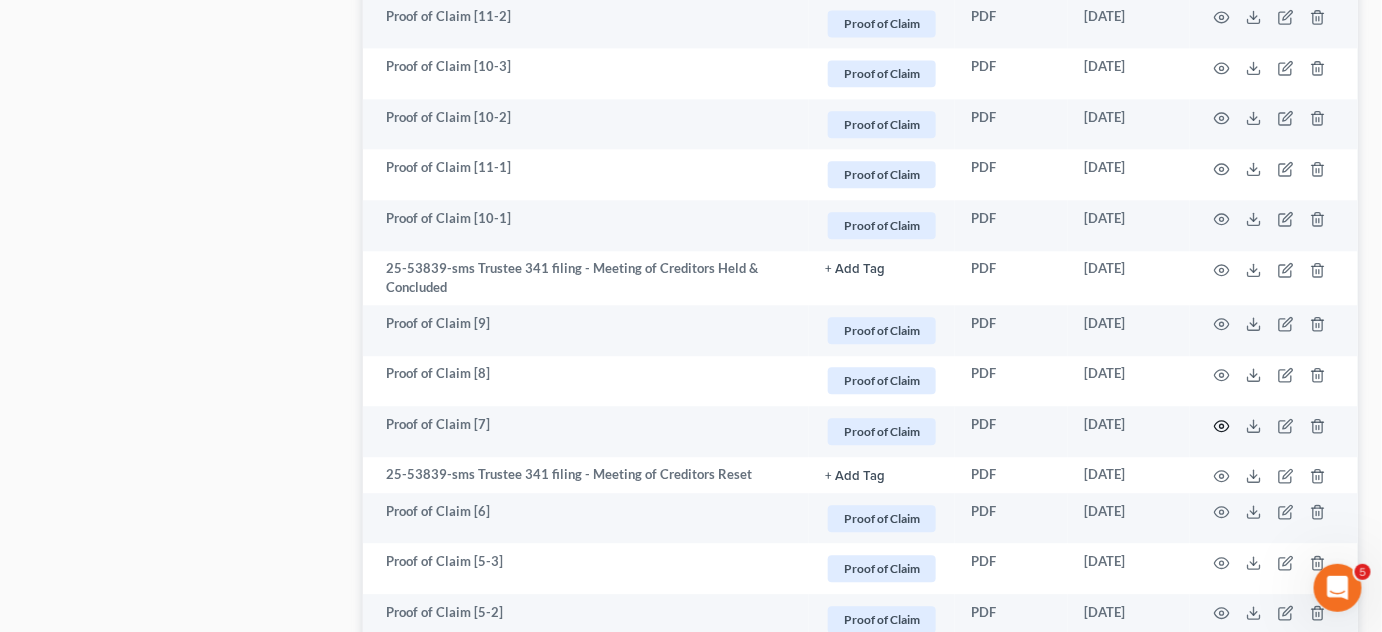 click 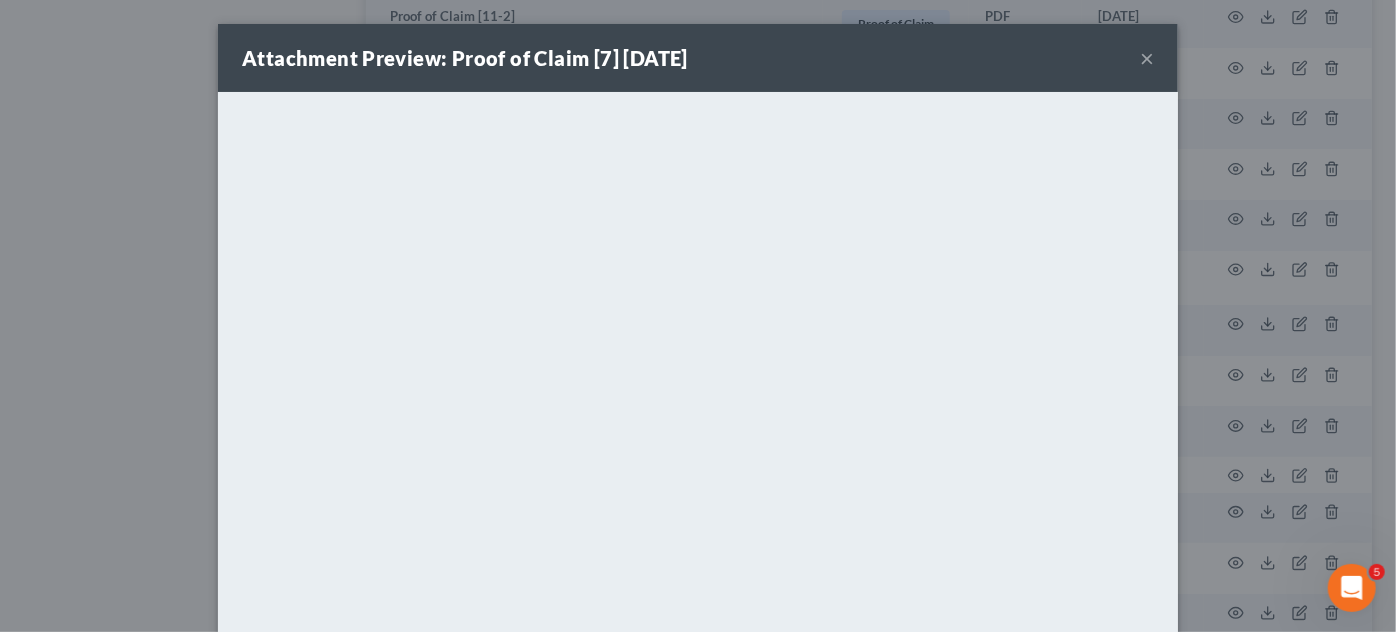 click on "Attachment Preview: Proof of Claim [7] [DATE] ×
<object ng-attr-data='[URL][DOMAIN_NAME]' type='application/pdf' width='100%' height='650px'></object>
<p><a href='[URL][DOMAIN_NAME]' target='_blank'>Click here</a> to open in a new window.</p>
Download" at bounding box center (698, 316) 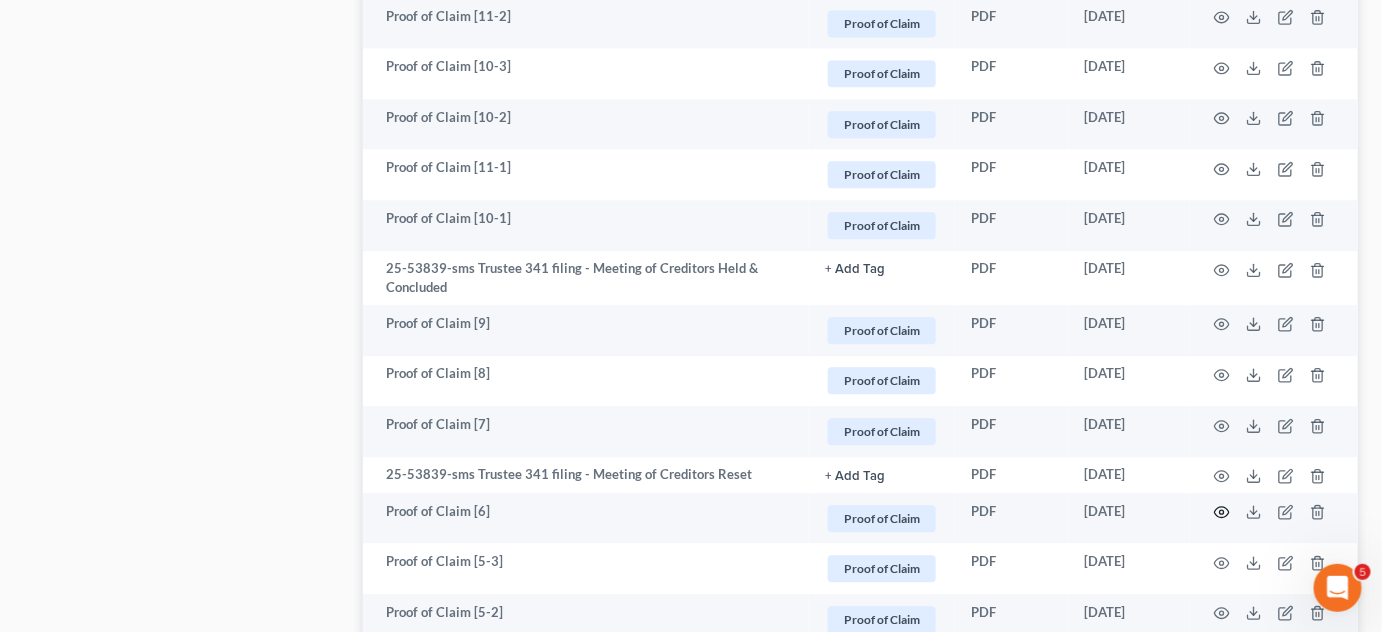 click 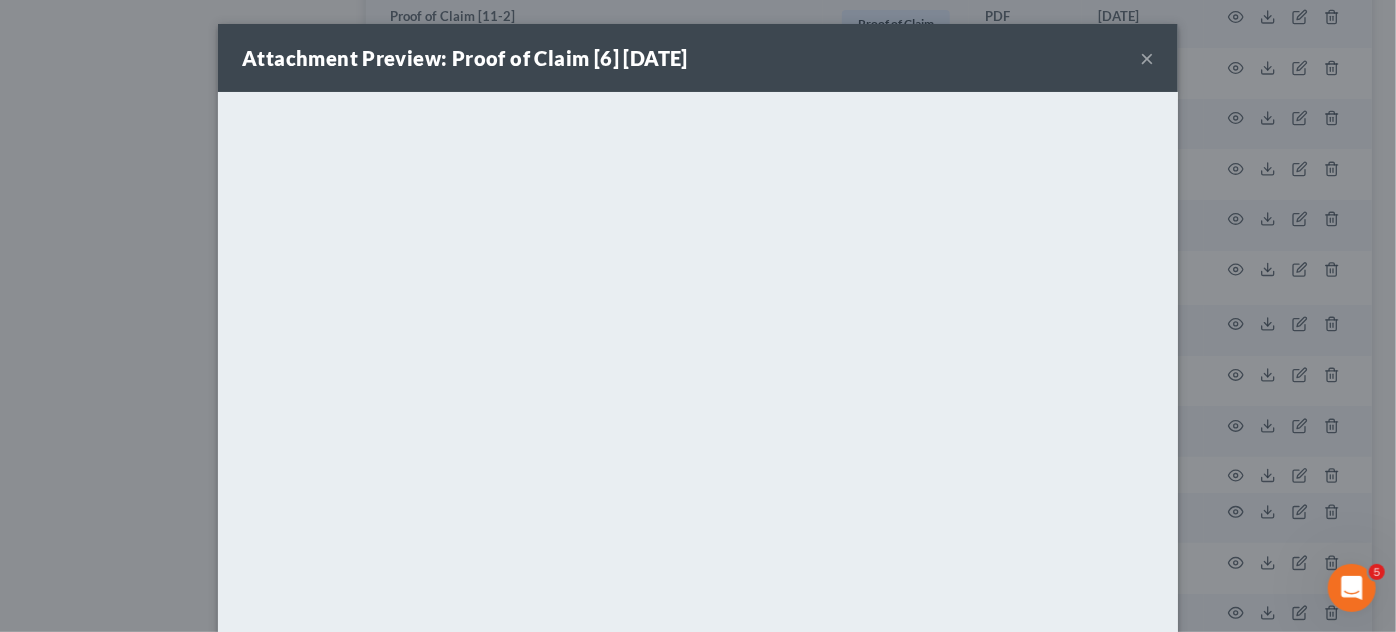click on "Attachment Preview: Proof of Claim [6] [DATE] ×
<object ng-attr-data='[URL][DOMAIN_NAME]' type='application/pdf' width='100%' height='650px'></object>
<p><a href='[URL][DOMAIN_NAME]' target='_blank'>Click here</a> to open in a new window.</p>
Download" at bounding box center (698, 316) 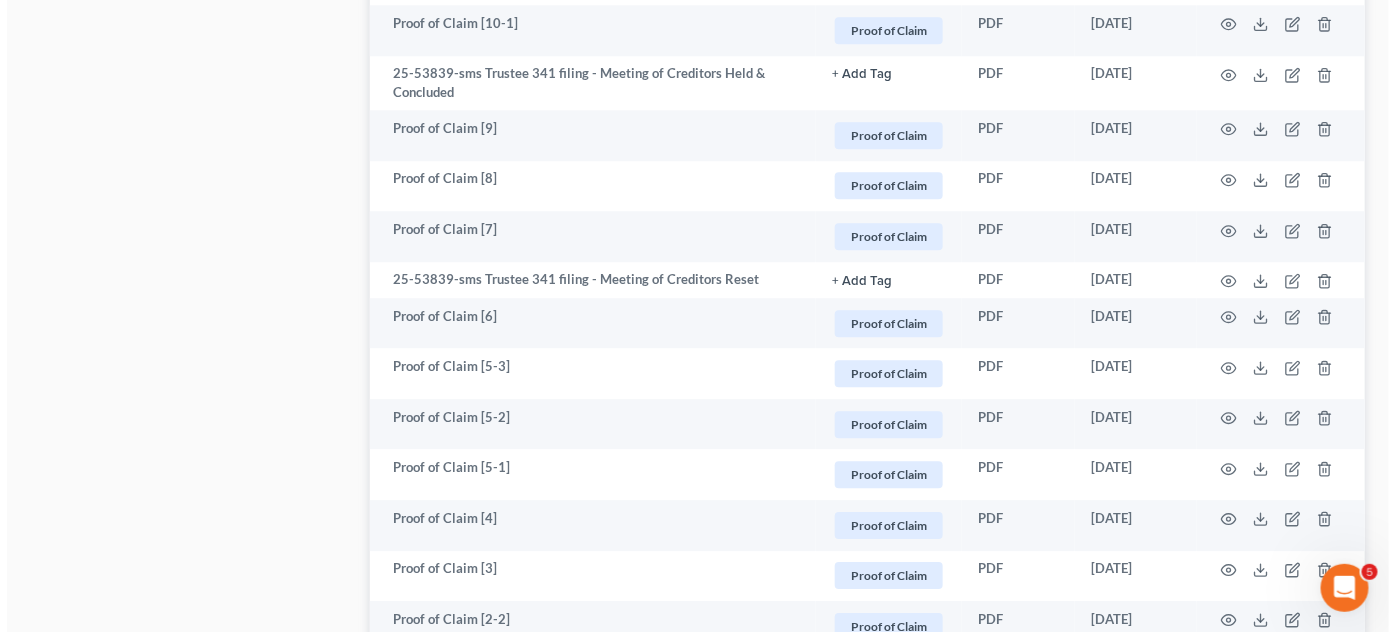 scroll, scrollTop: 1818, scrollLeft: 0, axis: vertical 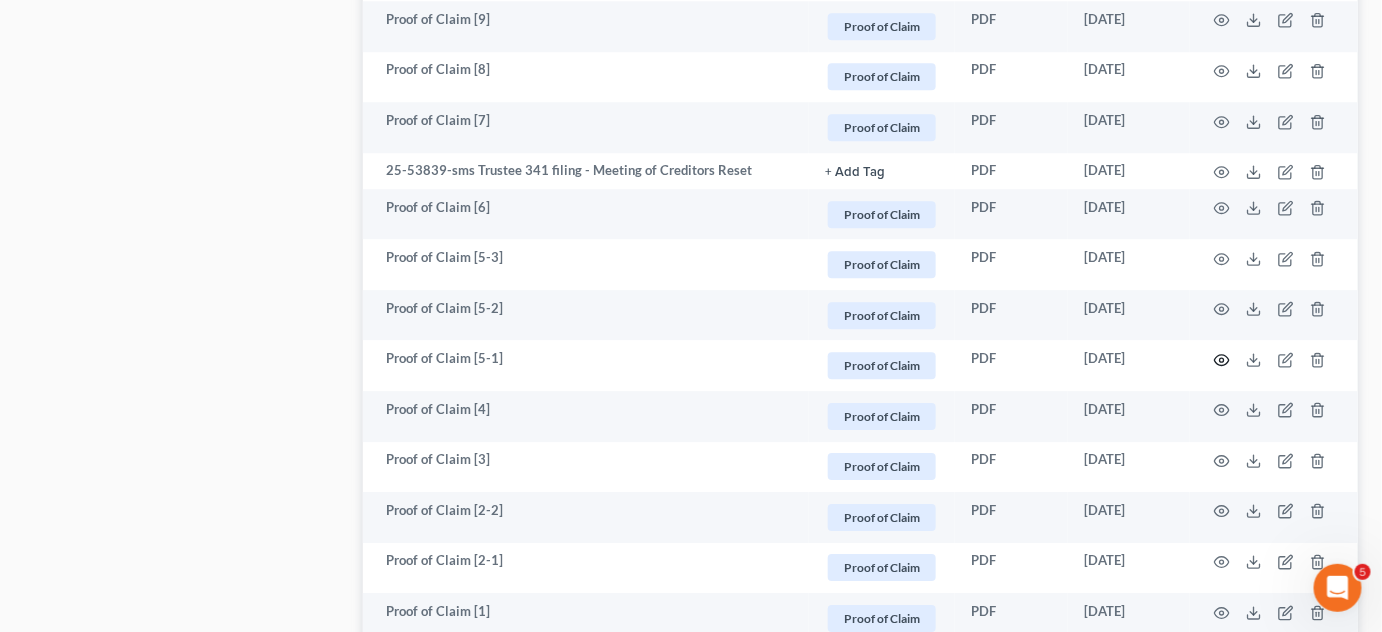 click 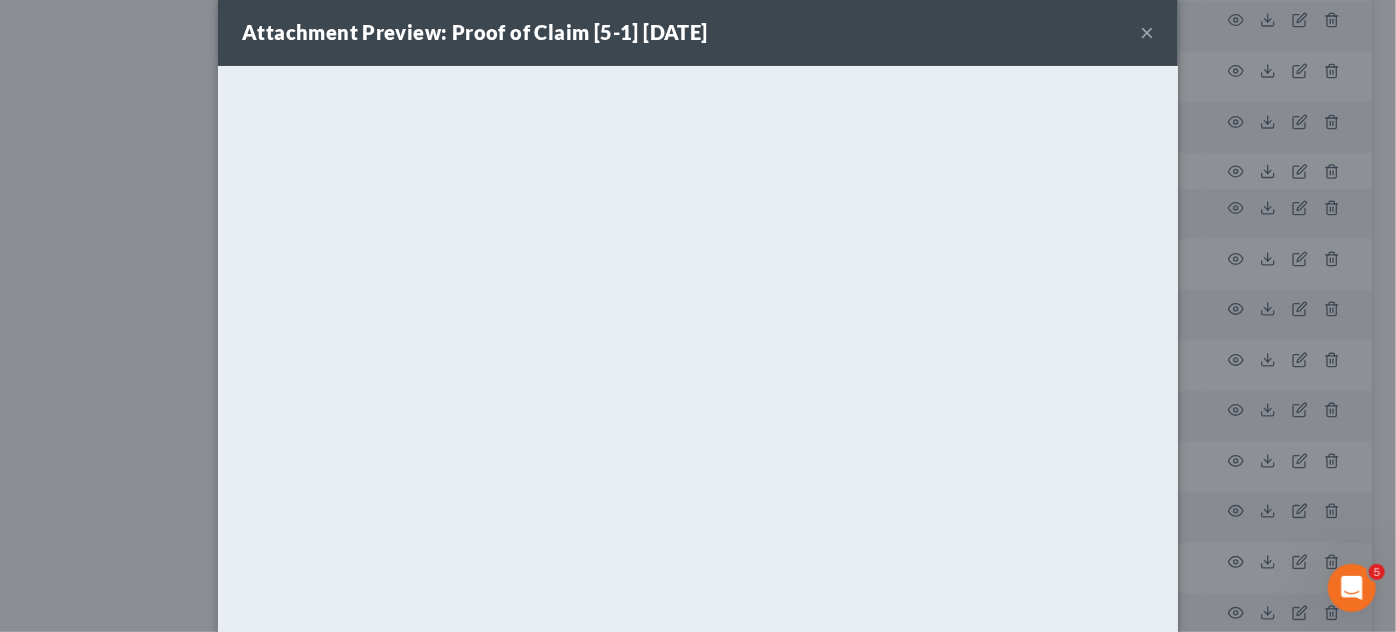 scroll, scrollTop: 204, scrollLeft: 0, axis: vertical 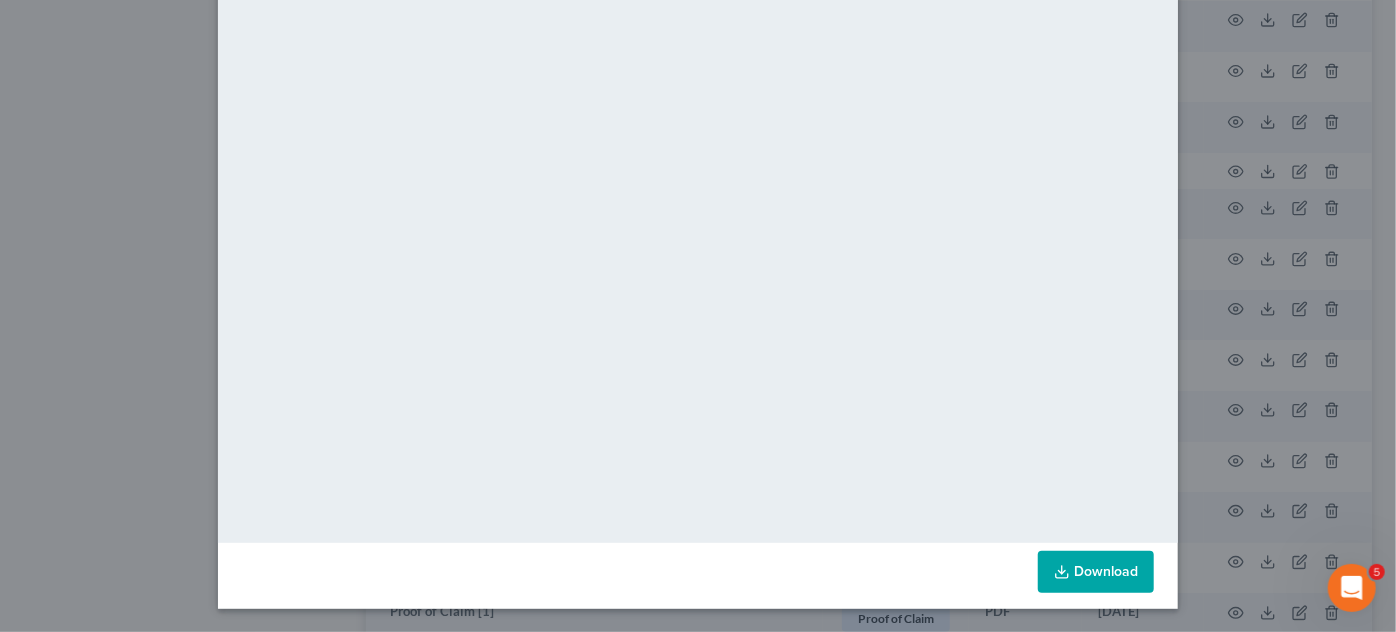 click on "Attachment Preview: Proof of Claim [5-1] [DATE] ×
<object ng-attr-data='[URL][DOMAIN_NAME]' type='application/pdf' width='100%' height='650px'></object>
<p><a href='[URL][DOMAIN_NAME]' target='_blank'>Click here</a> to open in a new window.</p>
Download" at bounding box center [698, 316] 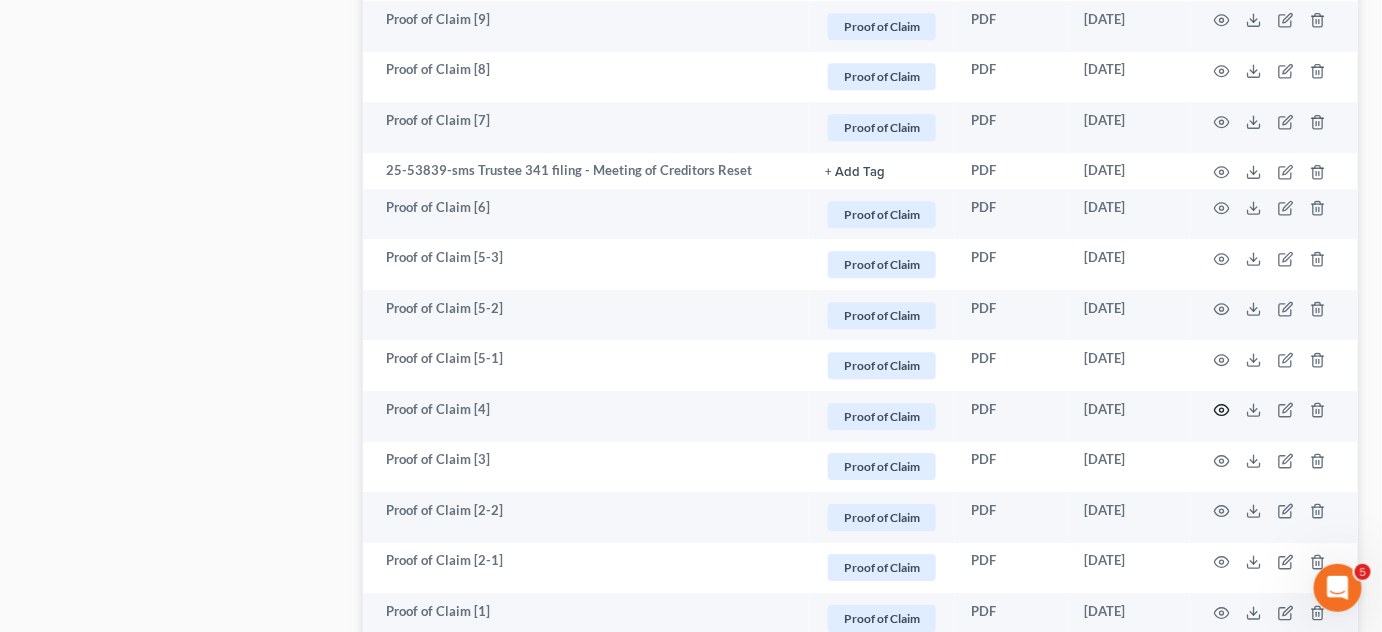 click 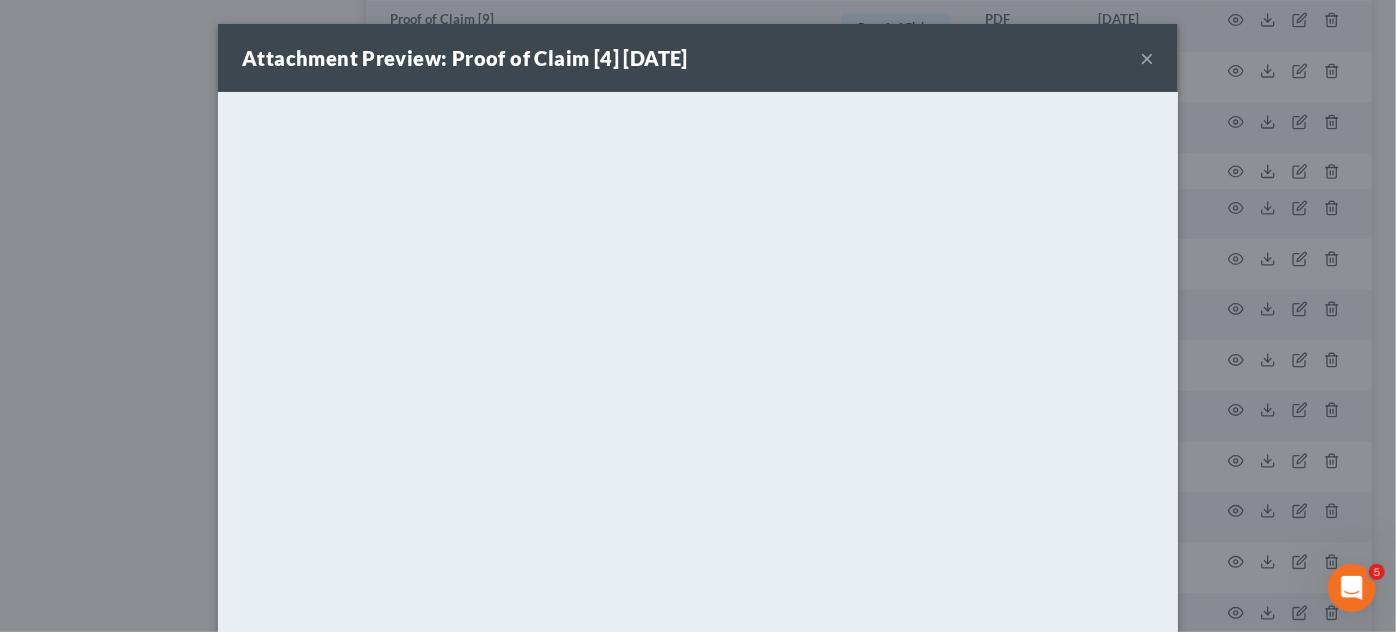 click on "Attachment Preview: Proof of Claim [4] [DATE] ×
<object ng-attr-data='[URL][DOMAIN_NAME]' type='application/pdf' width='100%' height='650px'></object>
<p><a href='[URL][DOMAIN_NAME]' target='_blank'>Click here</a> to open in a new window.</p>
Download" at bounding box center [698, 316] 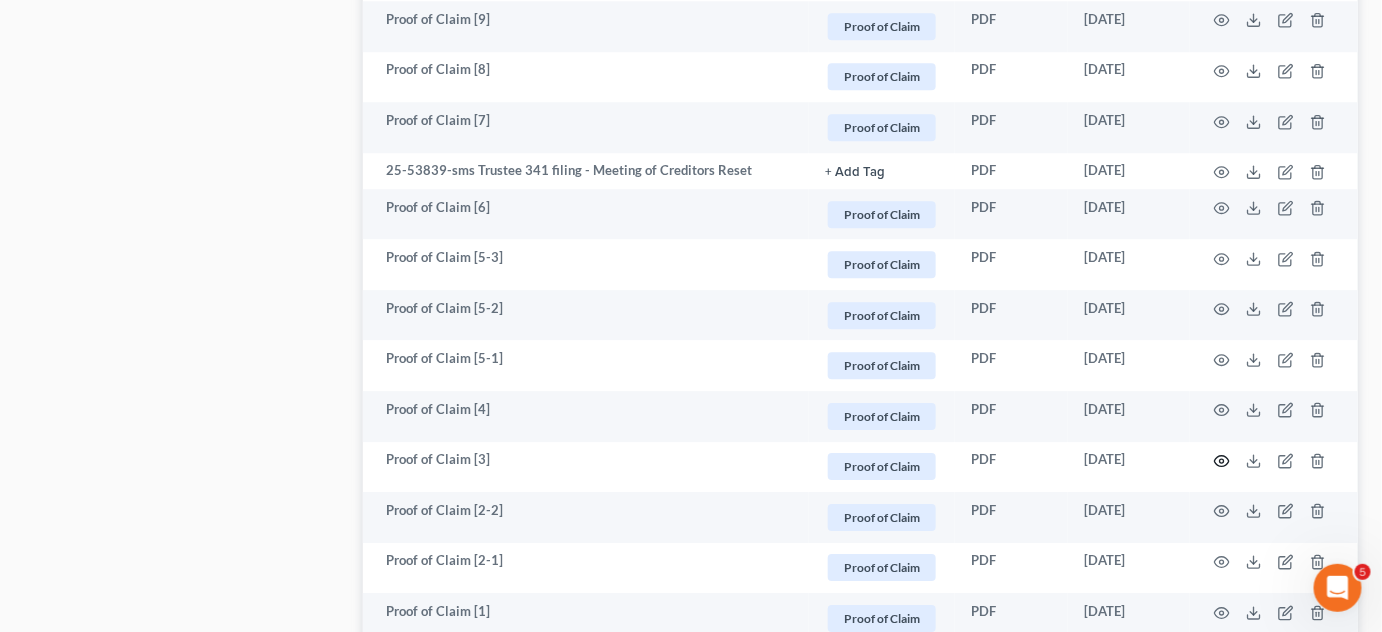 click 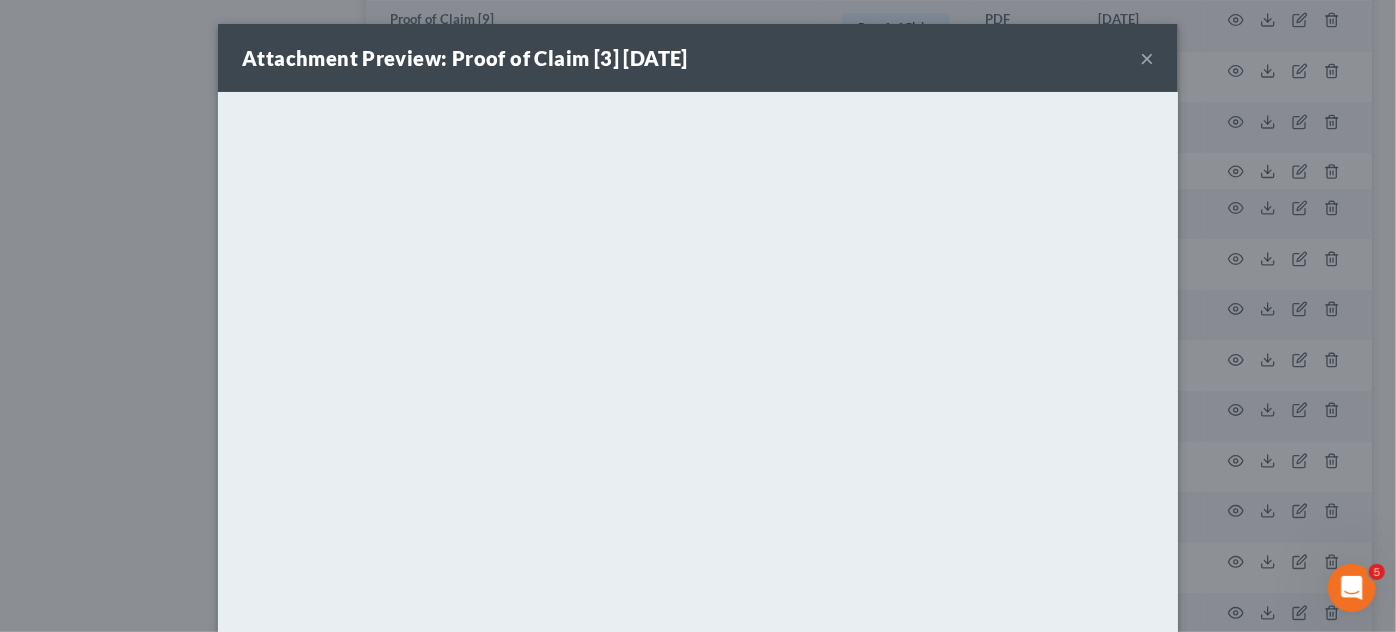 click on "Attachment Preview: Proof of Claim [3] [DATE] ×
<object ng-attr-data='[URL][DOMAIN_NAME]' type='application/pdf' width='100%' height='650px'></object>
<p><a href='[URL][DOMAIN_NAME]' target='_blank'>Click here</a> to open in a new window.</p>
Download" at bounding box center (698, 316) 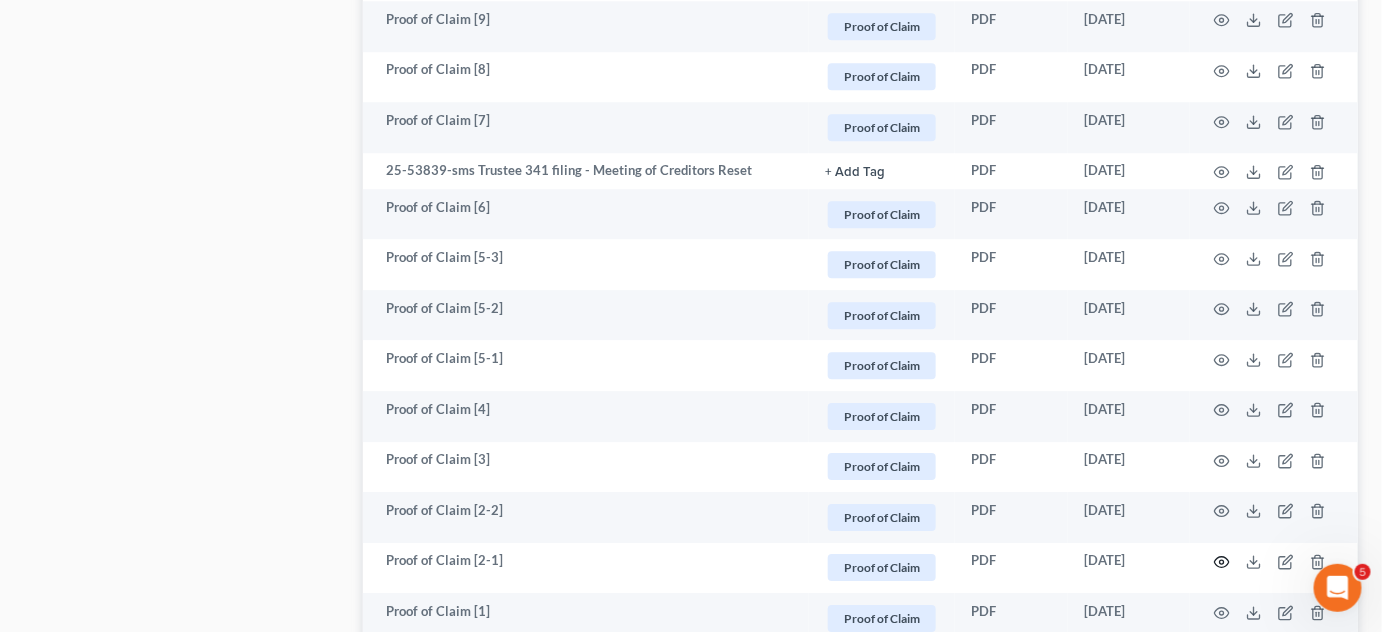 click 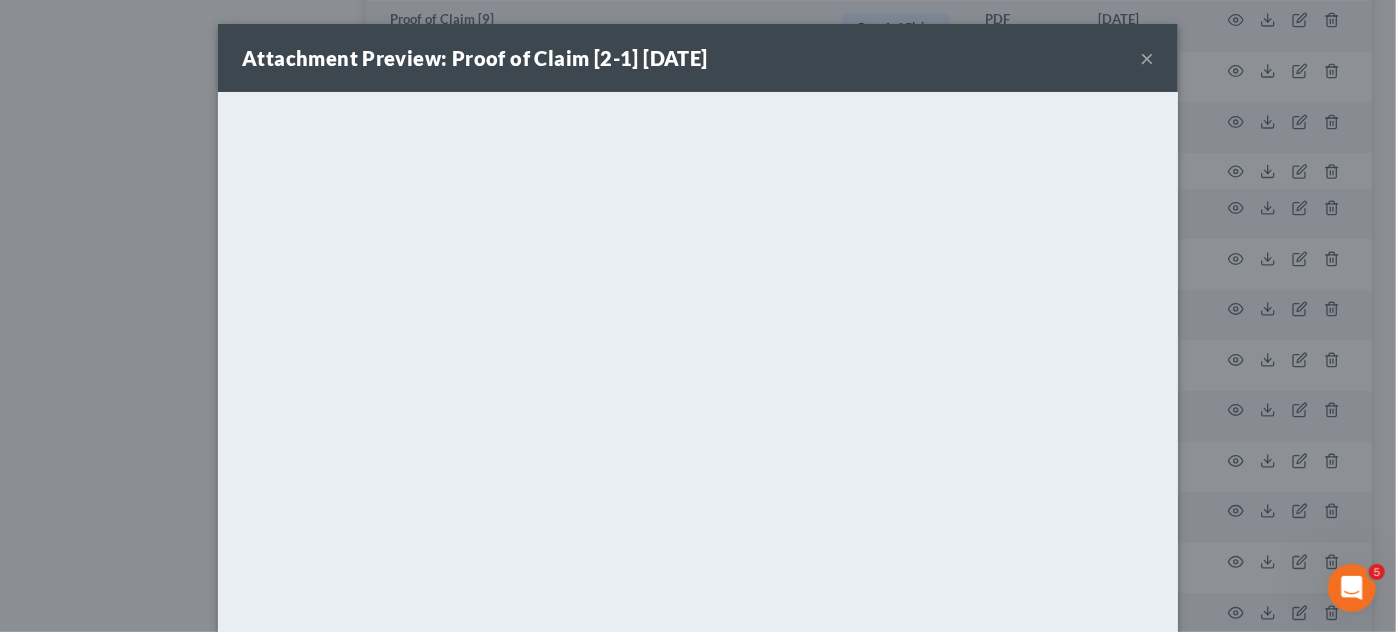 click on "Attachment Preview: Proof of Claim [2-1] [DATE] ×
<object ng-attr-data='[URL][DOMAIN_NAME]' type='application/pdf' width='100%' height='650px'></object>
<p><a href='[URL][DOMAIN_NAME]' target='_blank'>Click here</a> to open in a new window.</p>
Download" at bounding box center (698, 316) 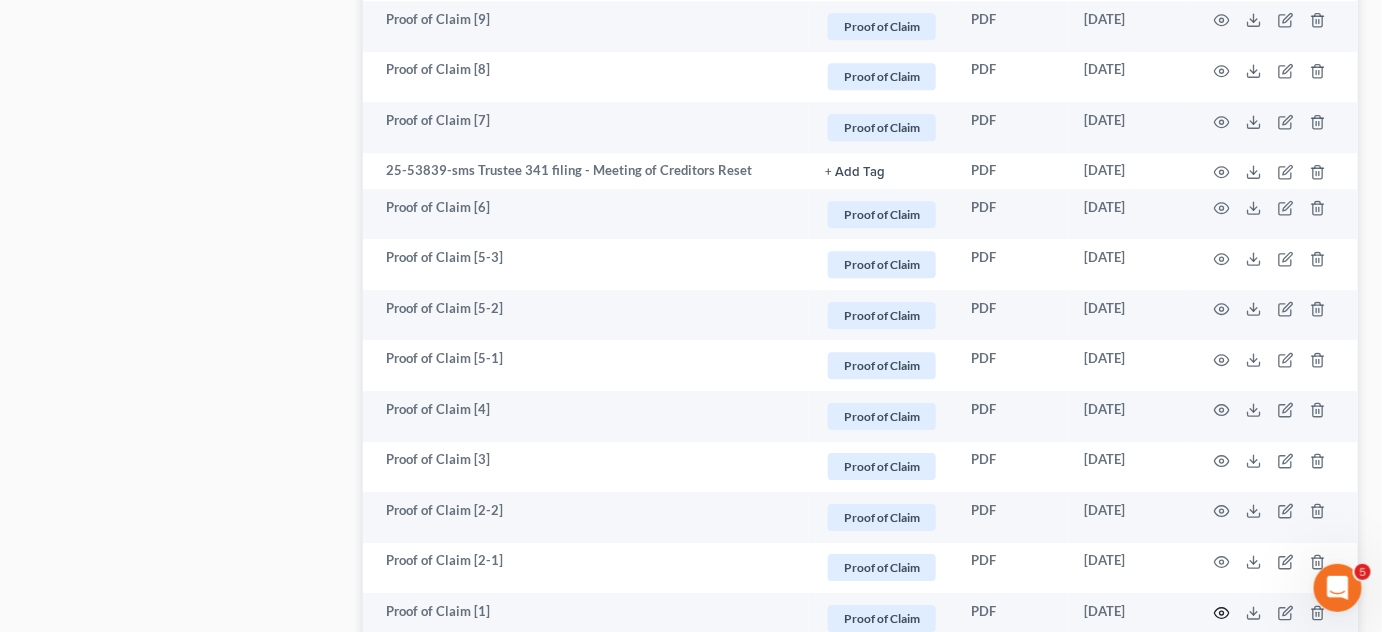 click 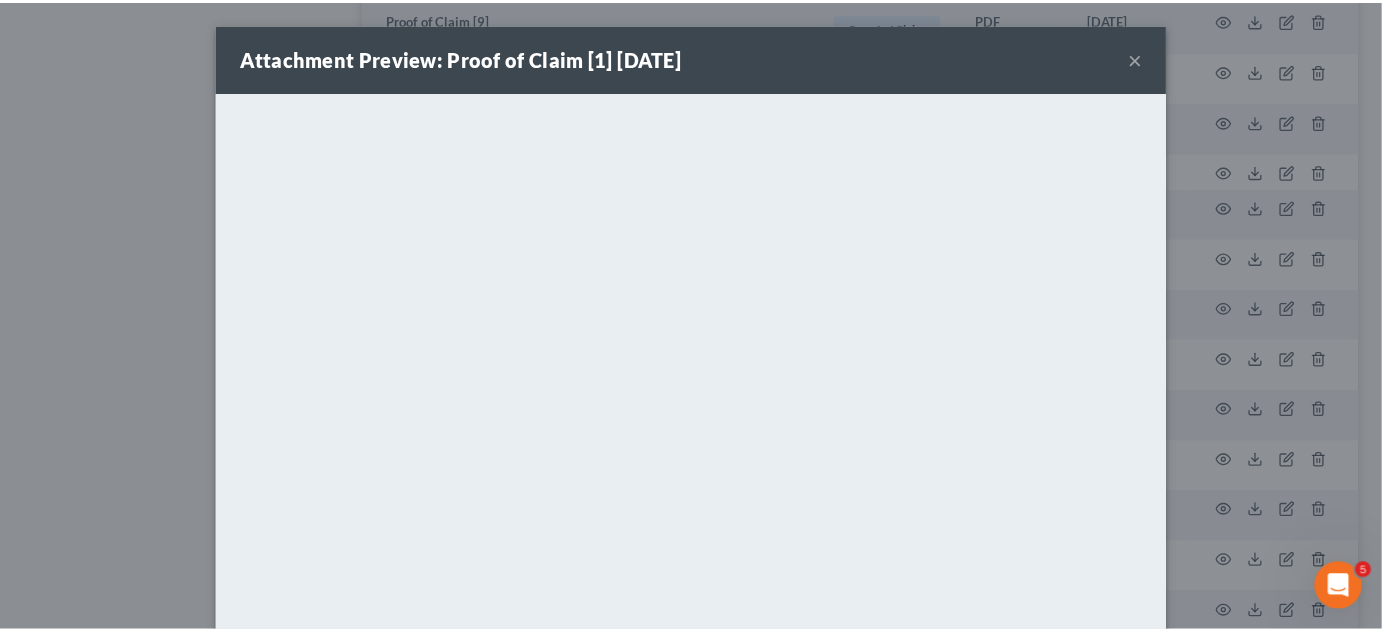 scroll, scrollTop: 26, scrollLeft: 0, axis: vertical 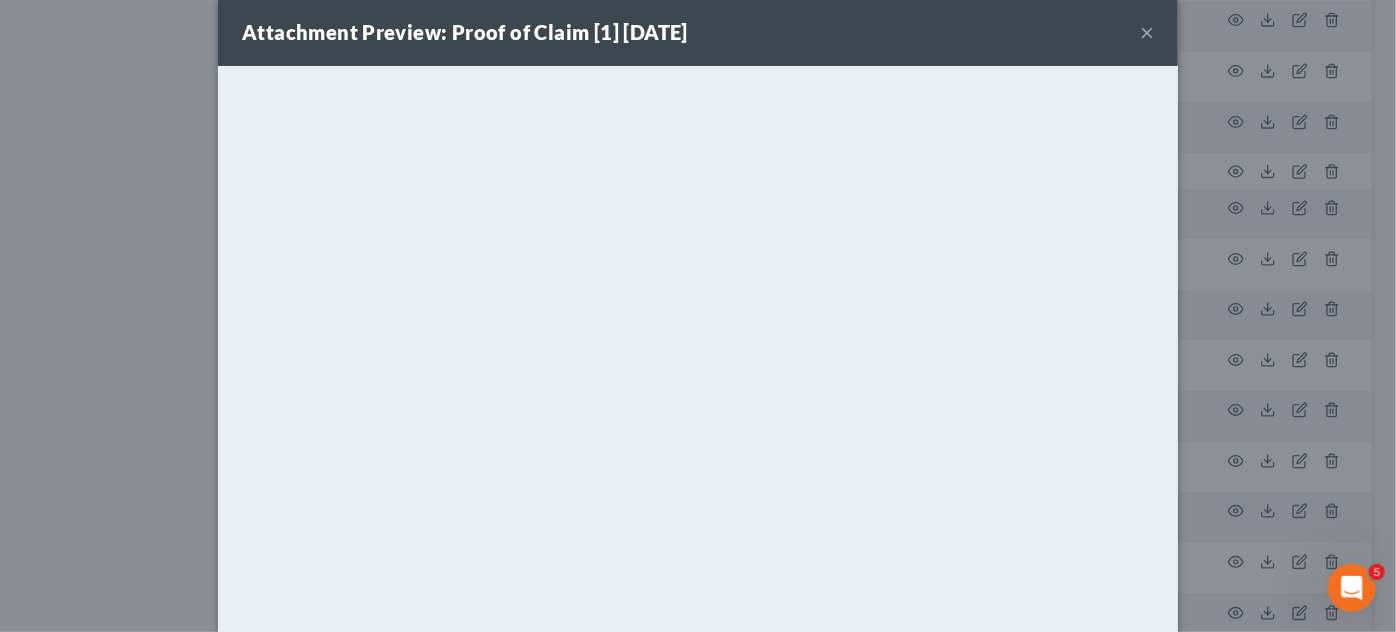 click on "×" at bounding box center [1147, 32] 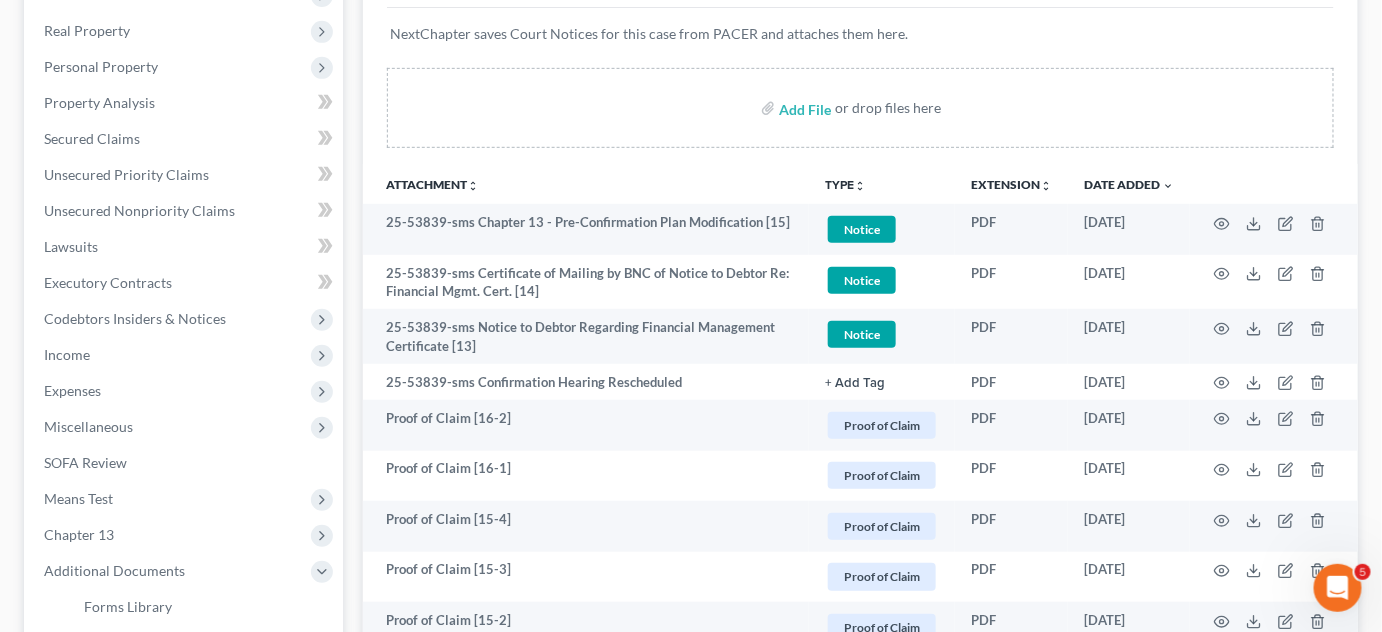 scroll, scrollTop: 0, scrollLeft: 0, axis: both 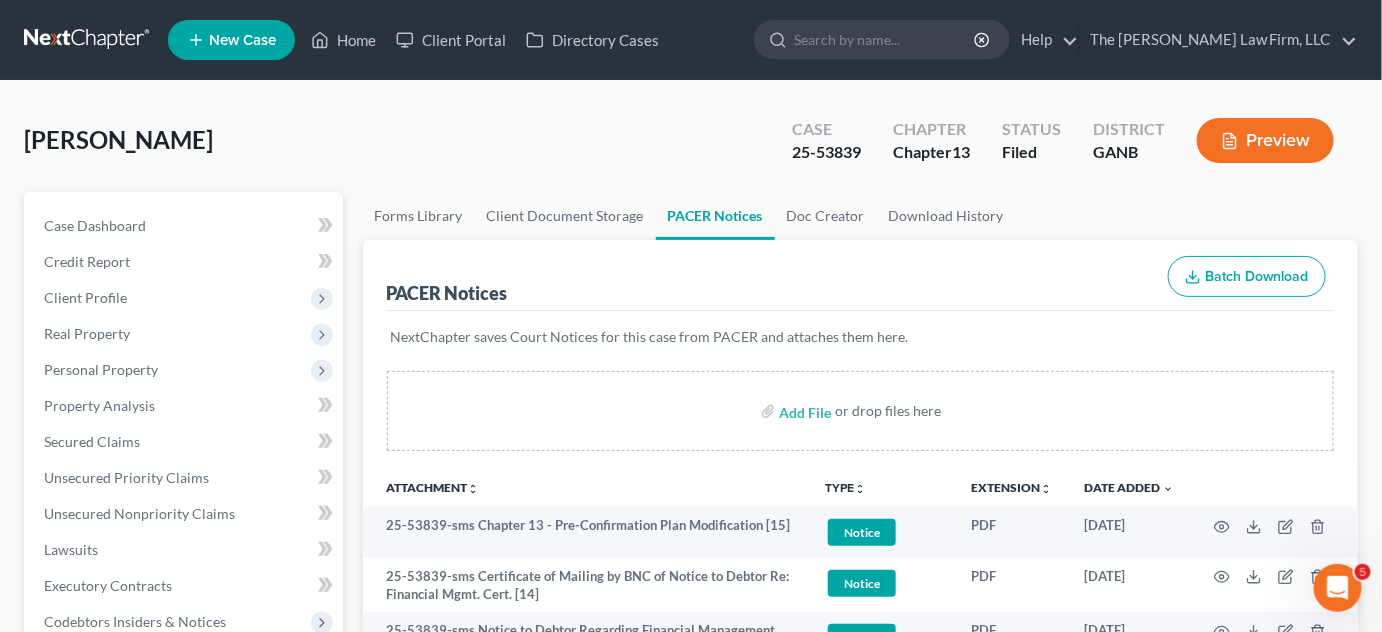 click on "[PERSON_NAME] Upgraded Case 25-53839 Chapter Chapter  13 Status Filed District GANB Preview" at bounding box center [691, 148] 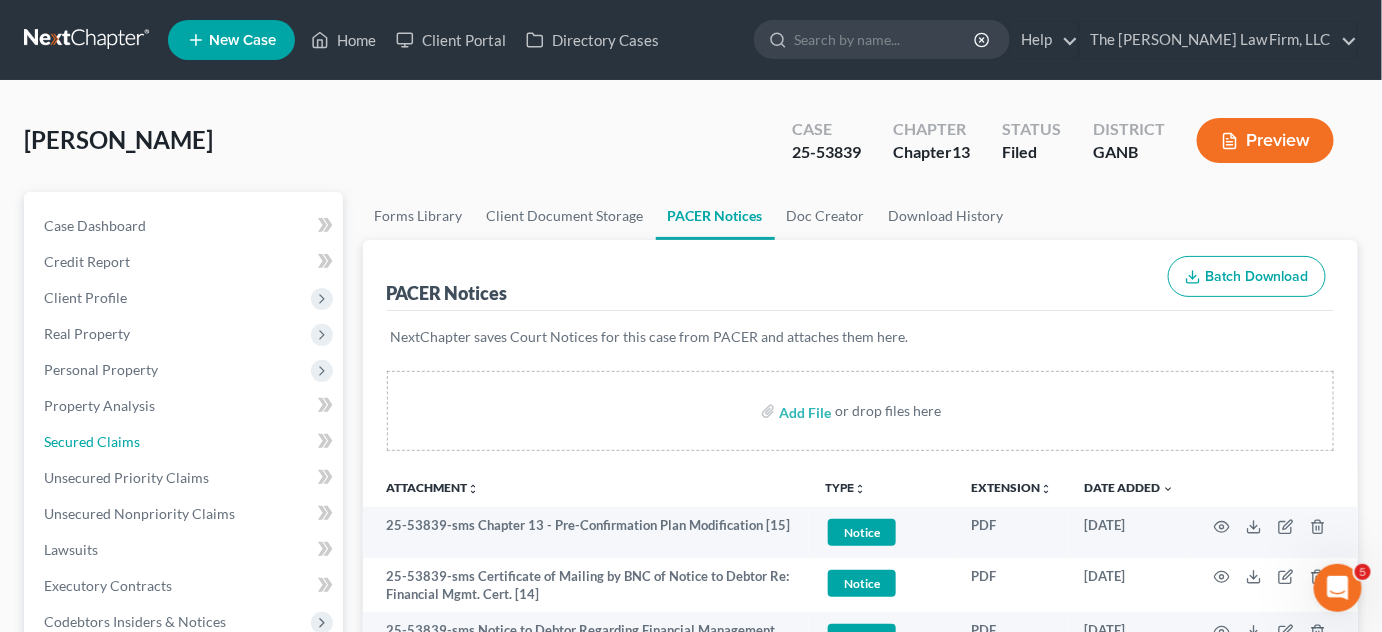 click on "Secured Claims" at bounding box center [92, 441] 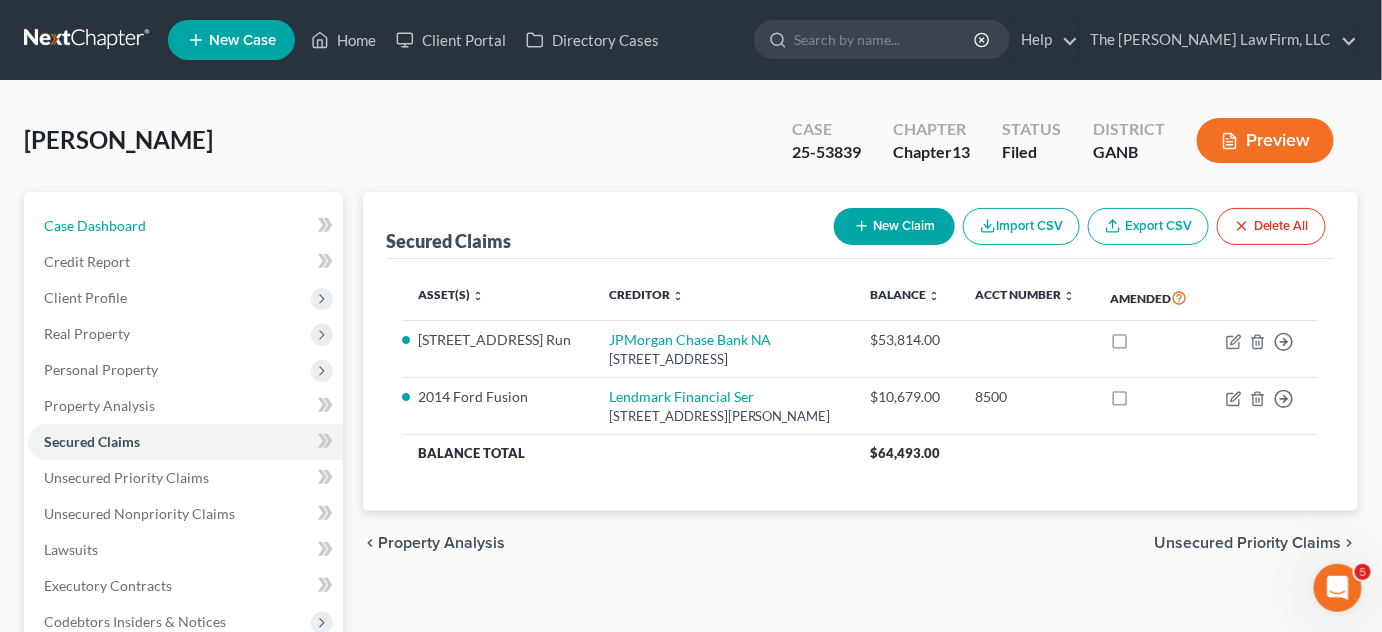 click on "Case Dashboard" at bounding box center (185, 226) 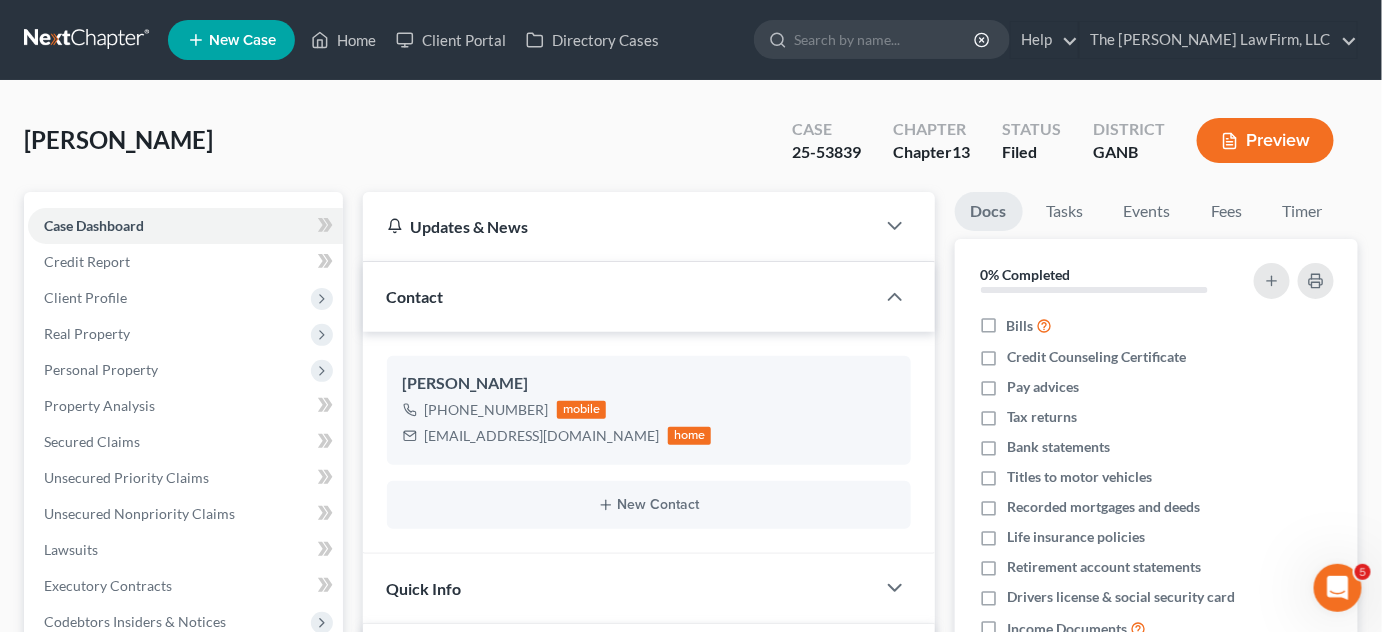 scroll, scrollTop: 605, scrollLeft: 0, axis: vertical 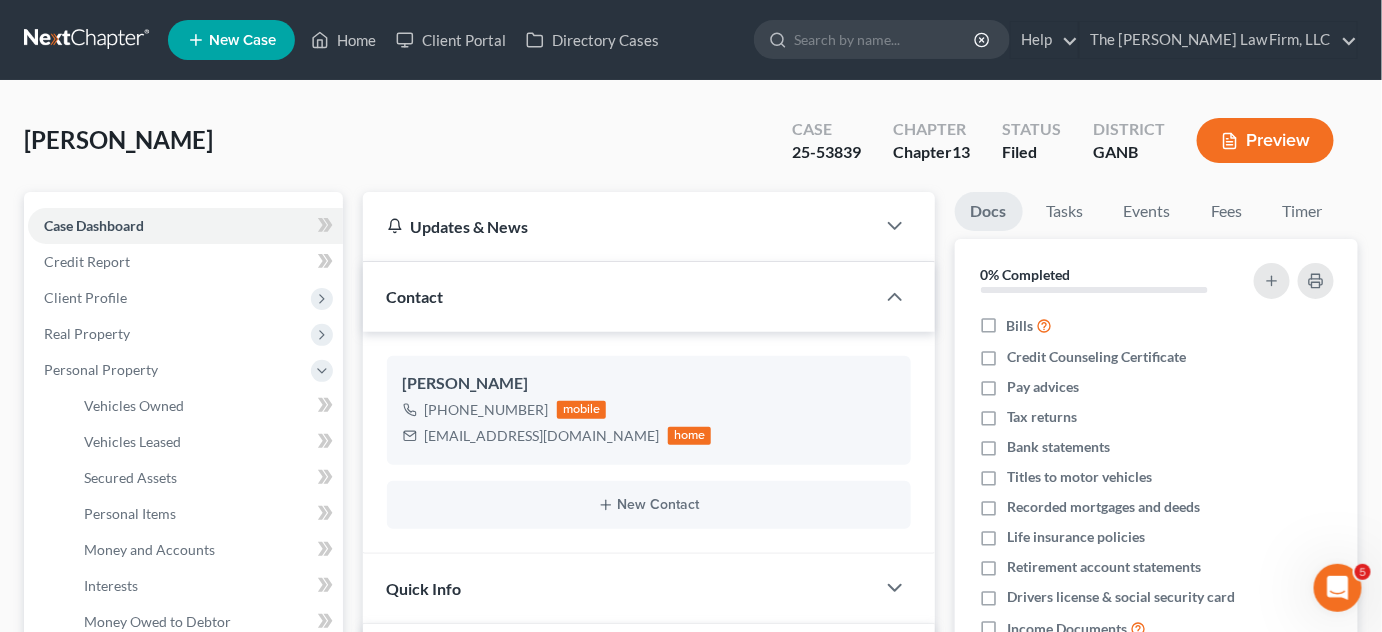 click on "Client Profile" at bounding box center (85, 297) 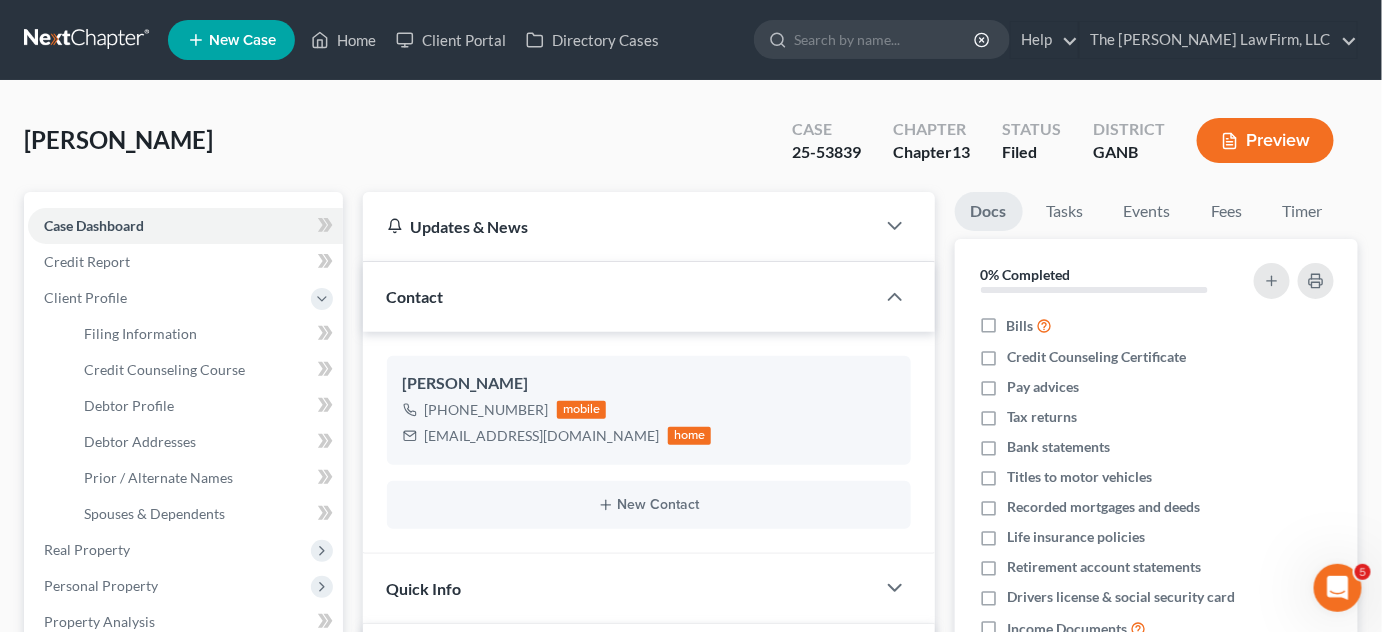 click on "Client Profile" at bounding box center (85, 297) 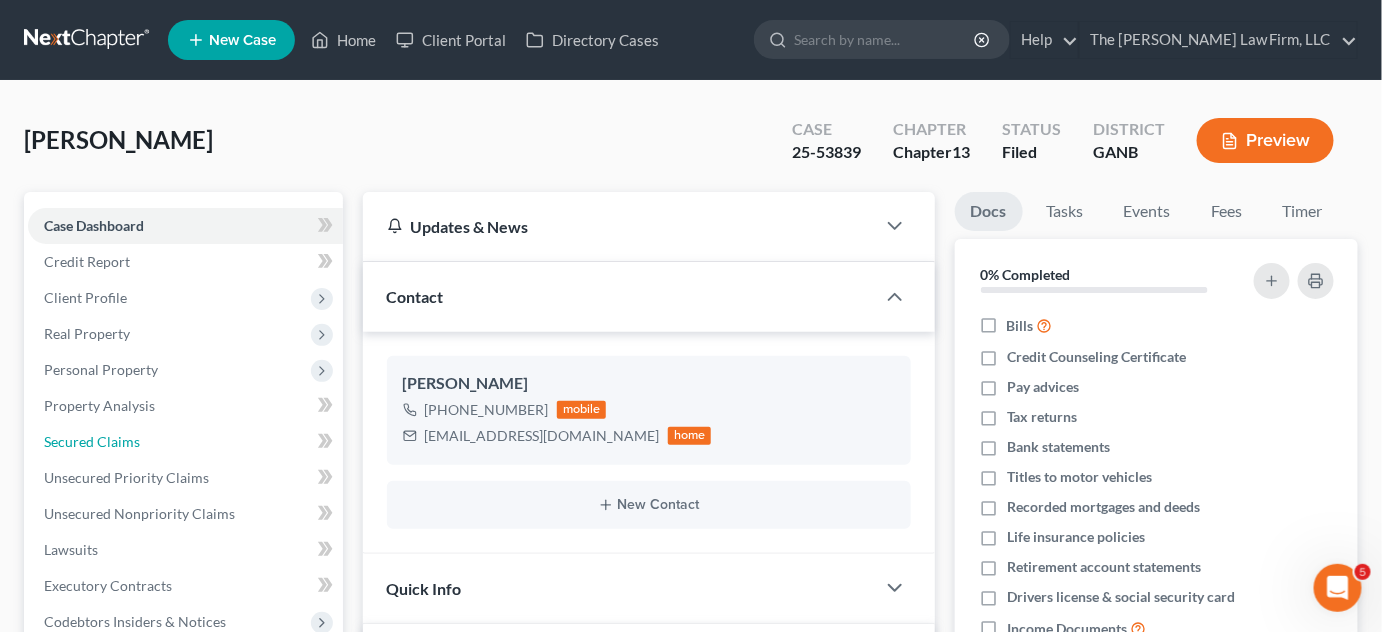 click on "Secured Claims" at bounding box center (185, 442) 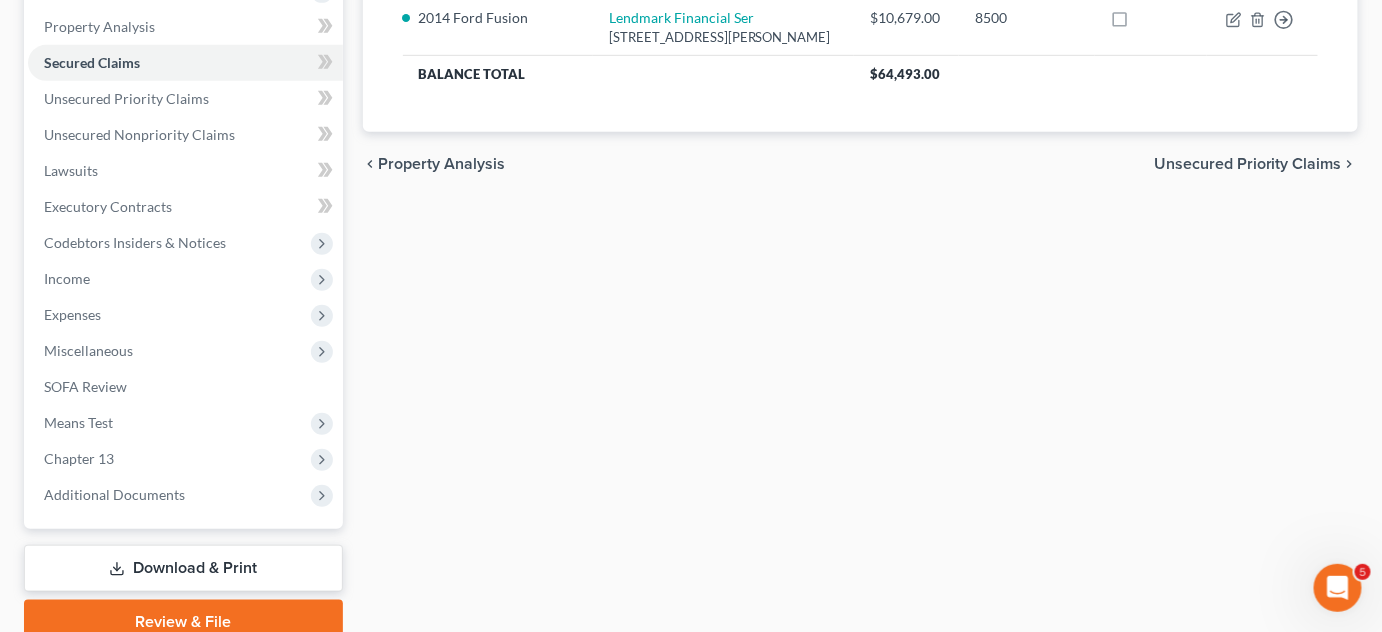 scroll, scrollTop: 465, scrollLeft: 0, axis: vertical 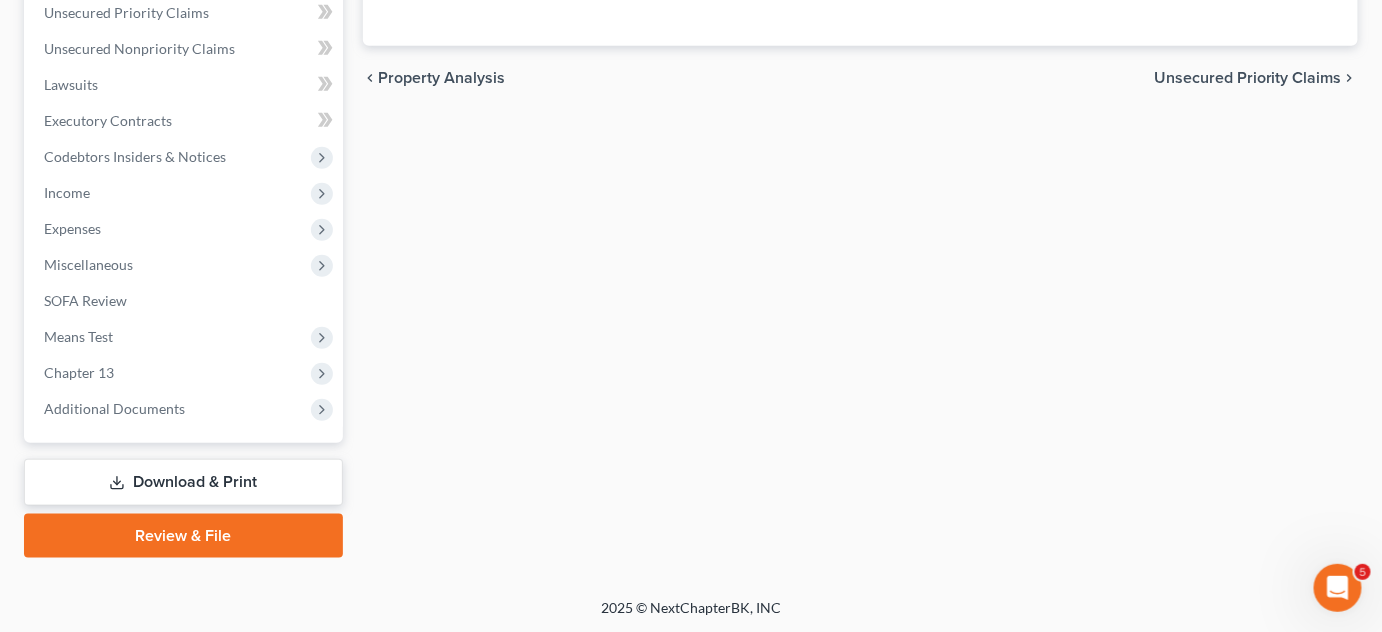 drag, startPoint x: 133, startPoint y: 412, endPoint x: 149, endPoint y: 491, distance: 80.60397 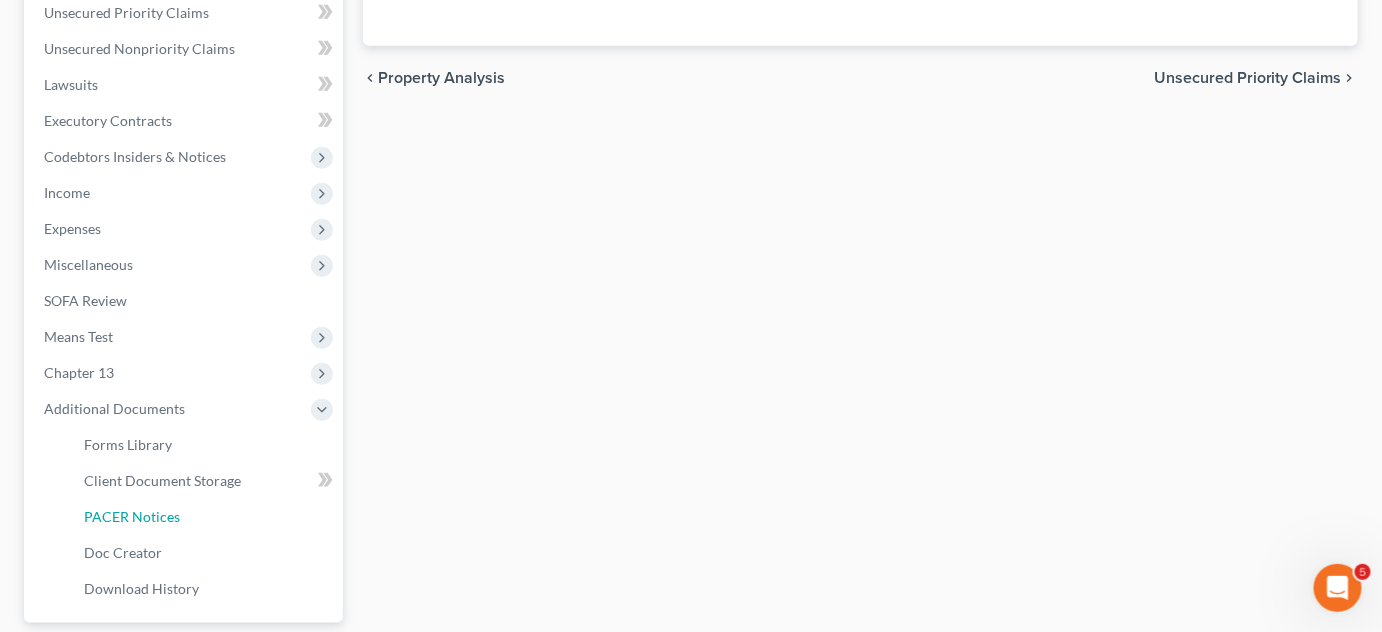 click on "PACER Notices" at bounding box center (132, 516) 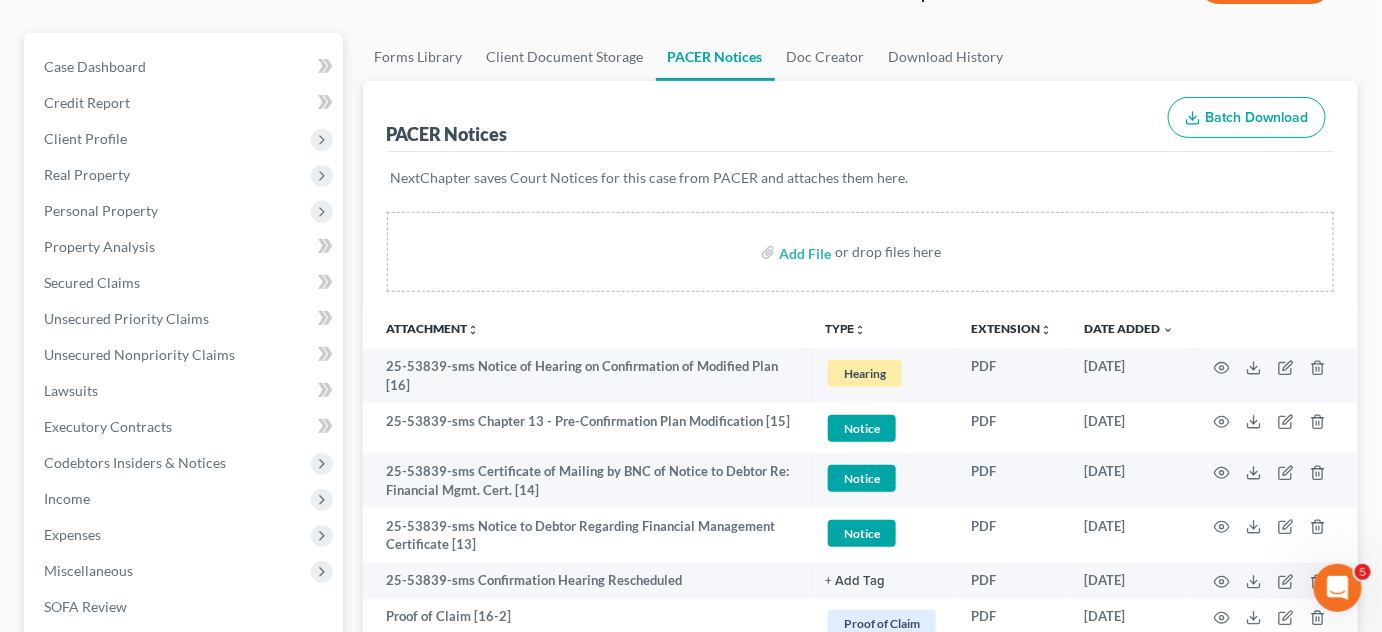 scroll, scrollTop: 0, scrollLeft: 0, axis: both 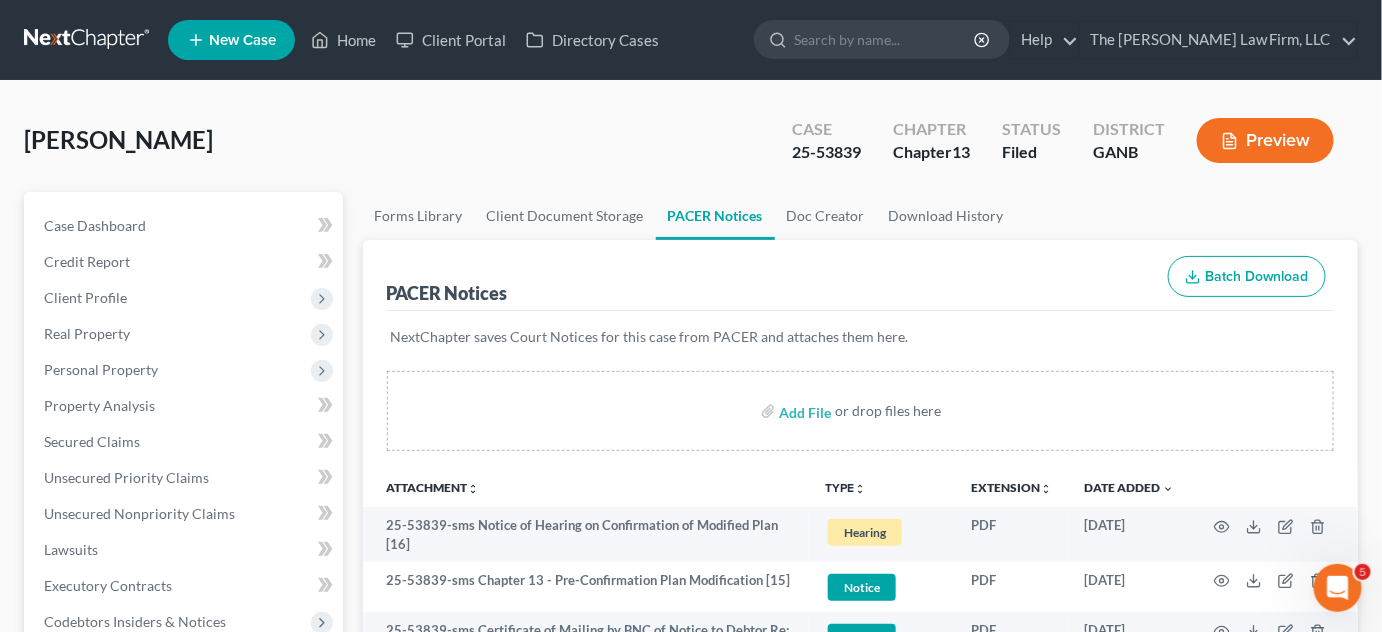 click on "PACER Notices
Batch Download" at bounding box center (861, 276) 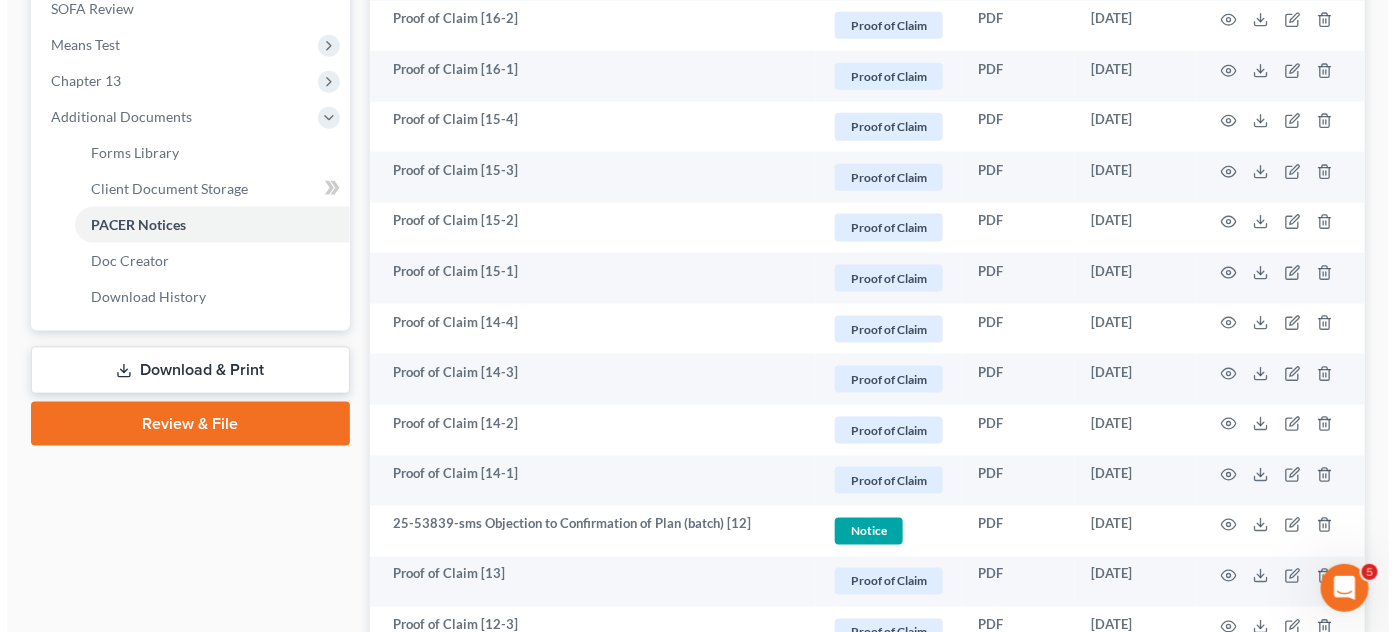 scroll, scrollTop: 303, scrollLeft: 0, axis: vertical 